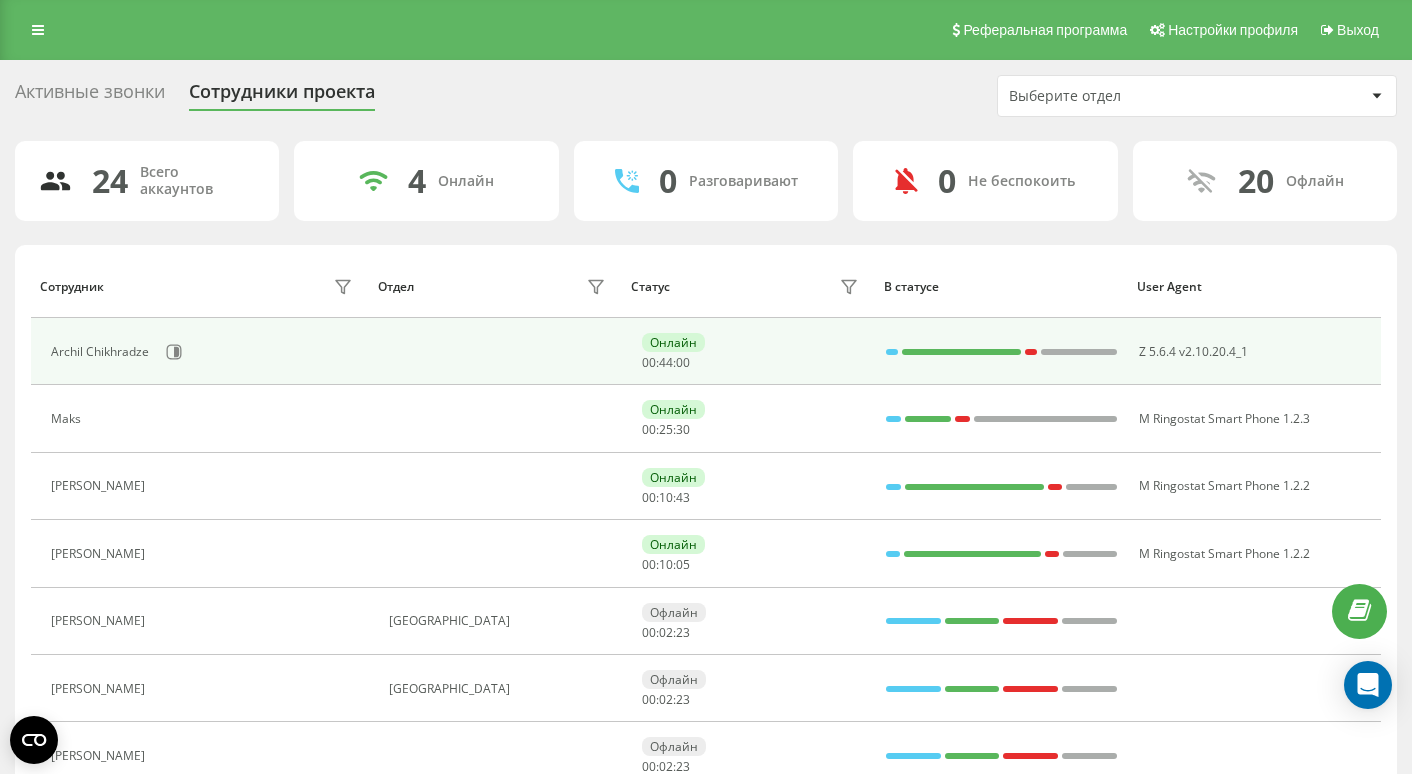 scroll, scrollTop: 0, scrollLeft: 0, axis: both 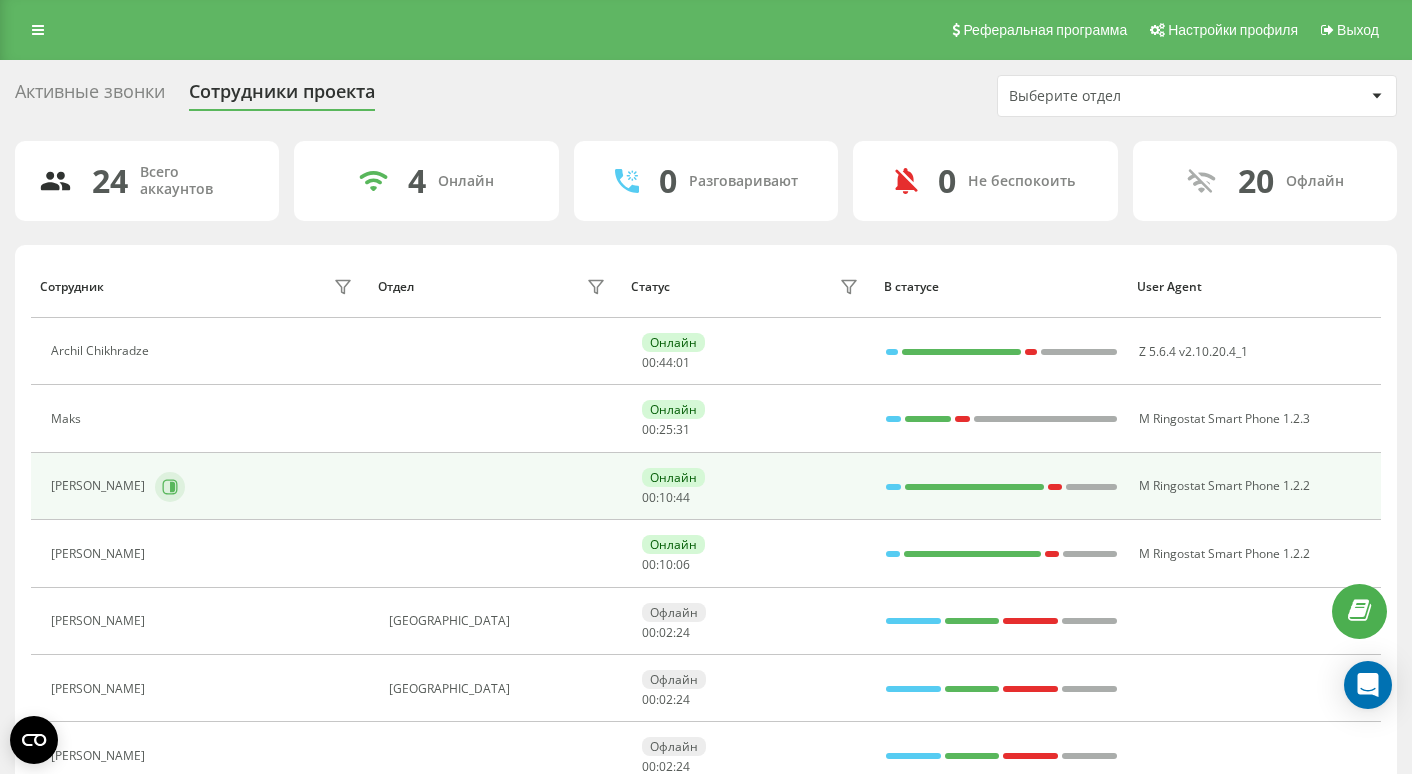 click at bounding box center [170, 487] 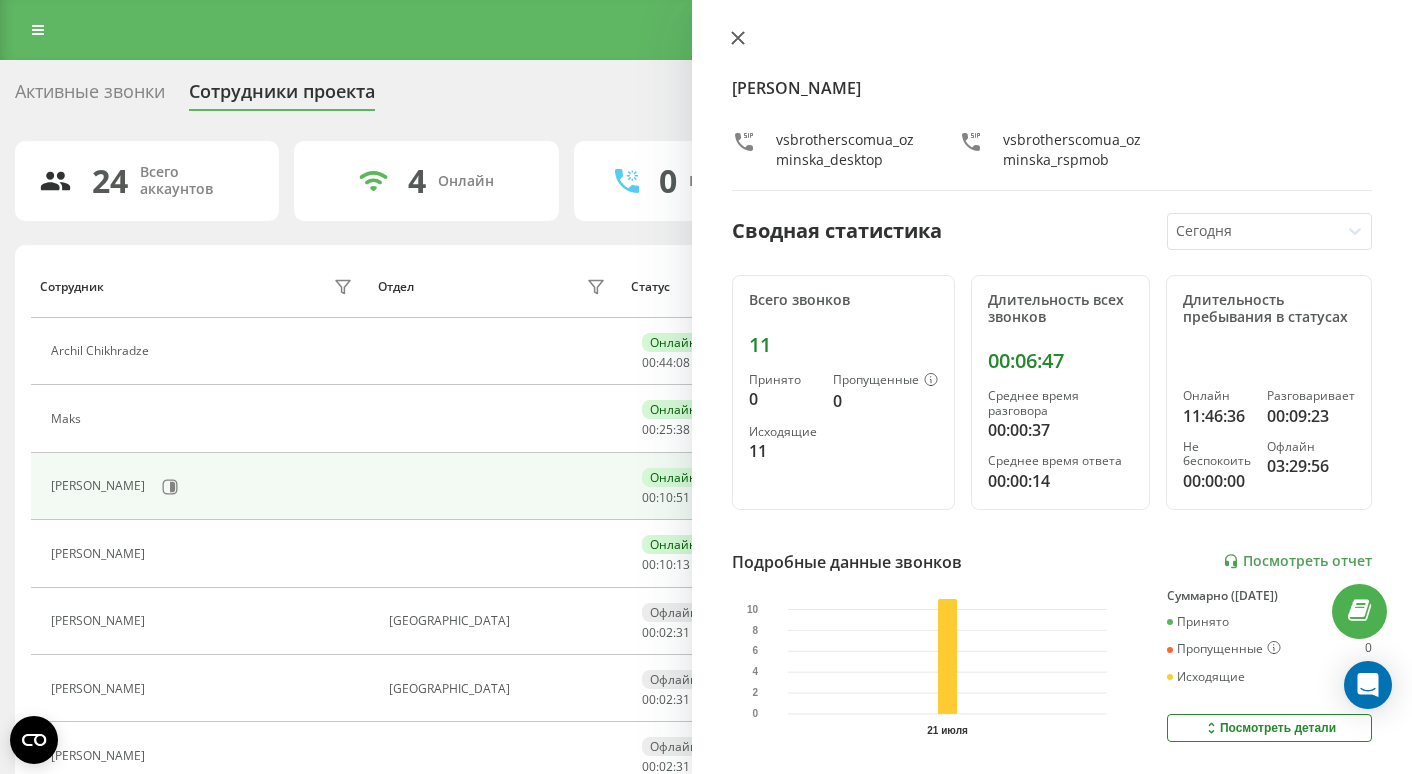click 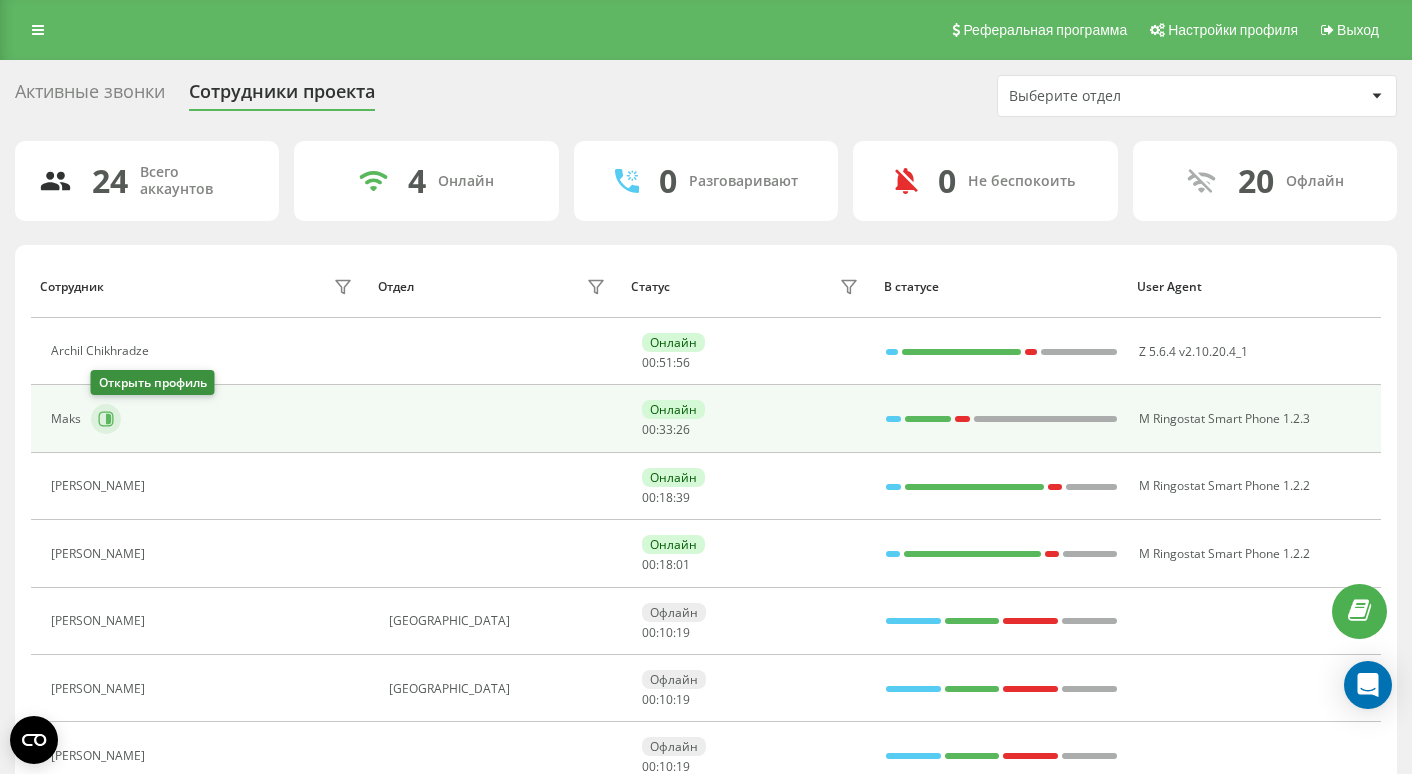 click 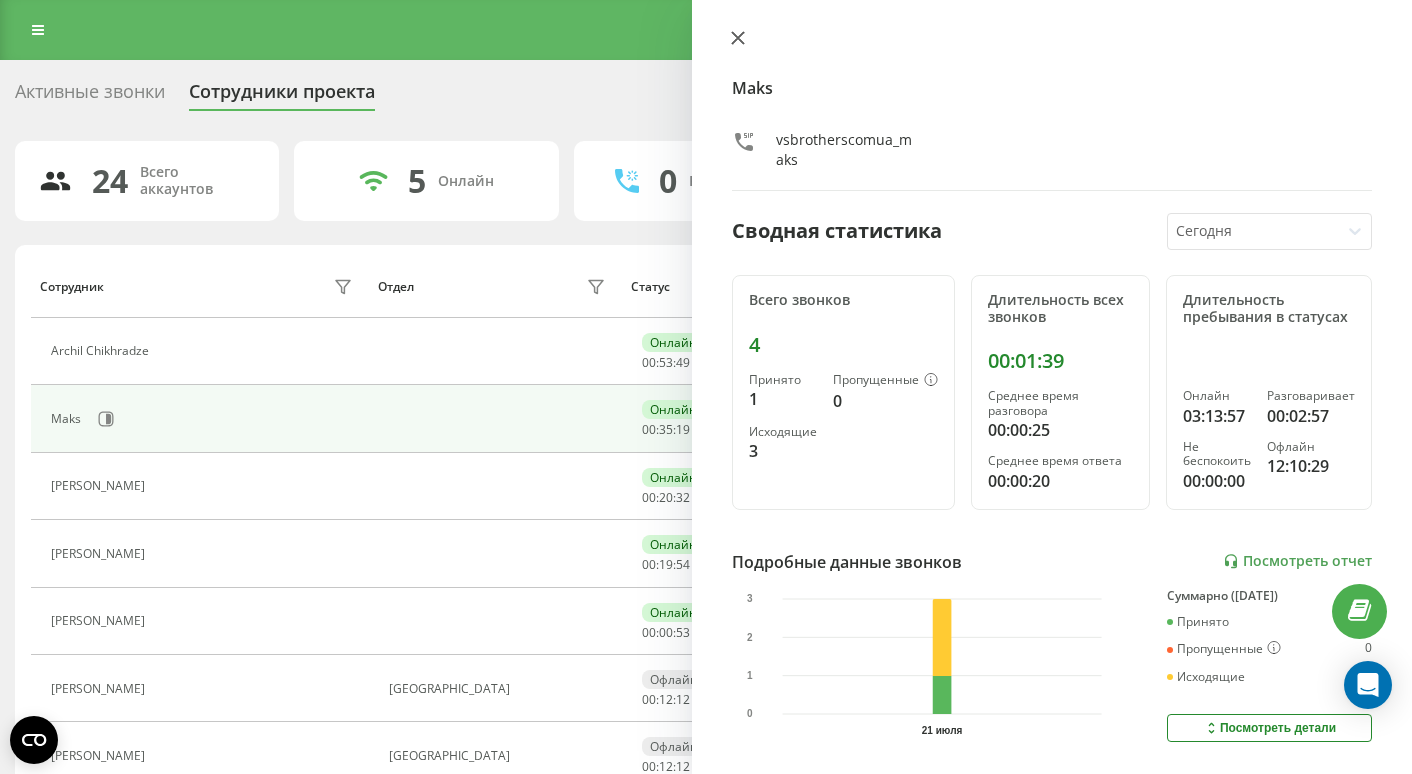 click 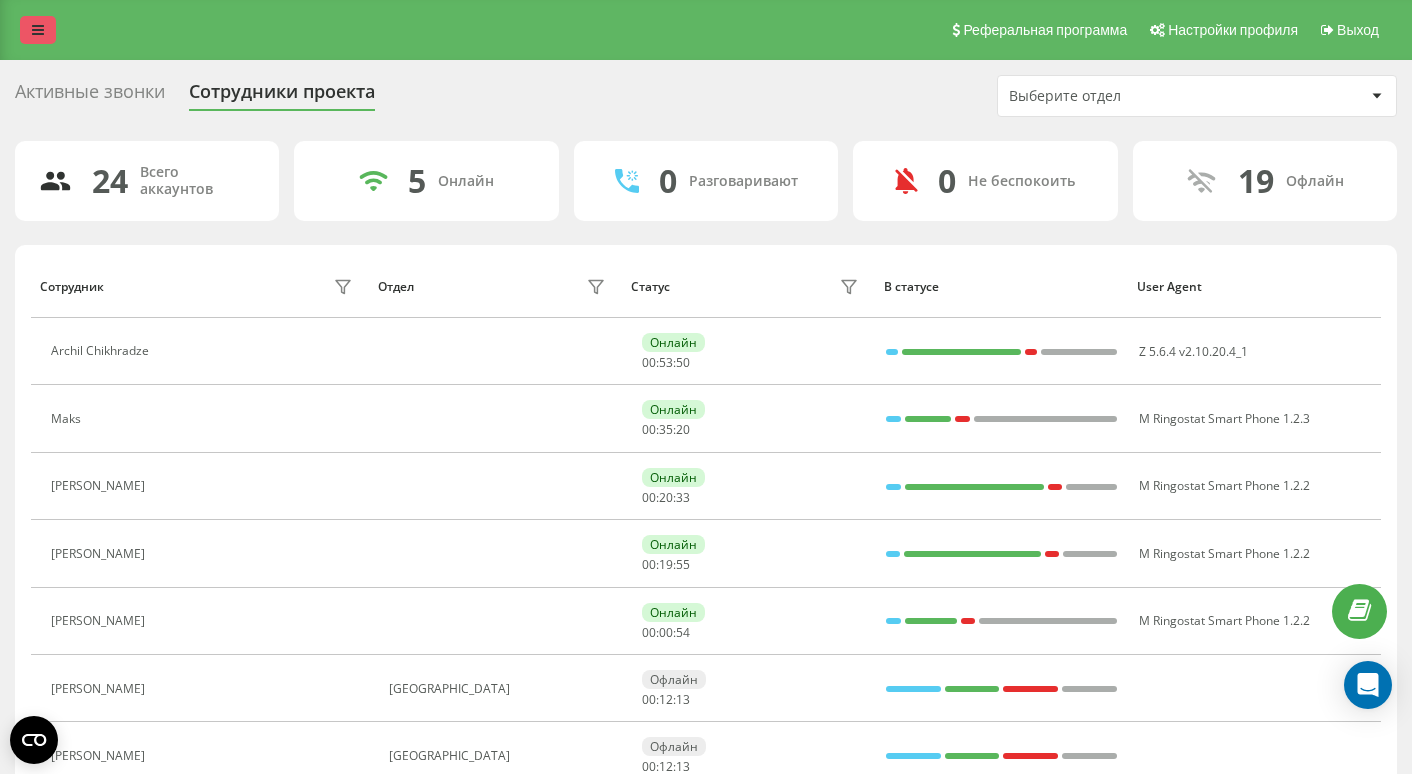 click at bounding box center (38, 30) 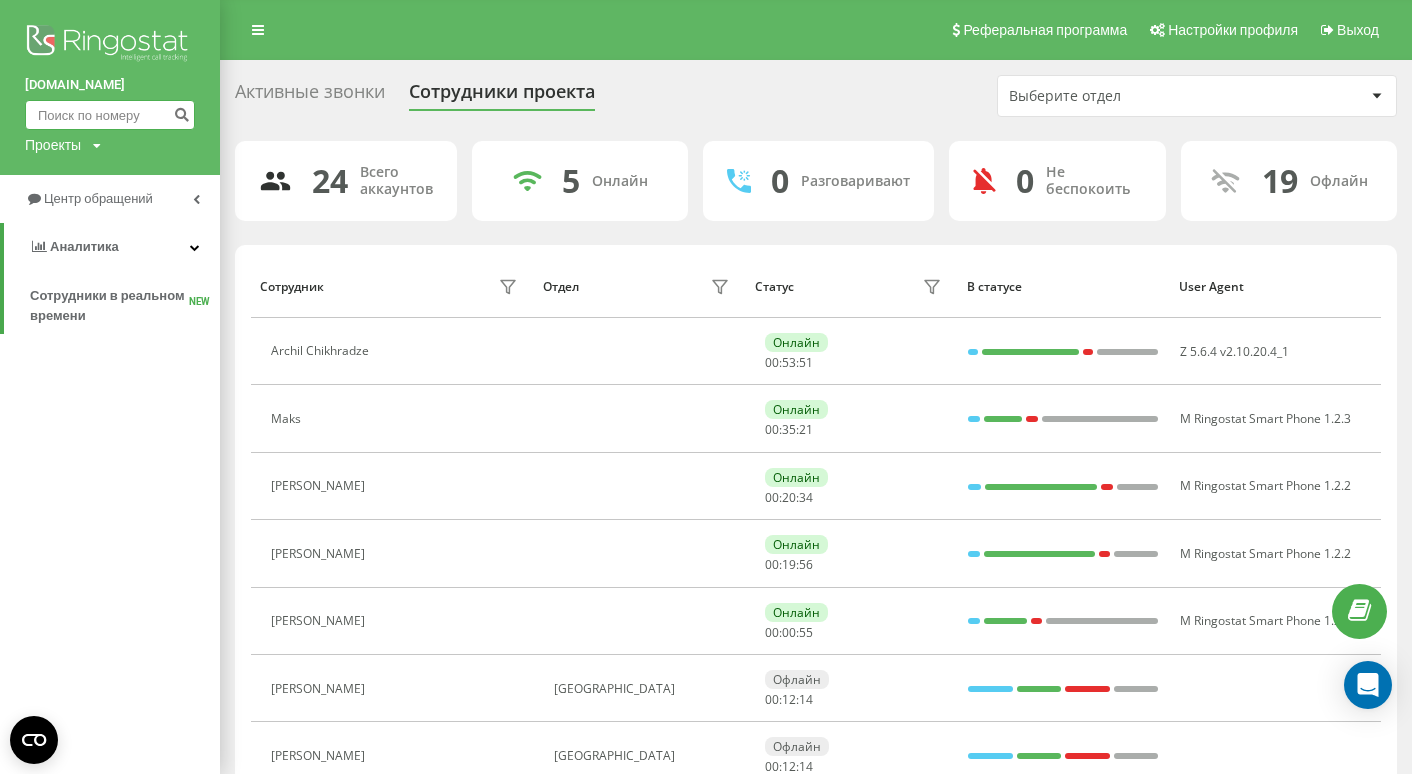 click at bounding box center [110, 115] 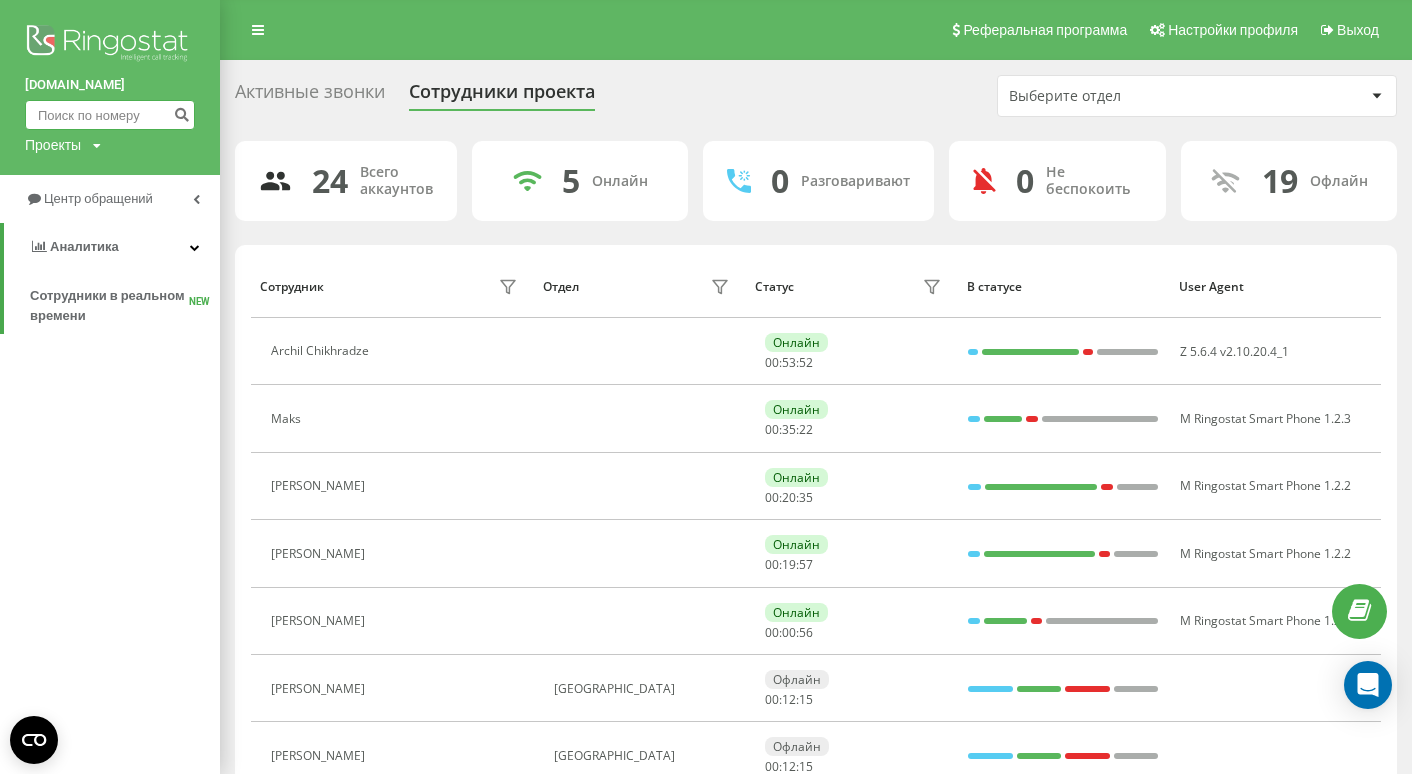 paste on "694380317" 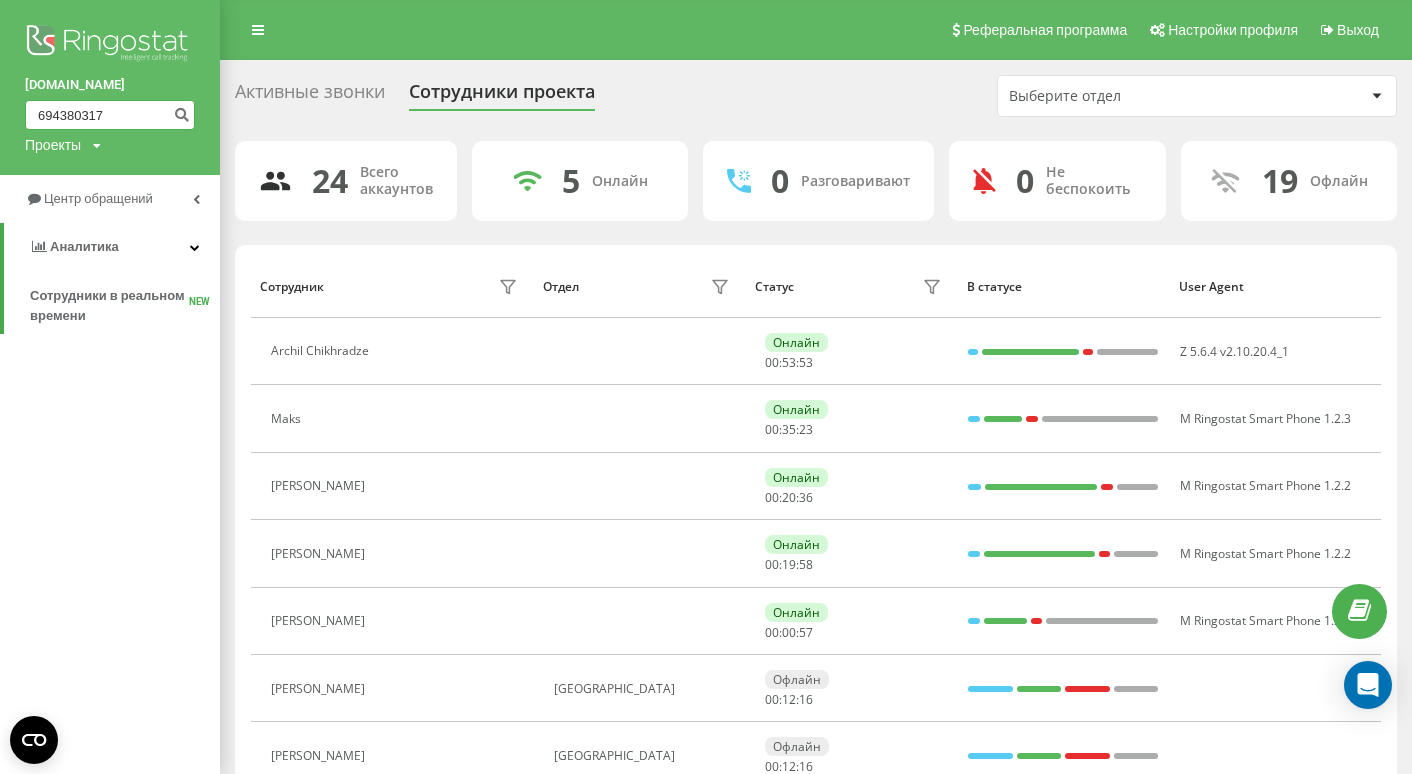 type on "694380317" 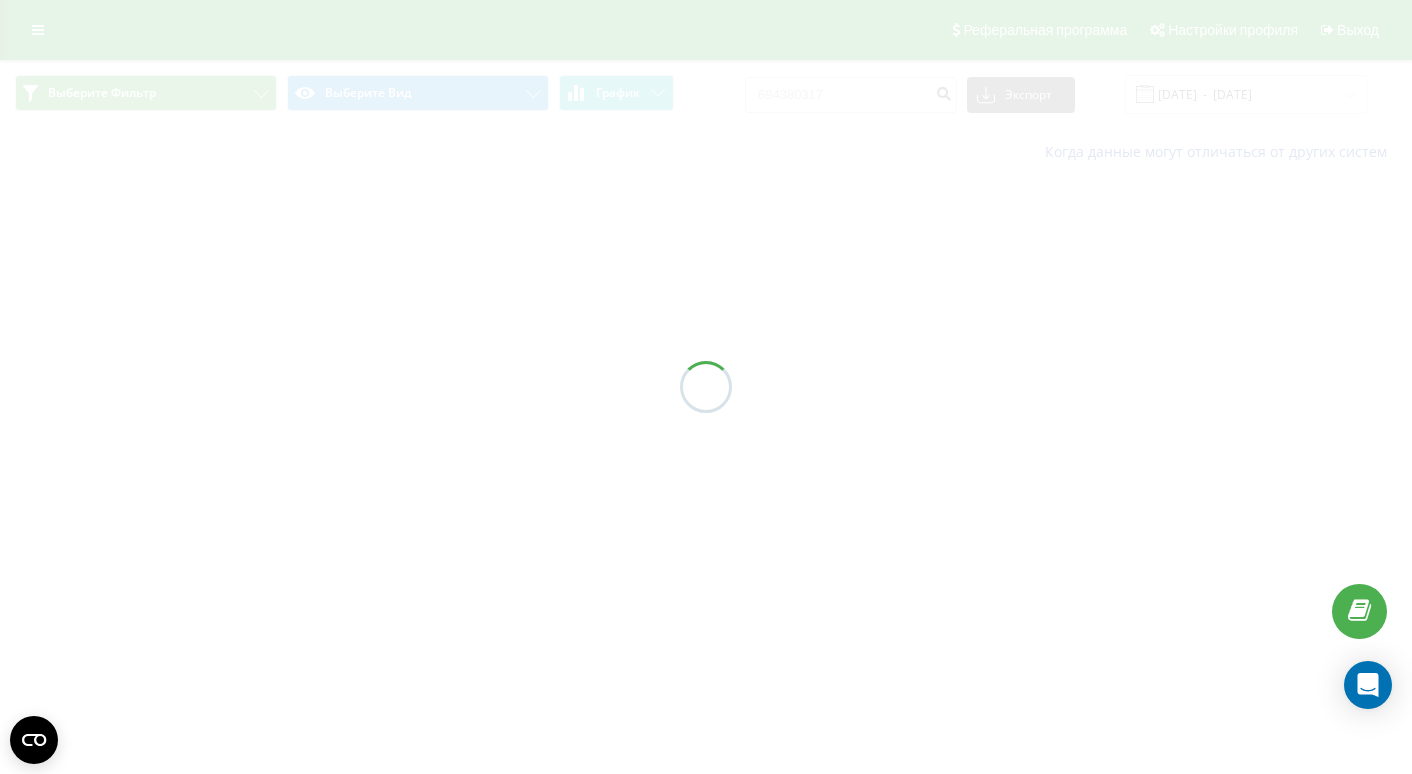scroll, scrollTop: 0, scrollLeft: 0, axis: both 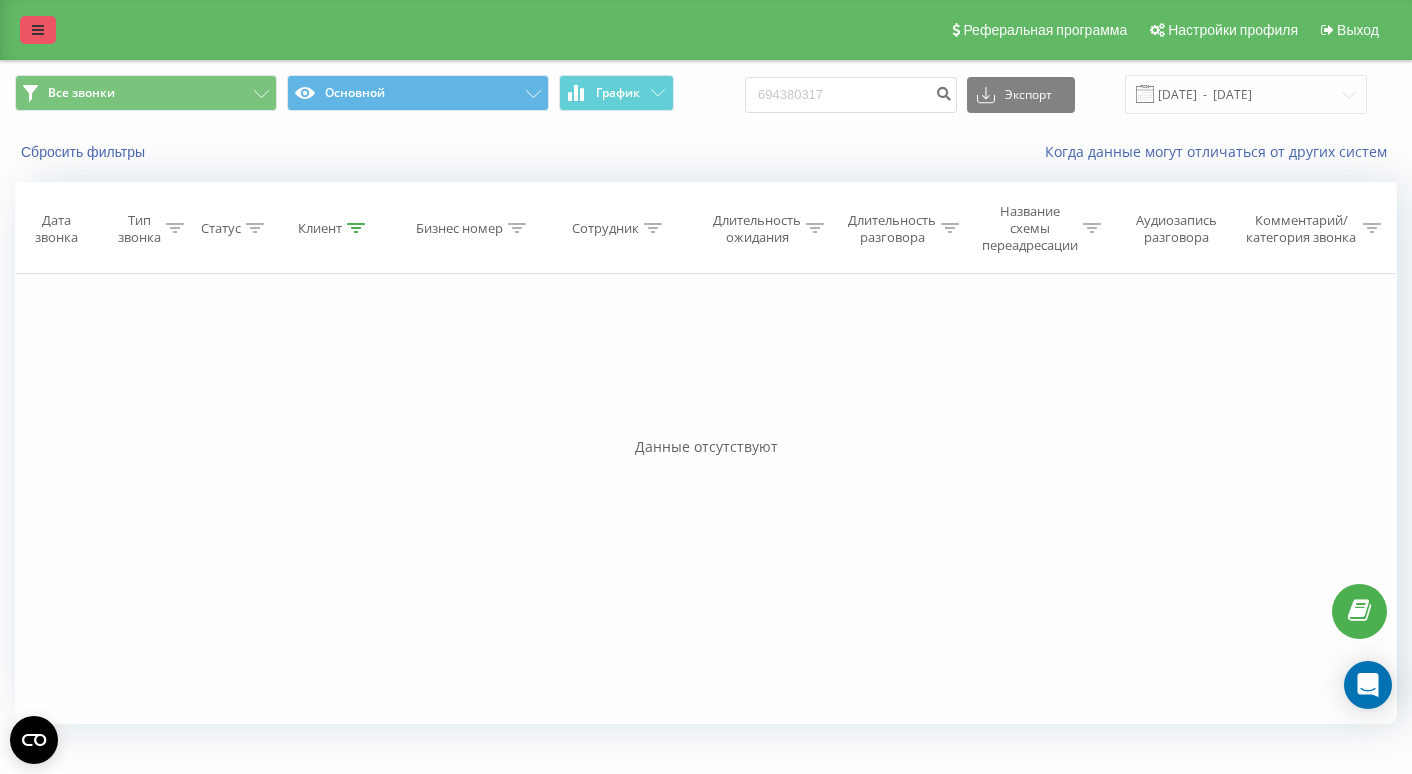 click at bounding box center [38, 30] 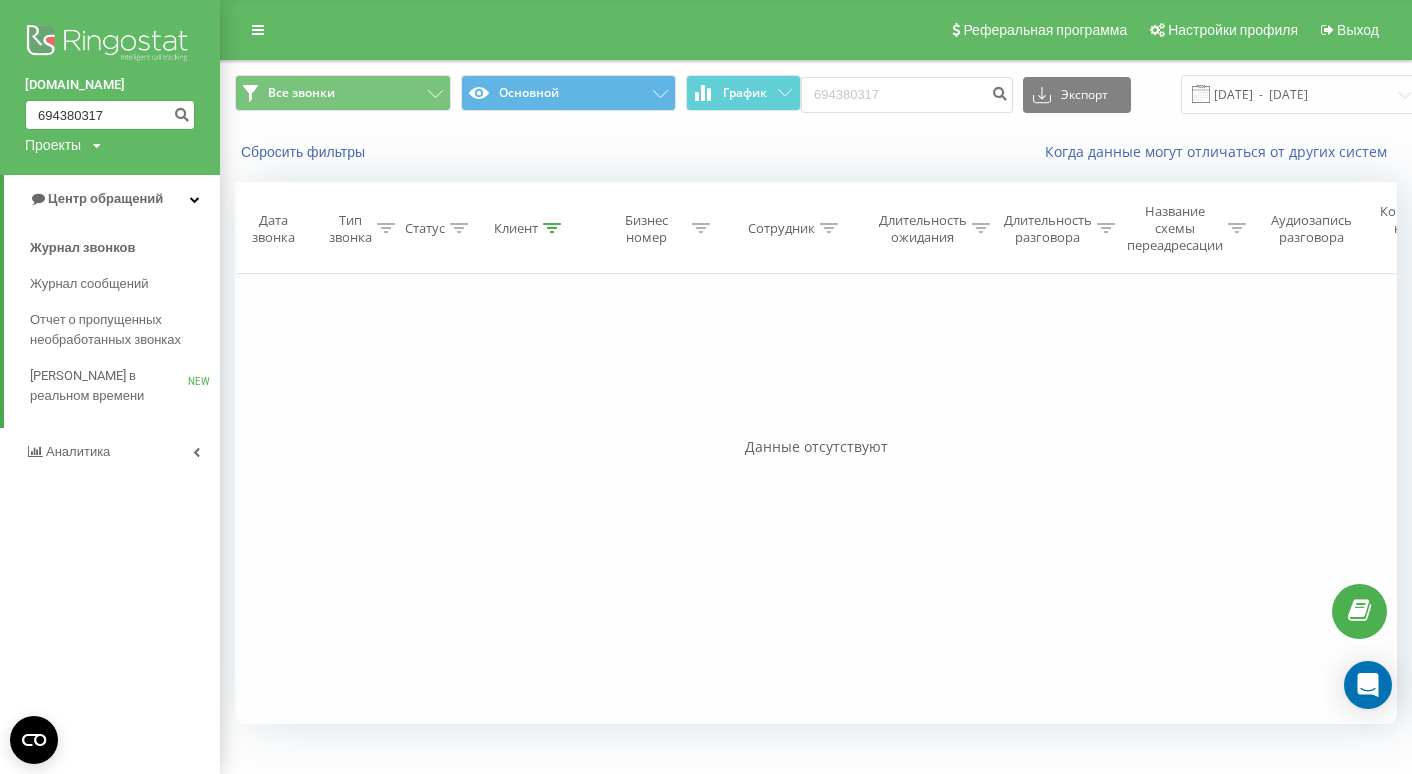 click on "694380317" at bounding box center (110, 115) 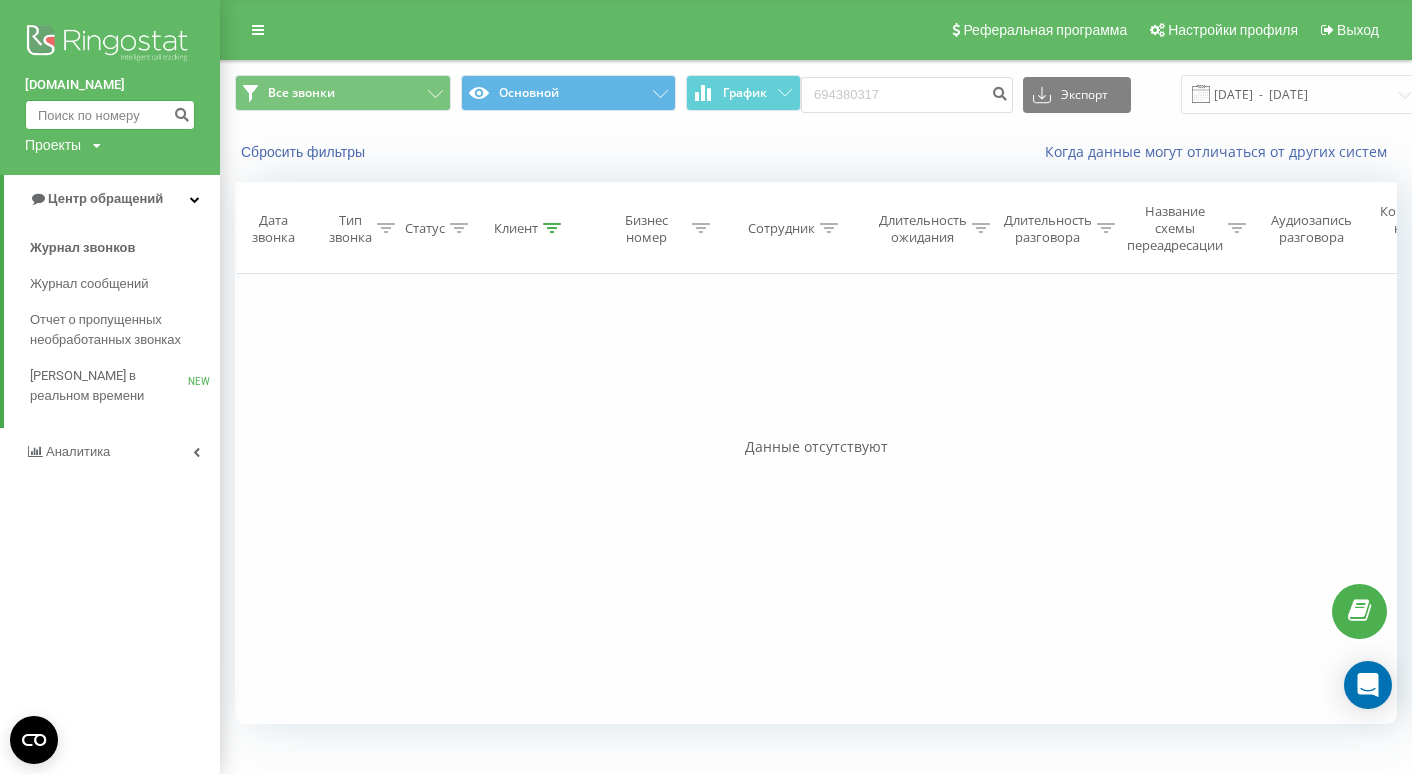 paste on "501793914" 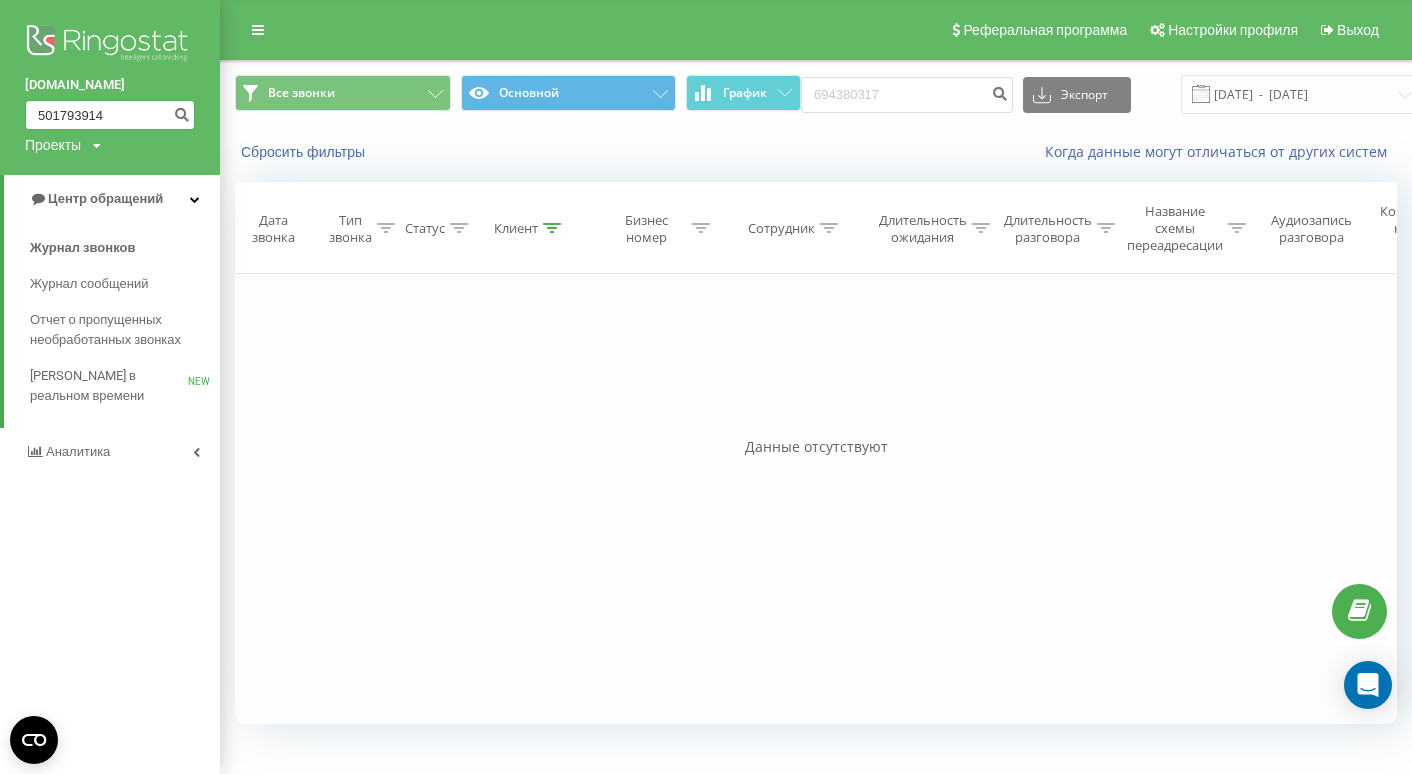 type on "501793914" 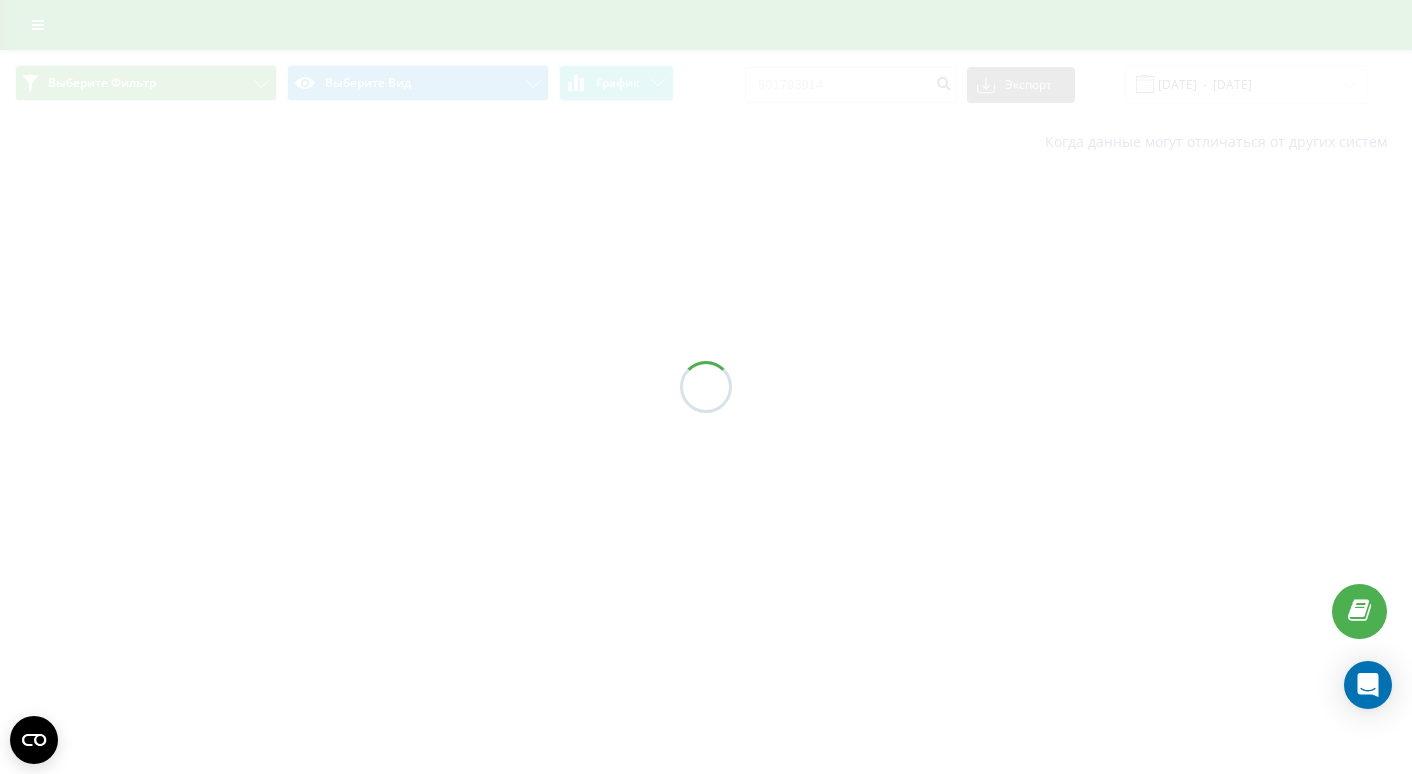 scroll, scrollTop: 0, scrollLeft: 0, axis: both 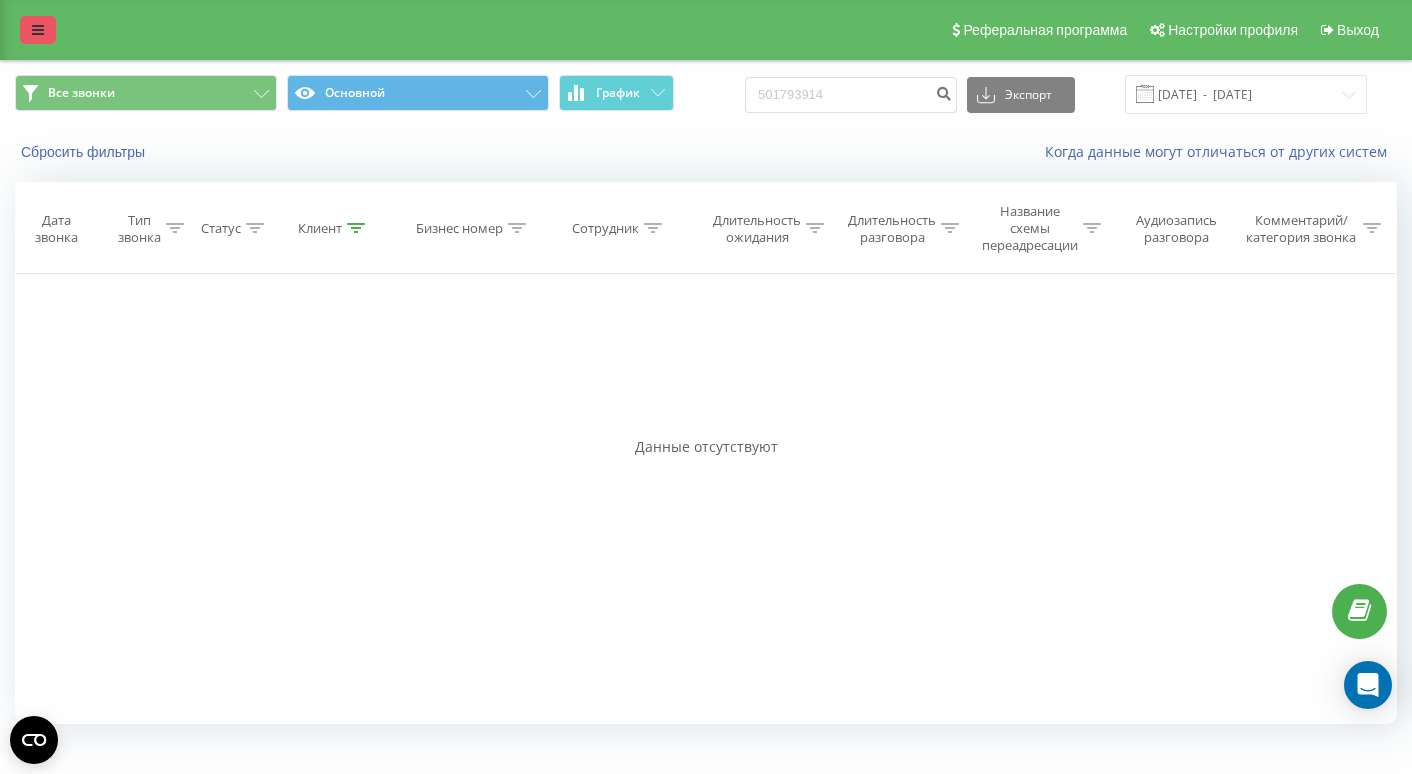 click at bounding box center (38, 30) 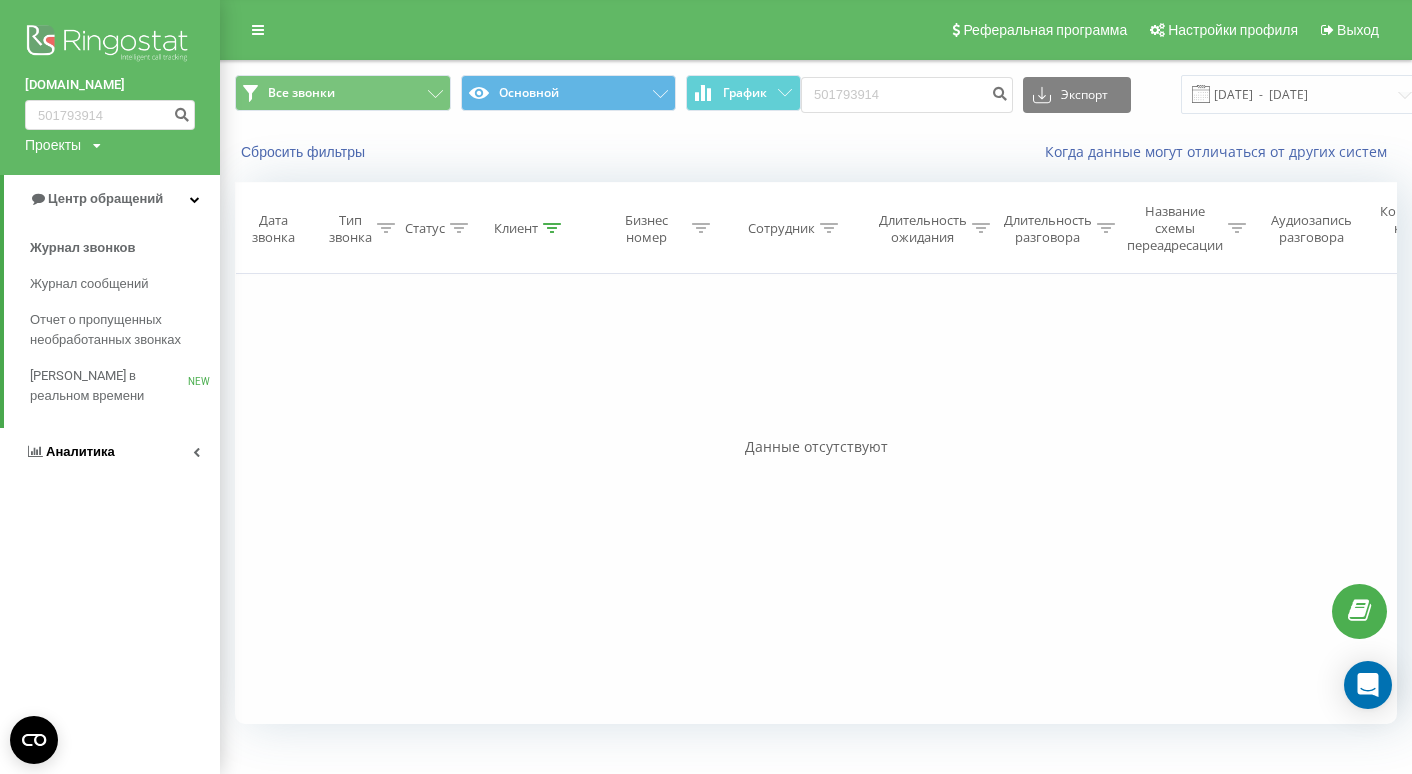 click on "Аналитика" at bounding box center [110, 452] 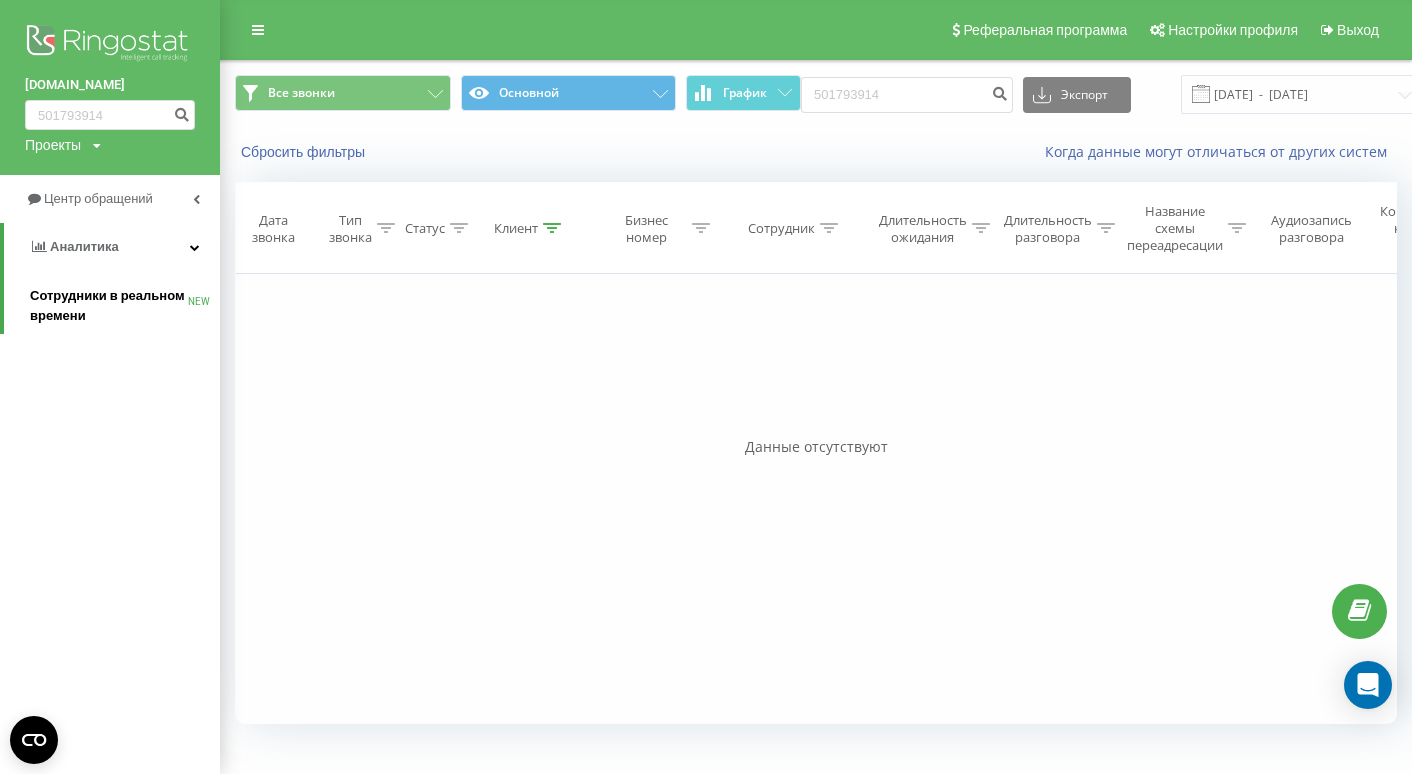 click on "Сотрудники в реальном времени" at bounding box center [109, 306] 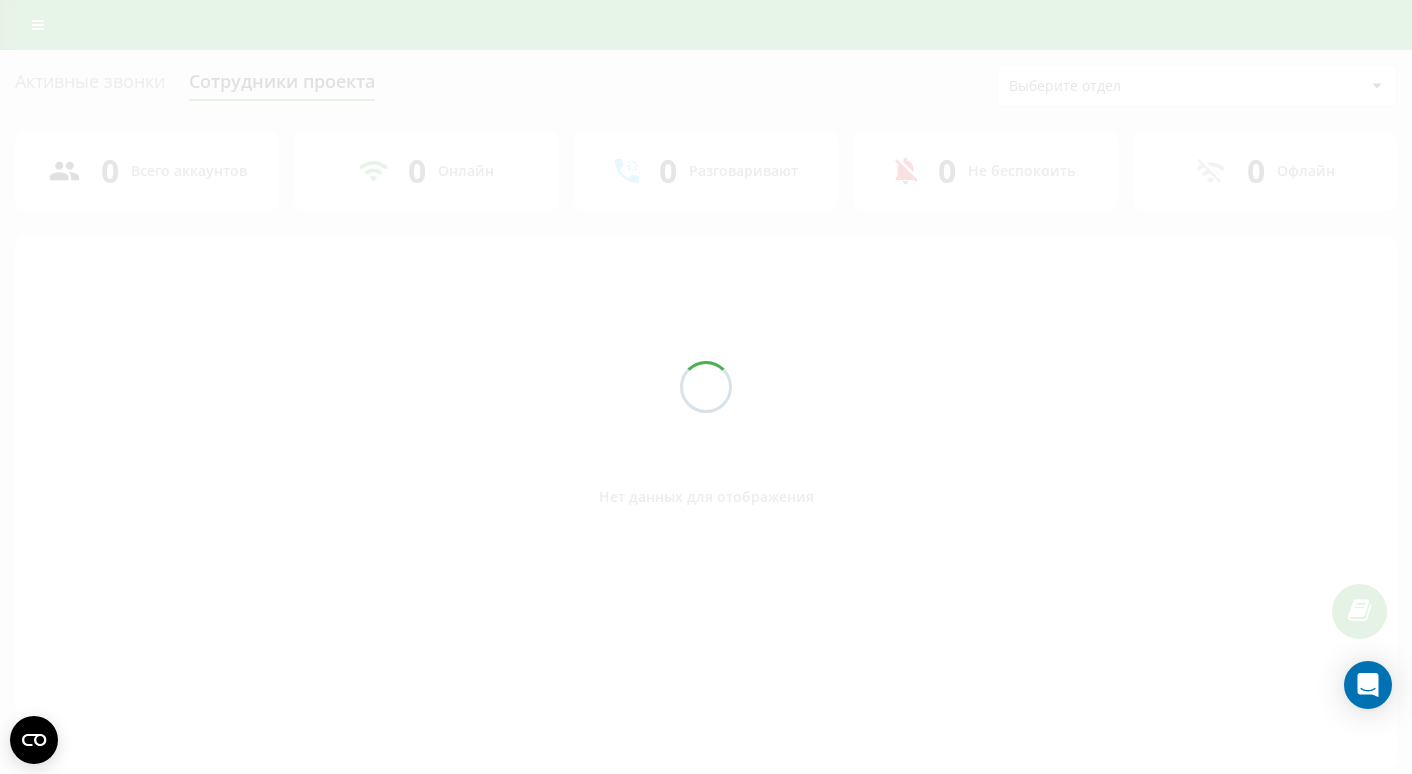 scroll, scrollTop: 0, scrollLeft: 0, axis: both 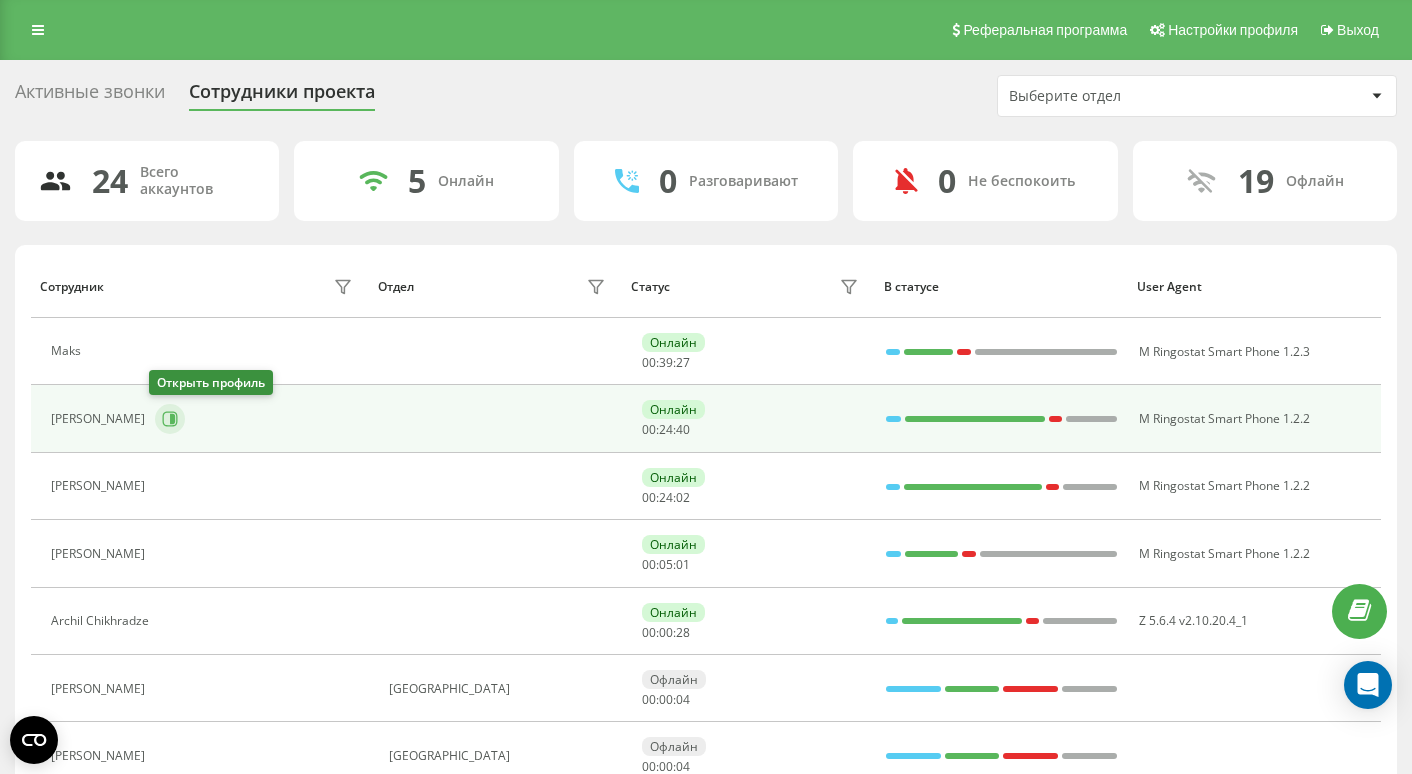 click 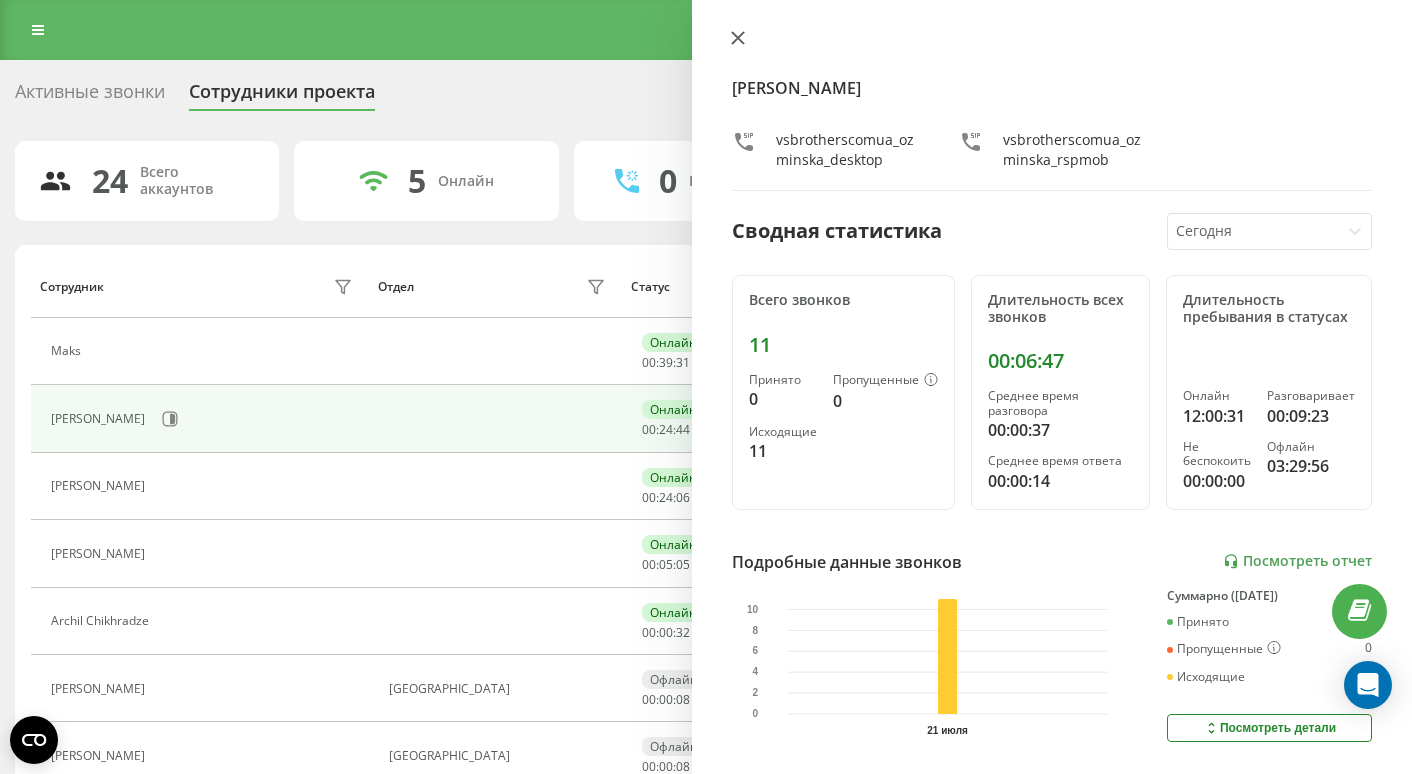 click 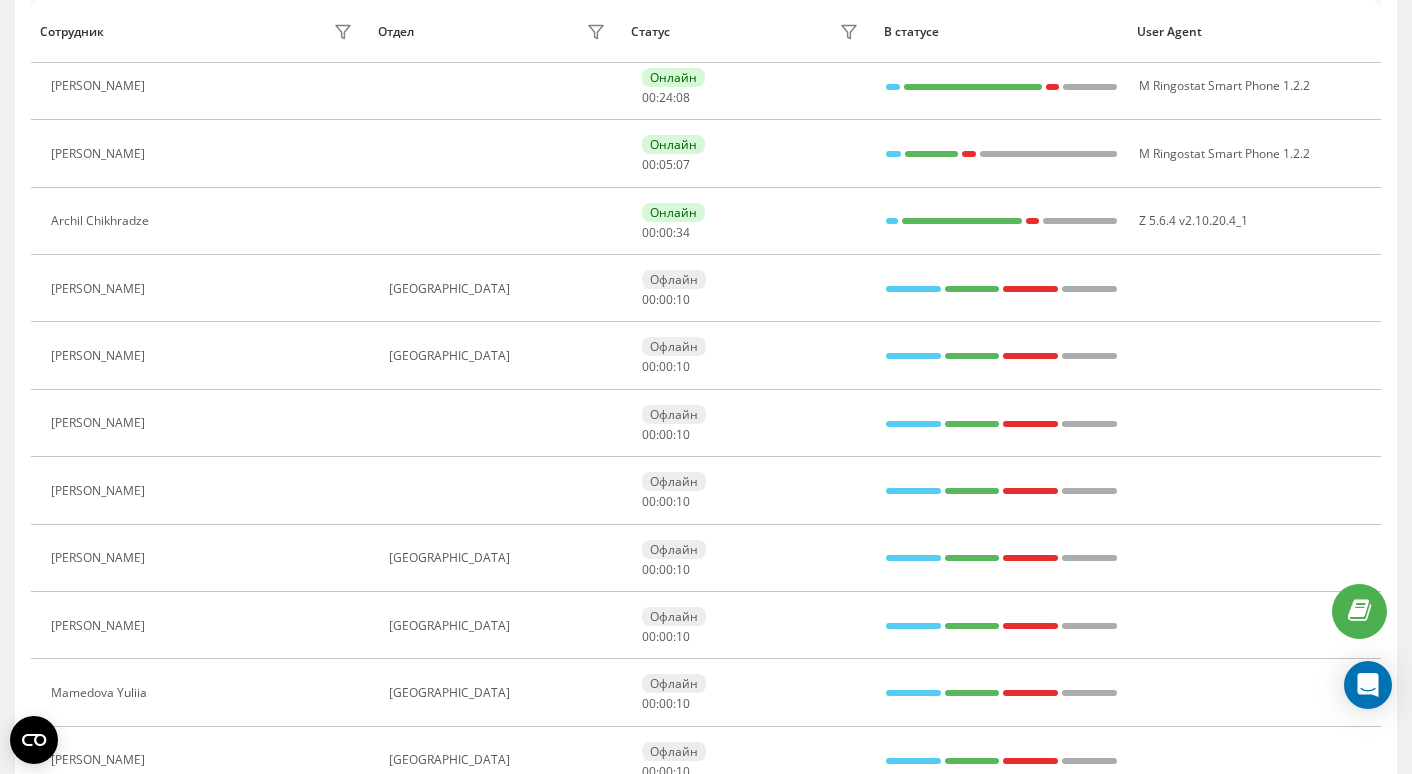 scroll, scrollTop: 411, scrollLeft: 0, axis: vertical 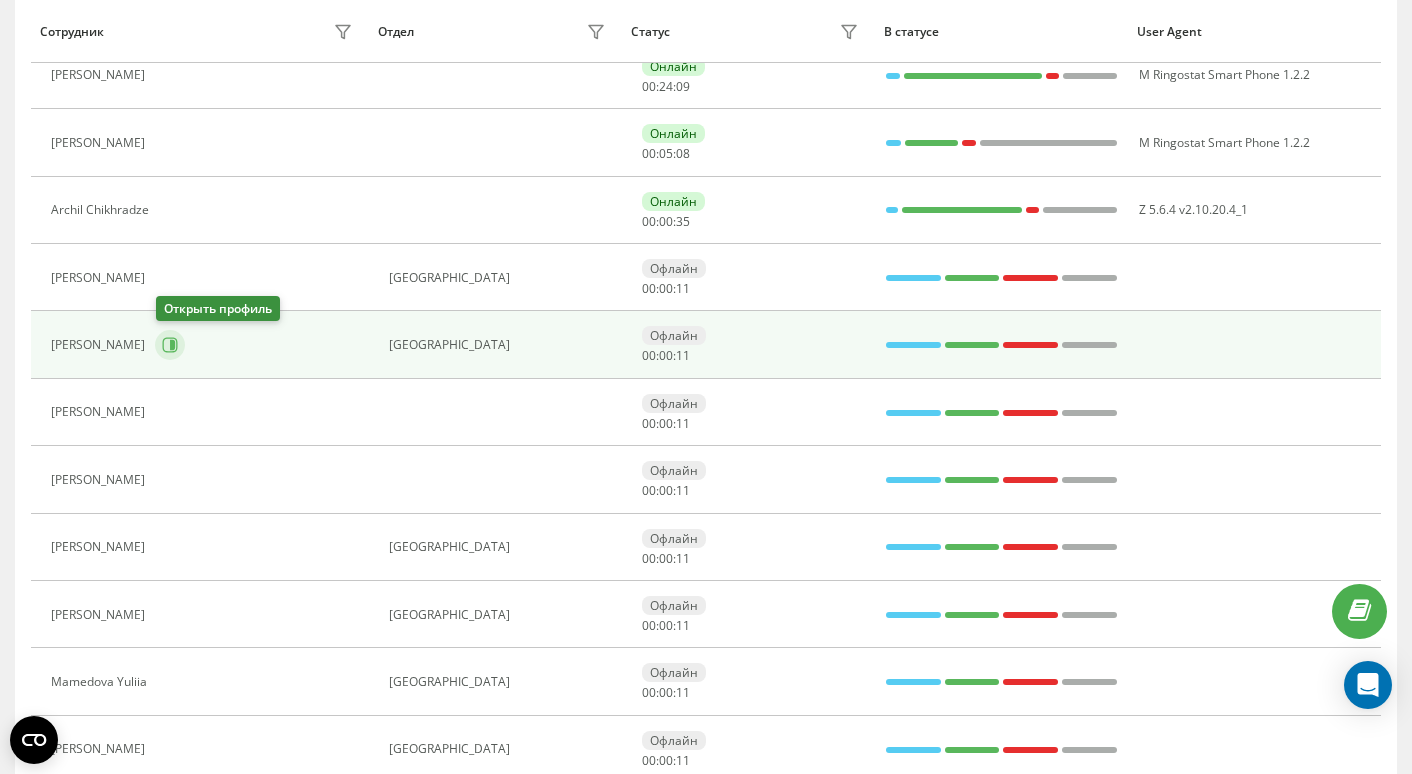click 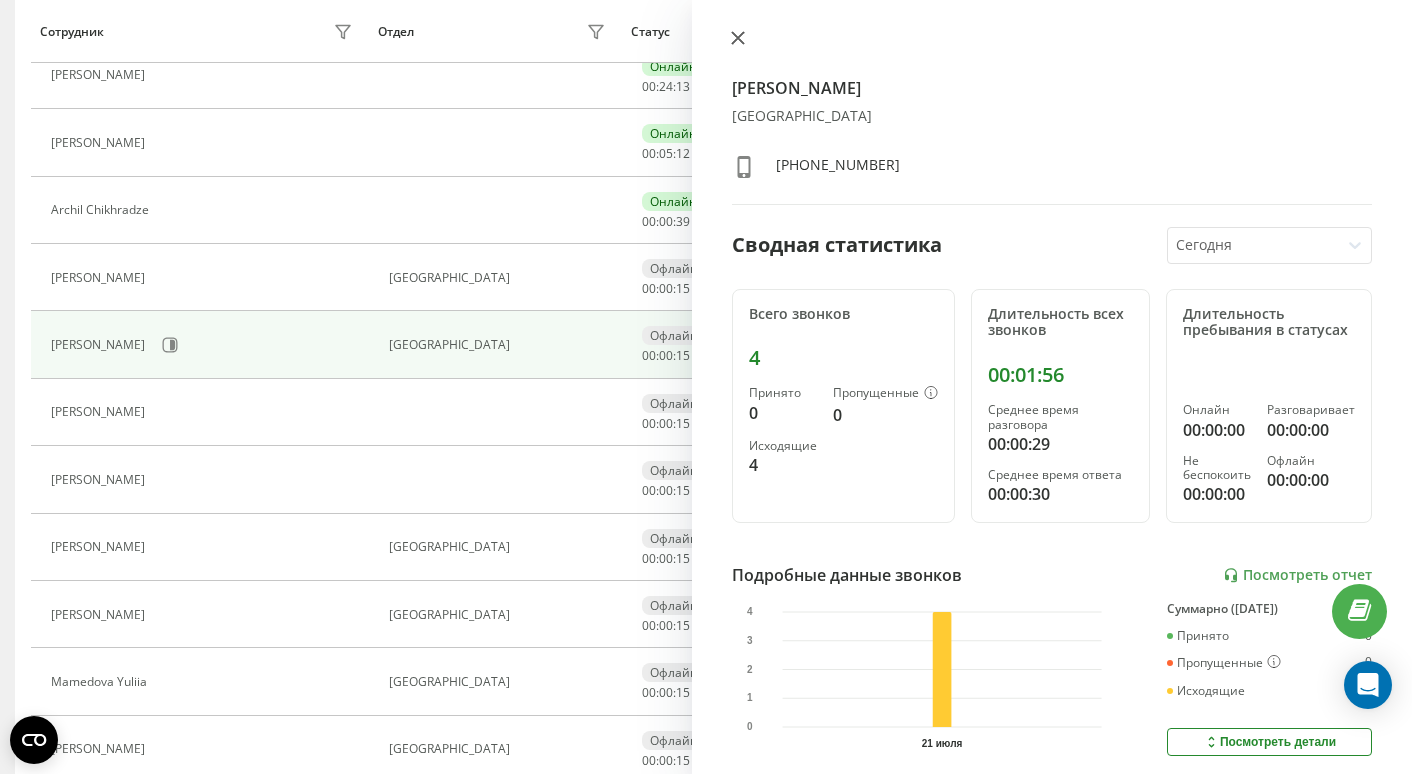 click 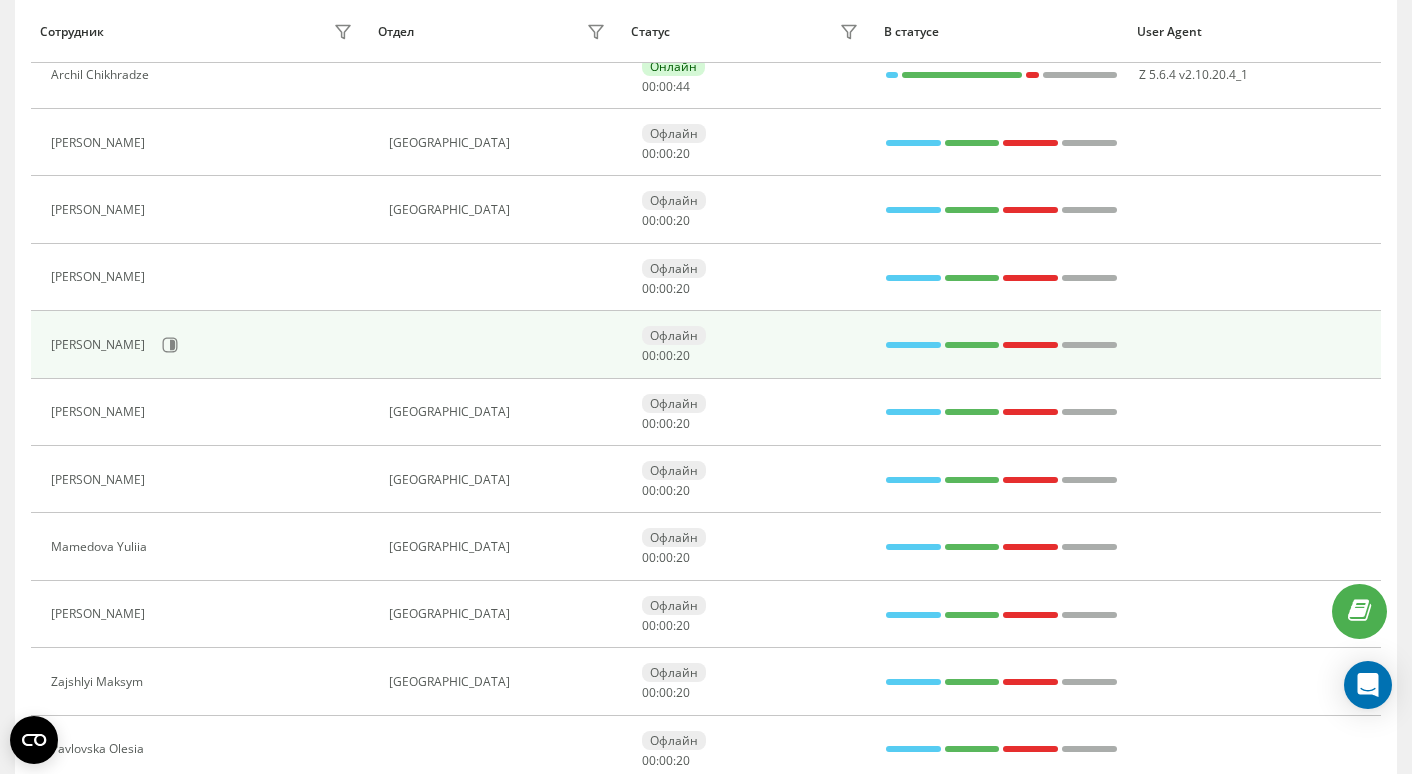 scroll, scrollTop: 549, scrollLeft: 0, axis: vertical 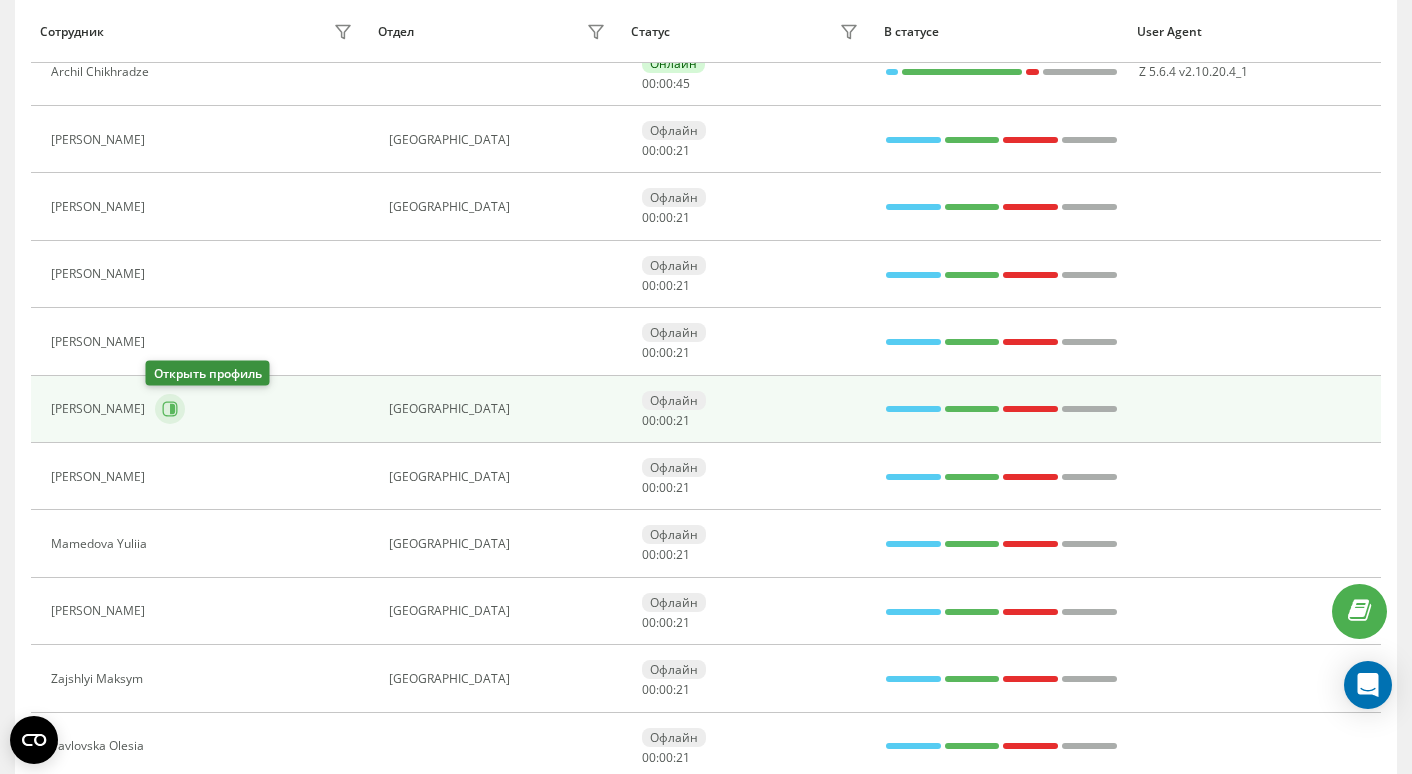 click 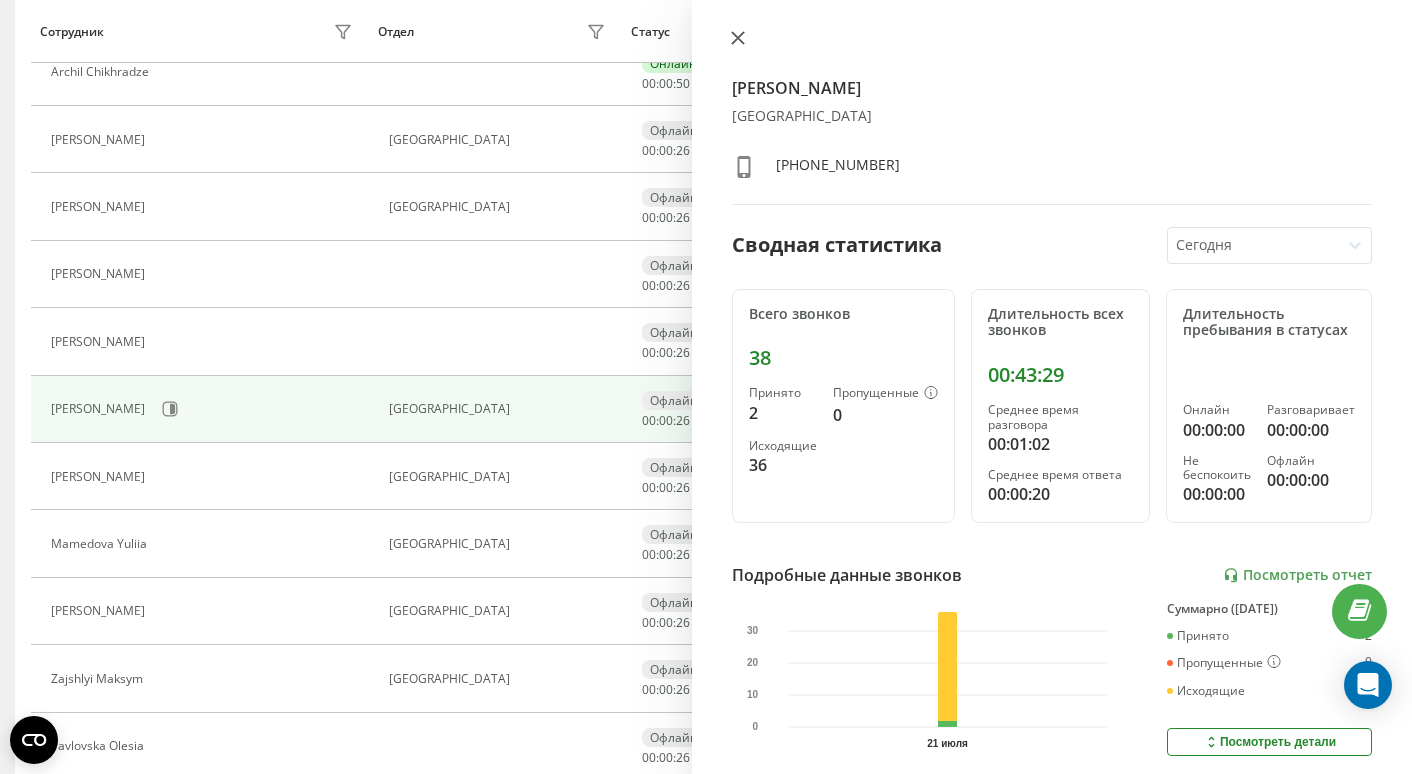 click 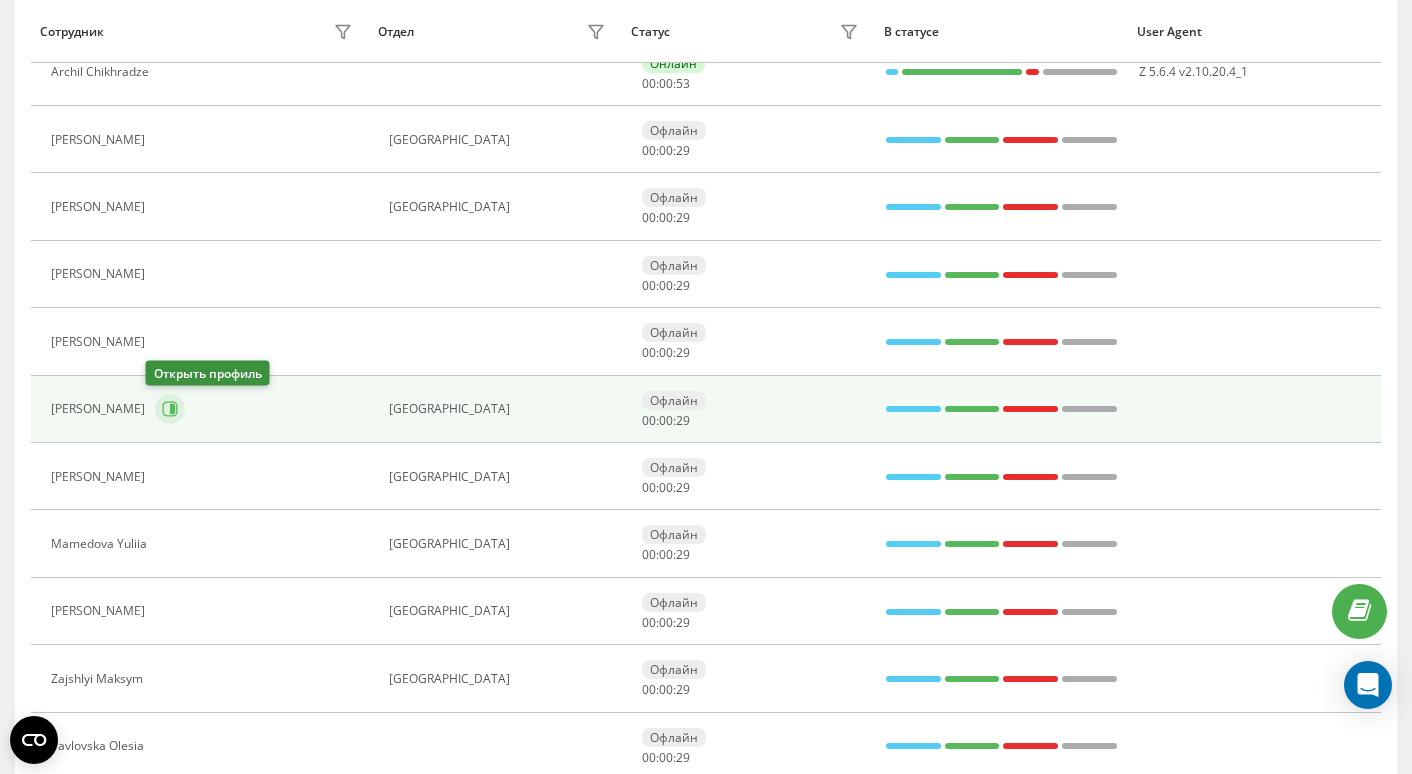 click 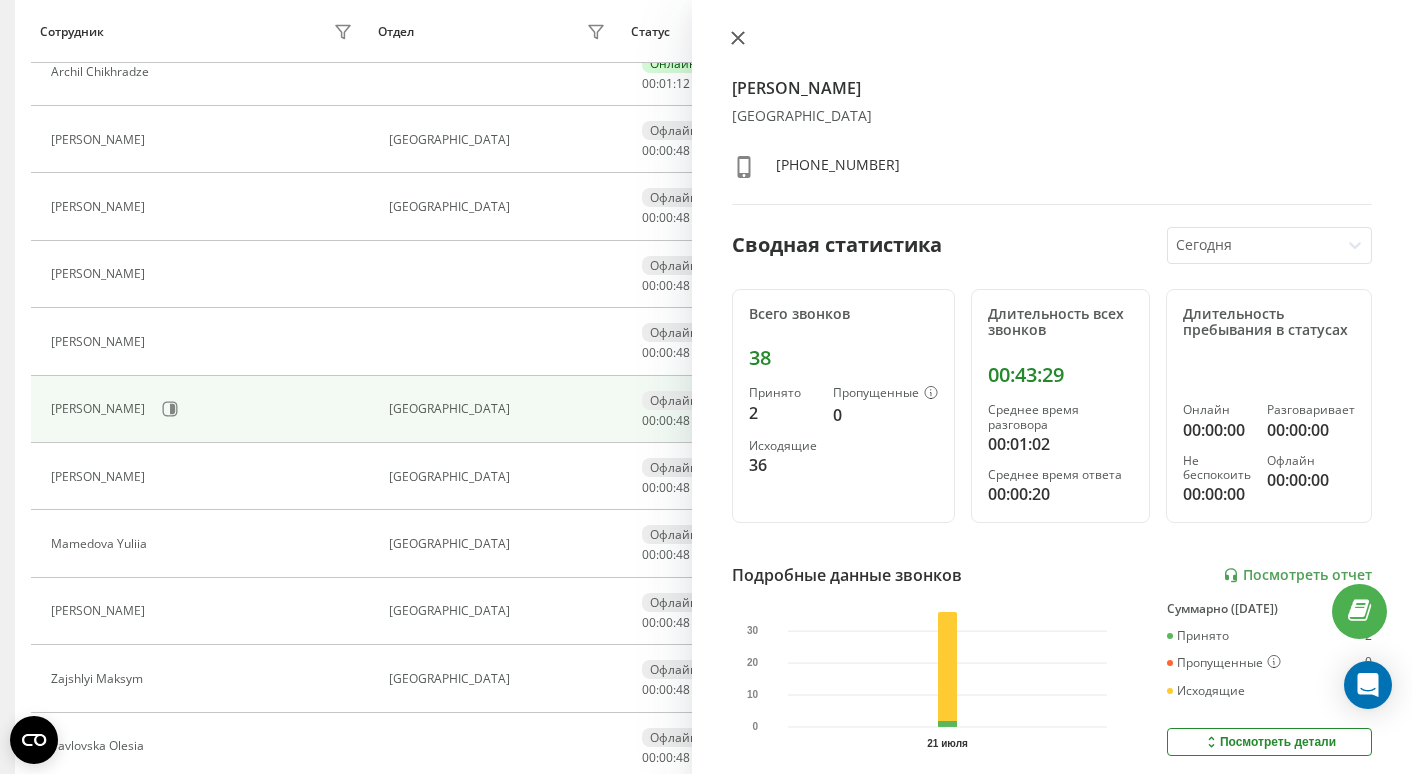 click 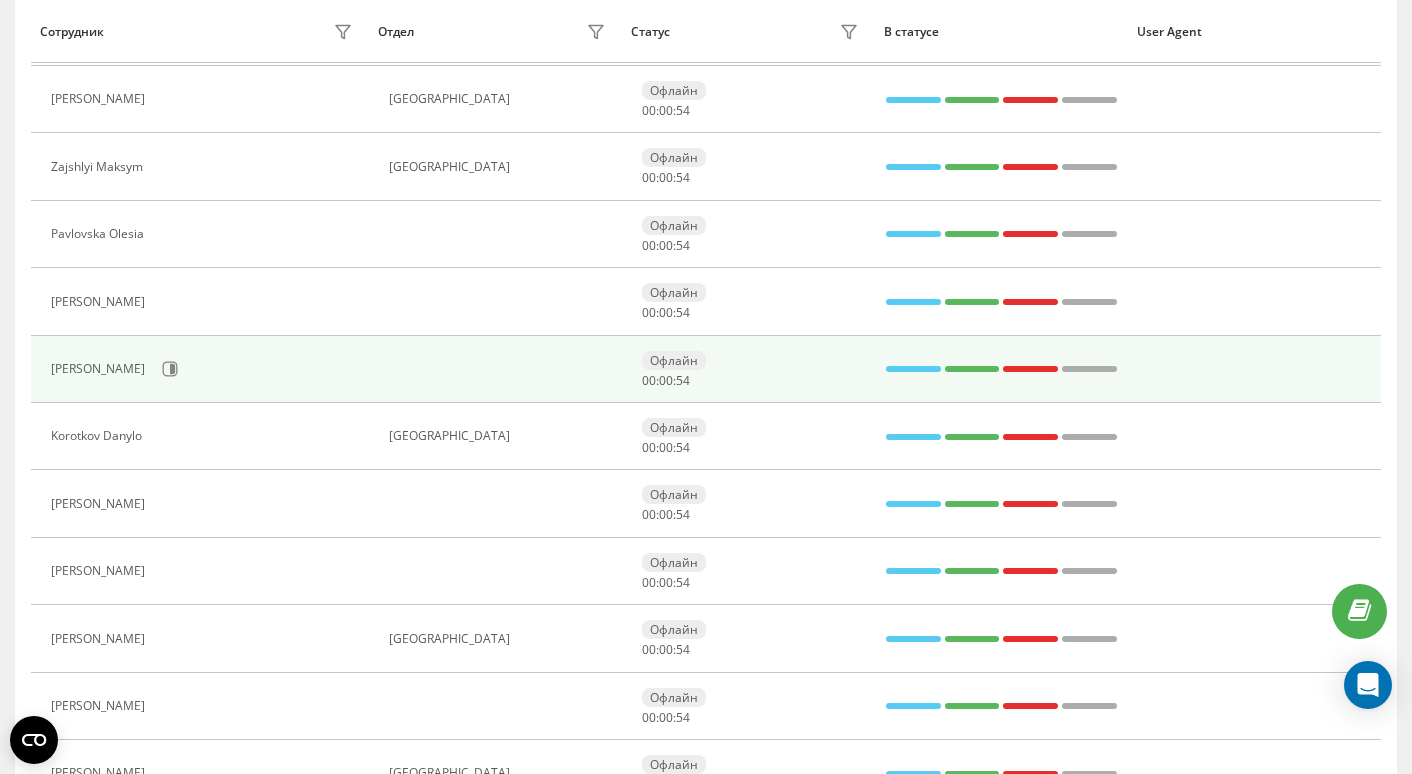 scroll, scrollTop: 1063, scrollLeft: 0, axis: vertical 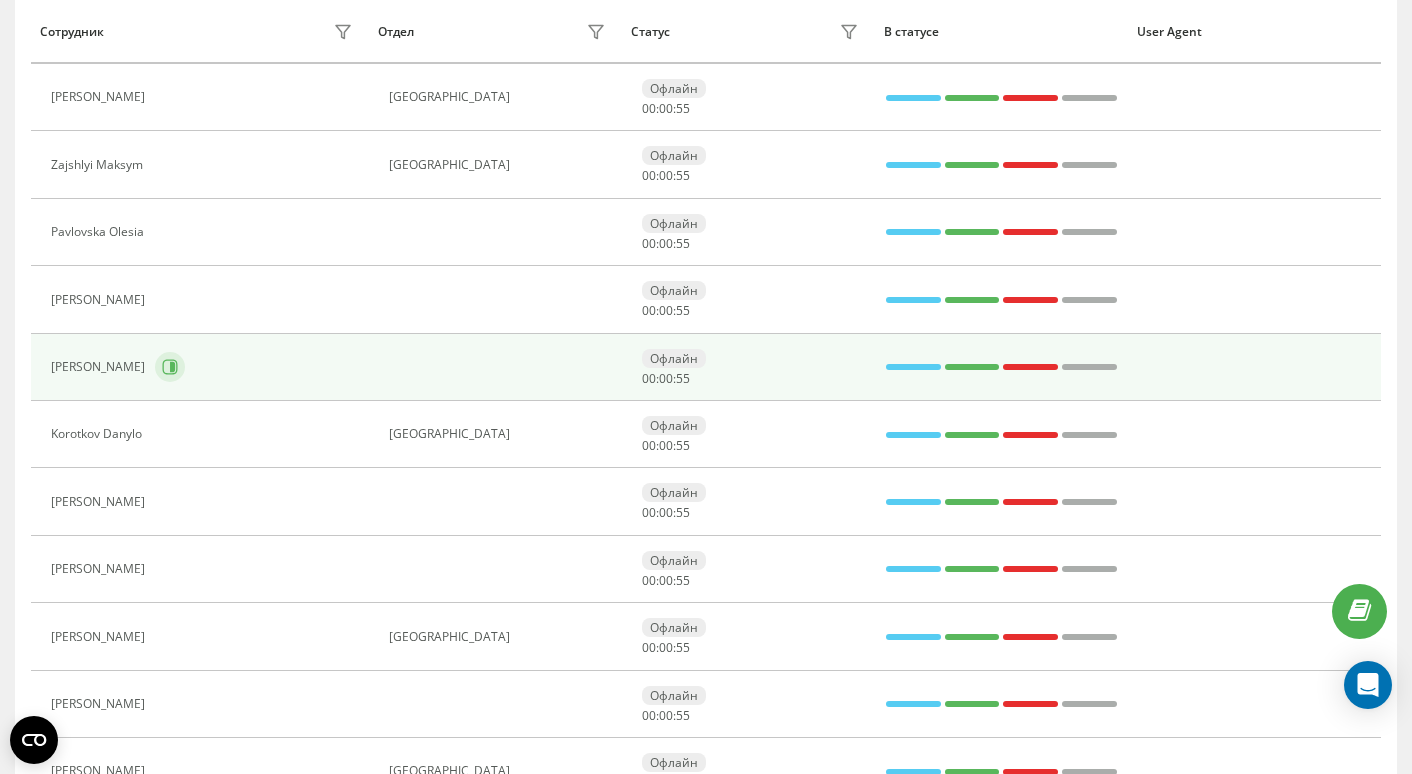 click 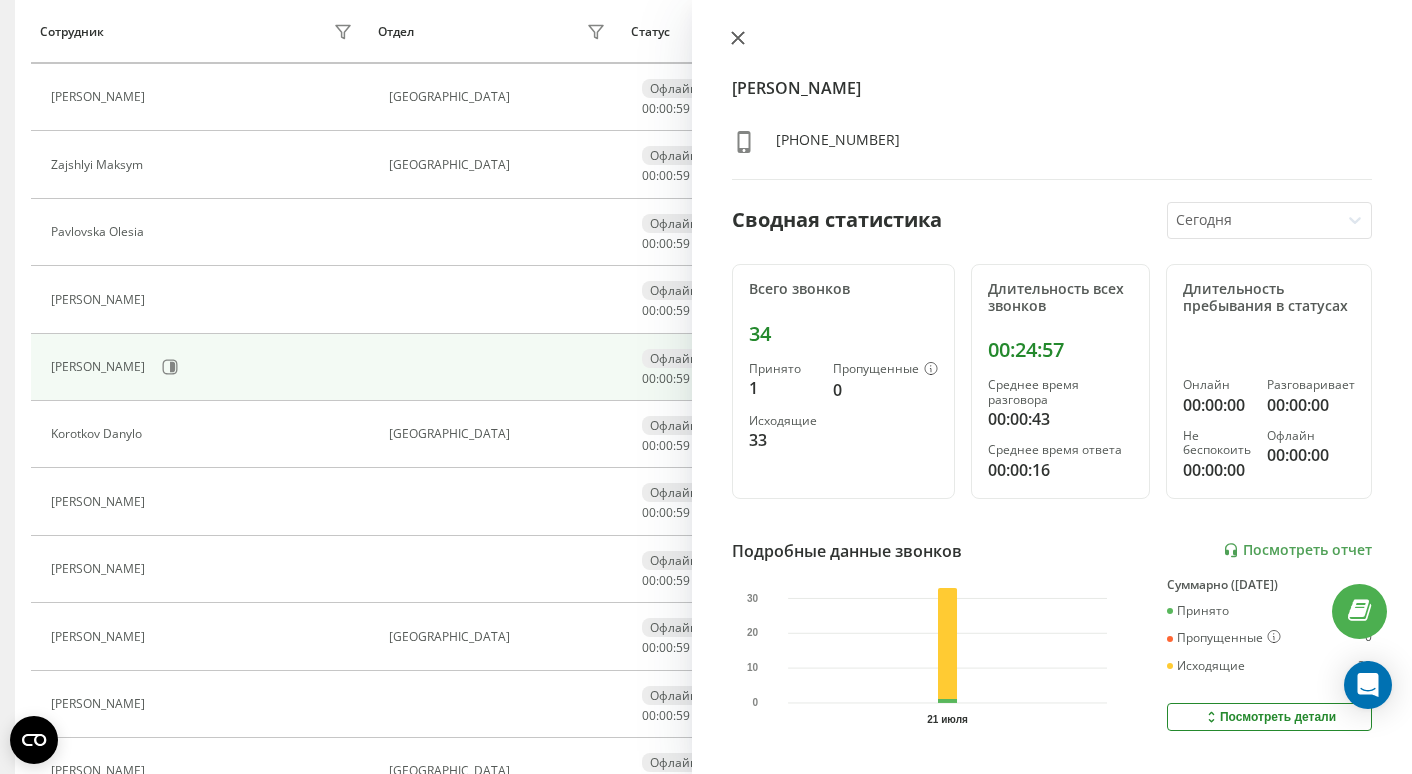 click 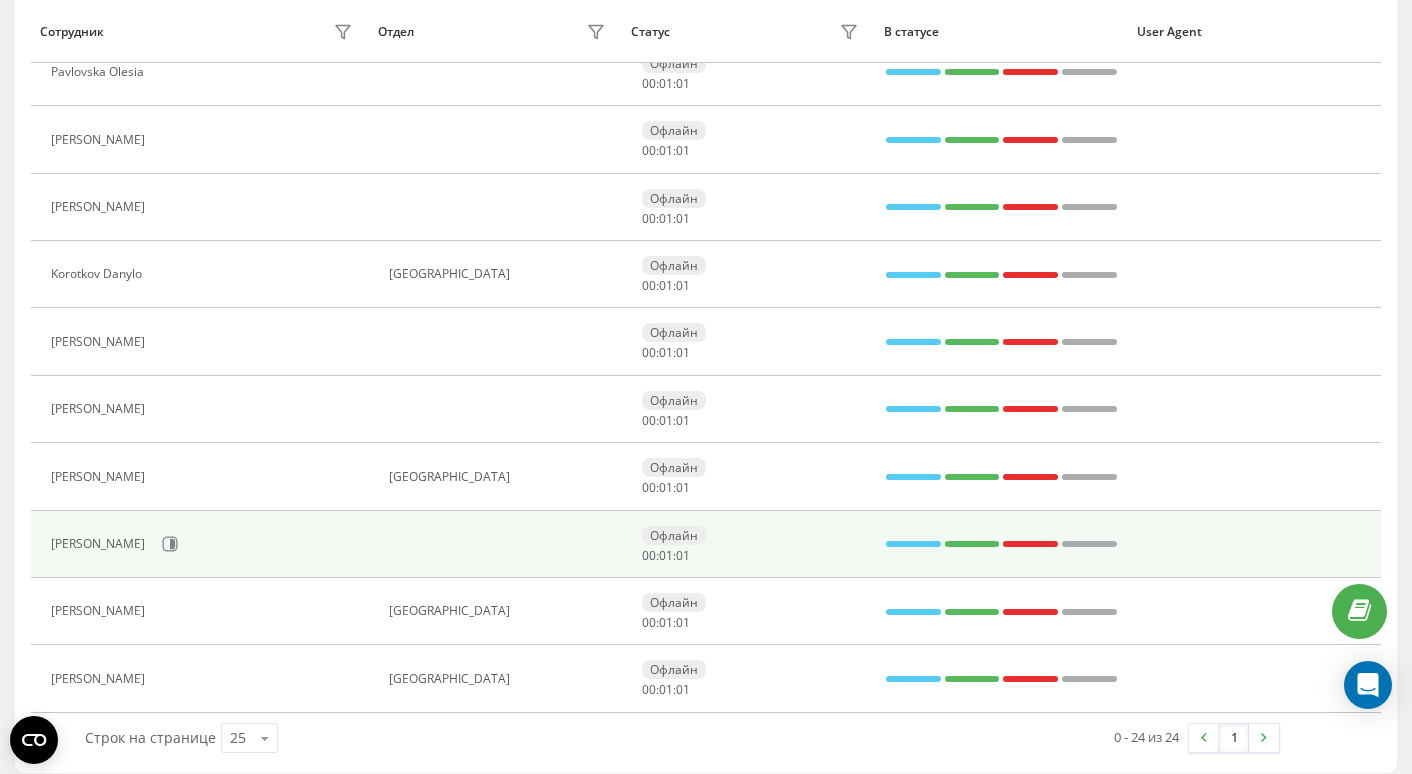 scroll, scrollTop: 1236, scrollLeft: 0, axis: vertical 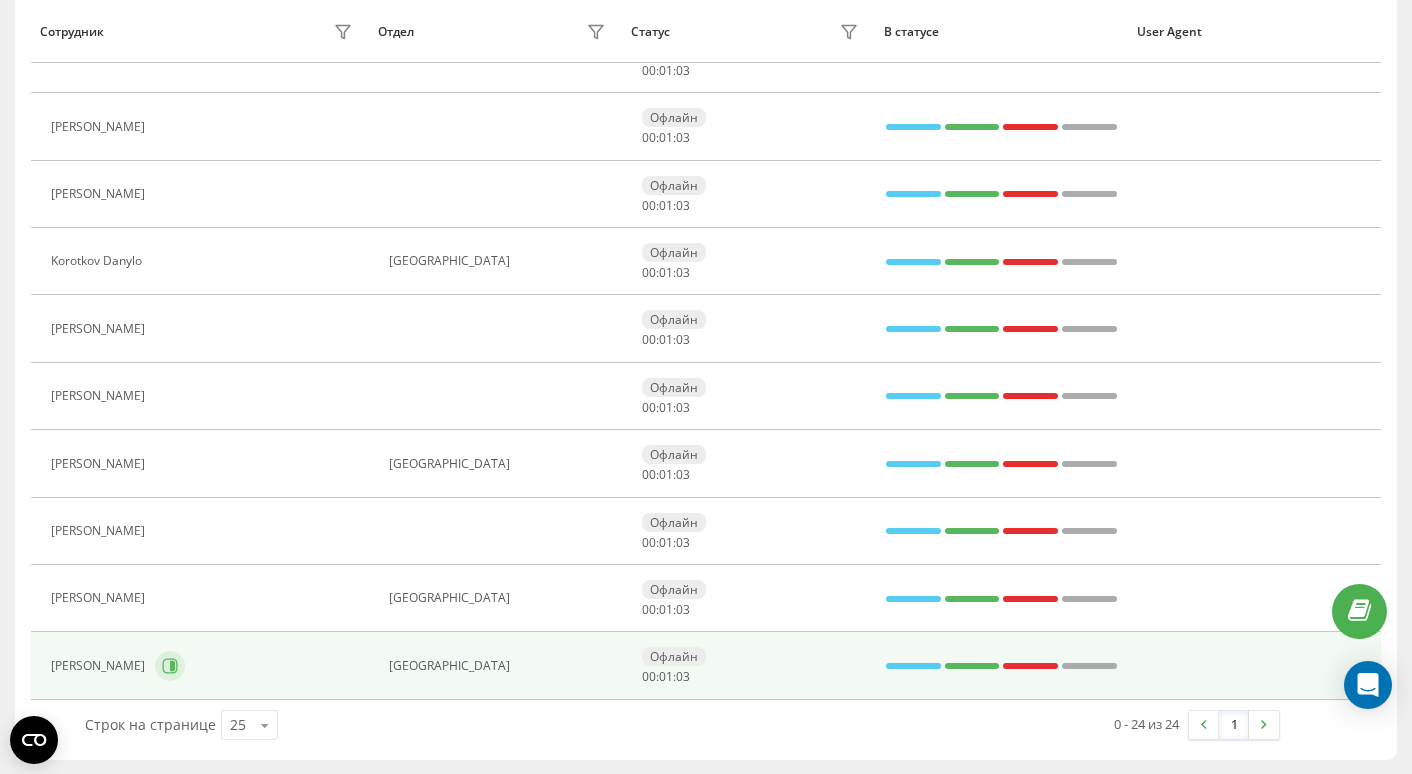 click 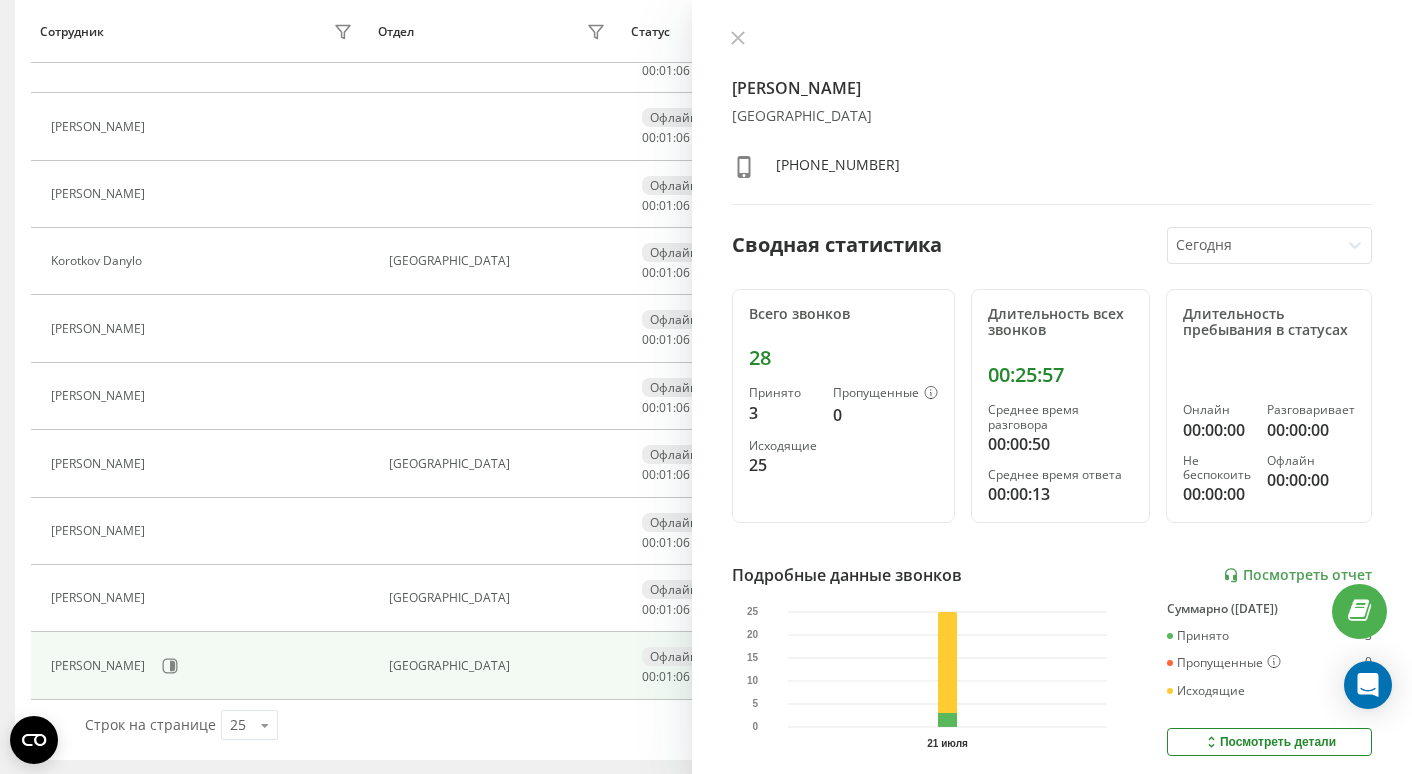 click on "Лукасевич Тарас КиевЛьвов +380631696638 Сводная статистика Сегодня Всего звонков 28 Принято 3 Пропущенные 0 Исходящие 25 Длительность всех звонков 00:25:57 Среднее время разговора 00:00:50 Среднее время ответа 00:00:13 Длительность пребывания в статусах Онлайн 00:00:00 Разговаривает 00:00:00 Не беспокоить 00:00:00 Офлайн 00:00:00 Подробные данные звонков Посмотреть отчет 21 июля 0 5 10 15 20 25 Суммарно (Сегодня) Принято 3 Пропущенные 0 Исходящие 25   Посмотреть детали Подробные данные статусов 21 июля Суммарно (Сегодня) Онлайн 00:00:00 Разговаривает 00:00:00 Не беспокоить 00:00:00 Офлайн 00:00:00" at bounding box center (1052, 387) 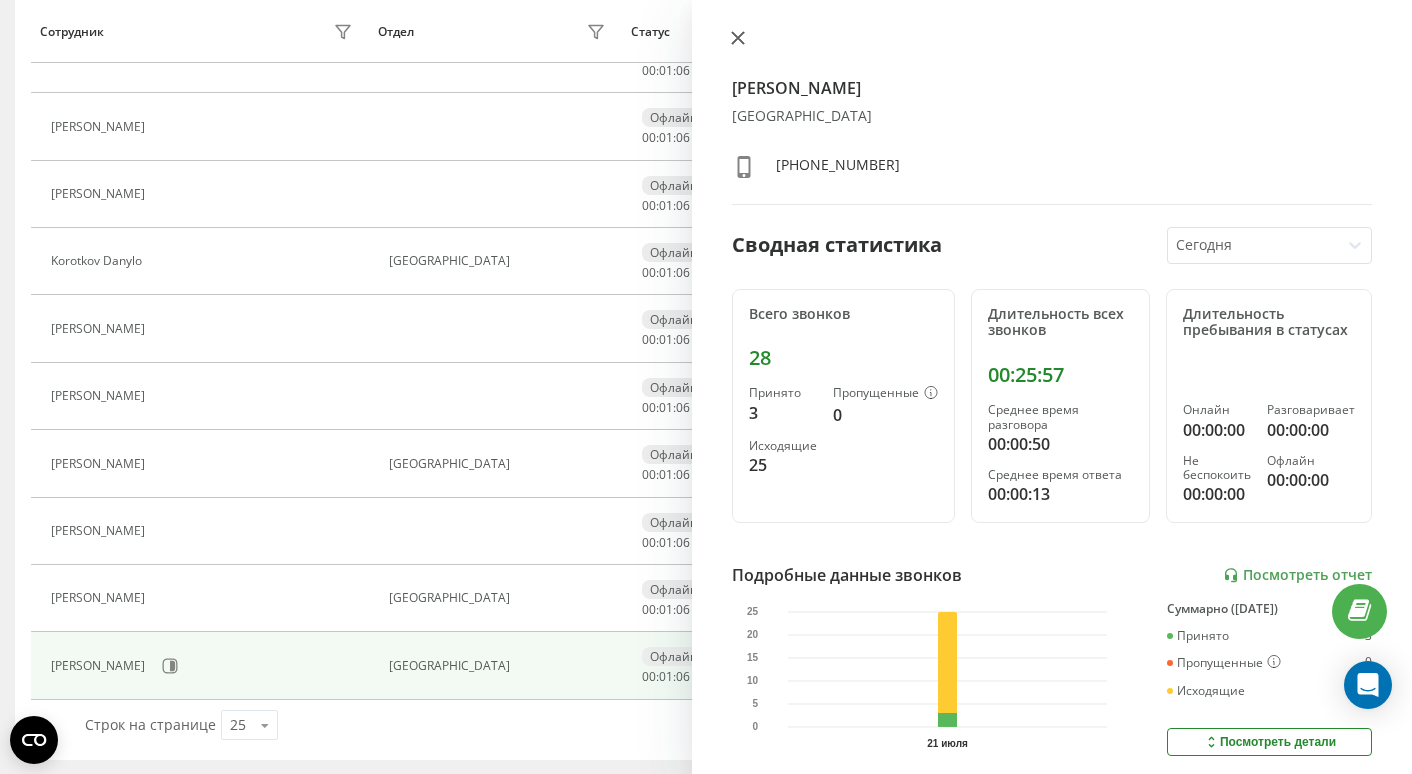 click 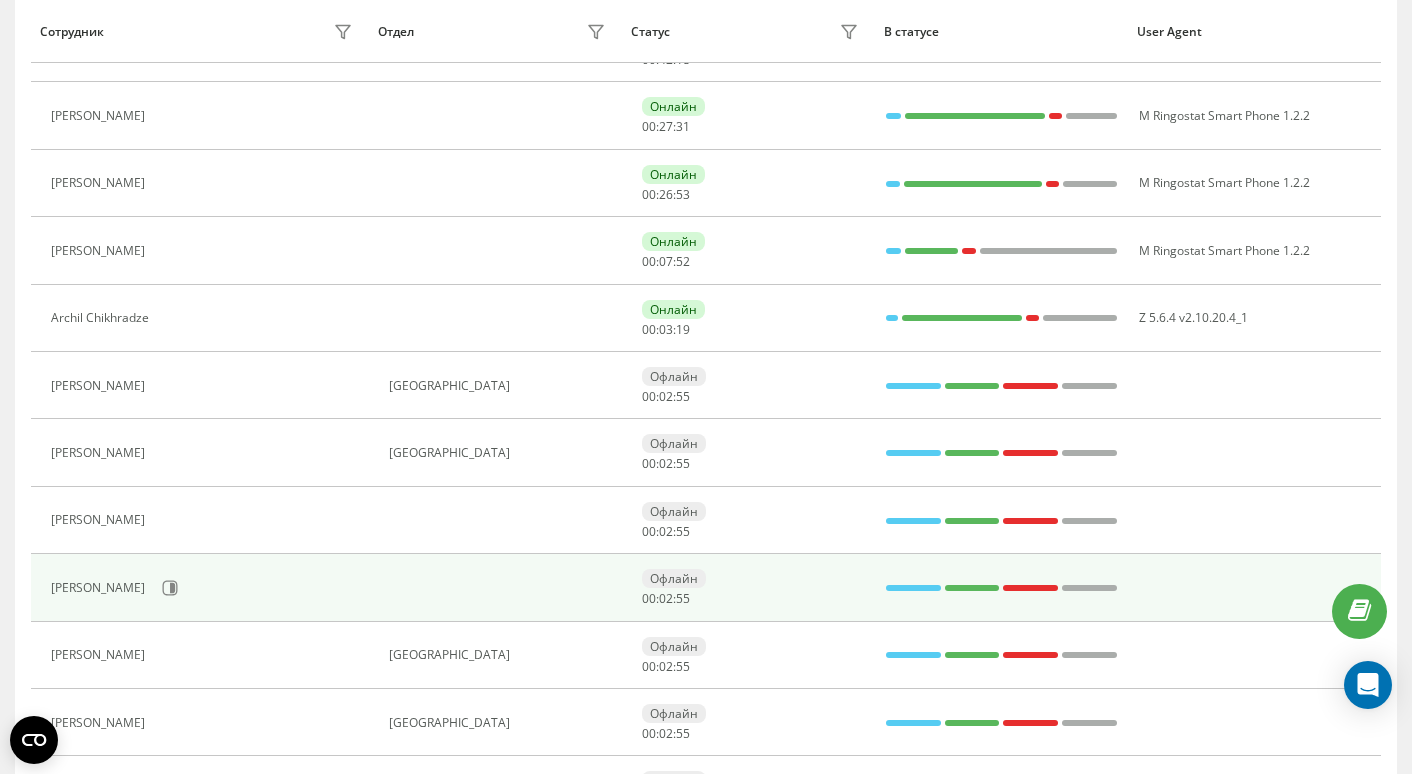 scroll, scrollTop: 0, scrollLeft: 0, axis: both 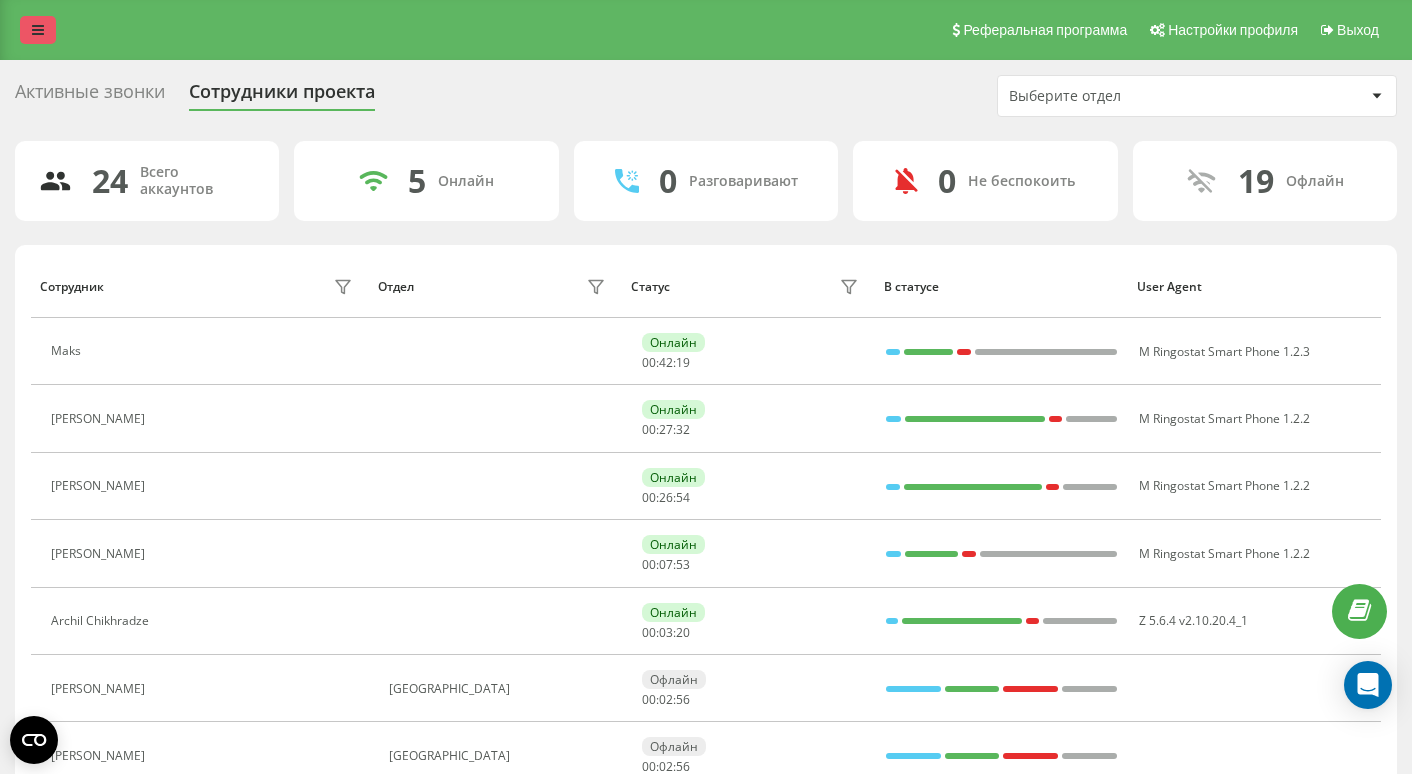 click at bounding box center [38, 30] 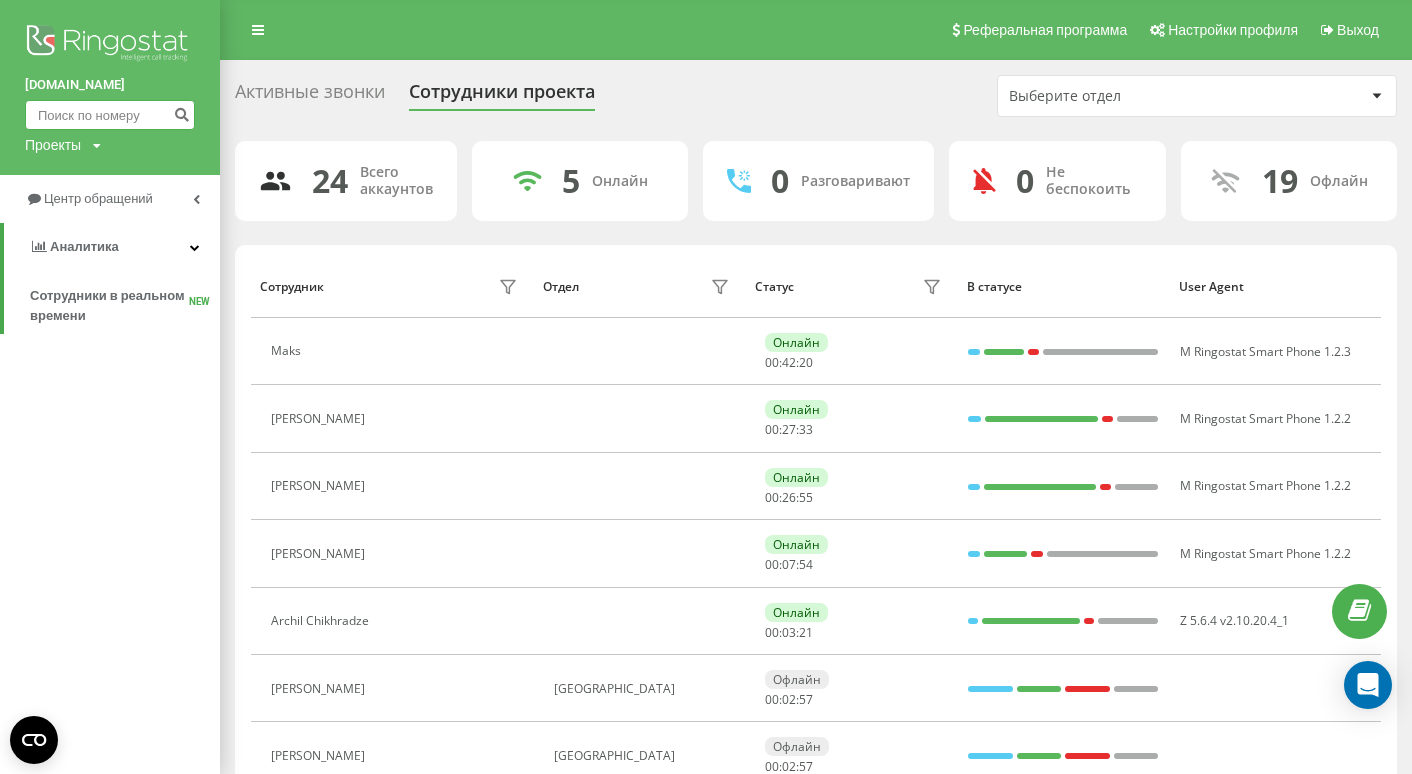 click at bounding box center (110, 115) 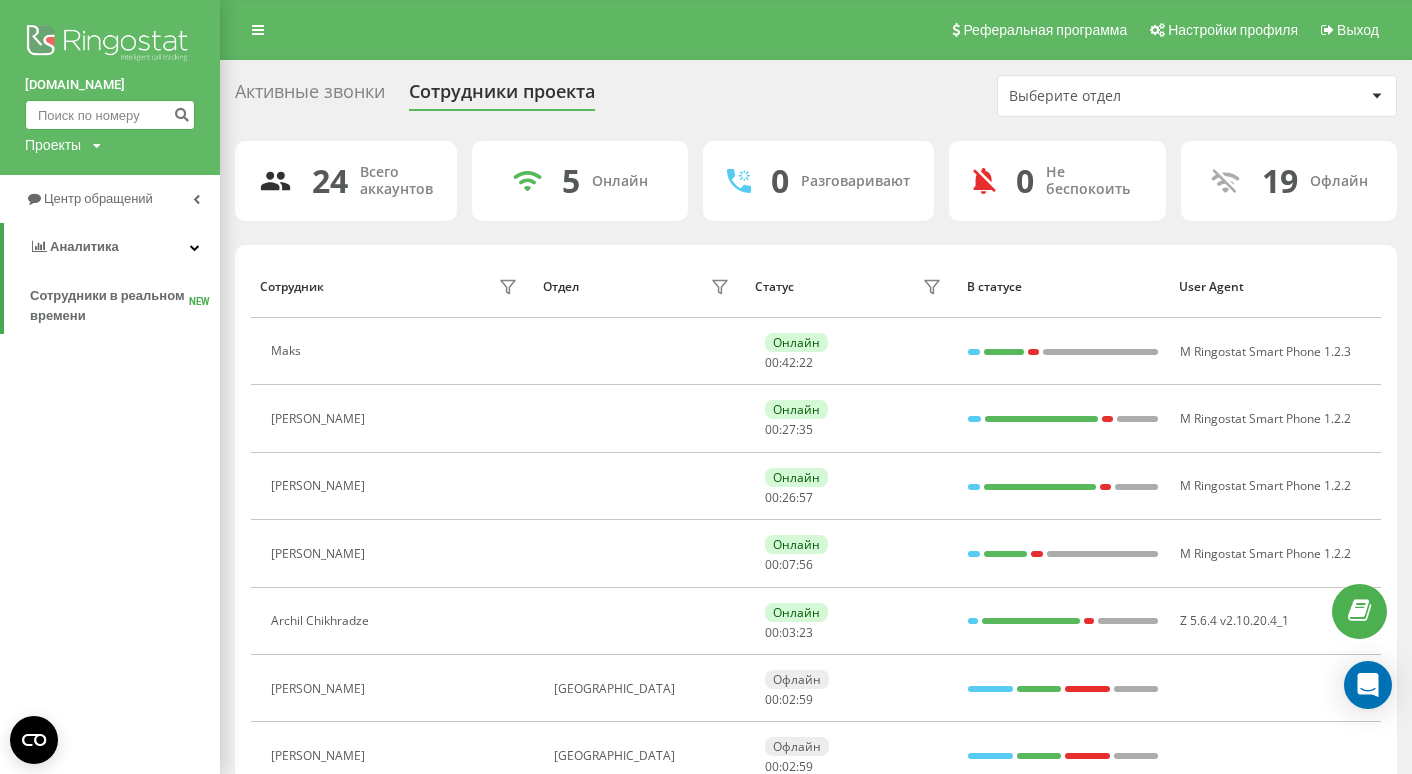 paste on "694380317" 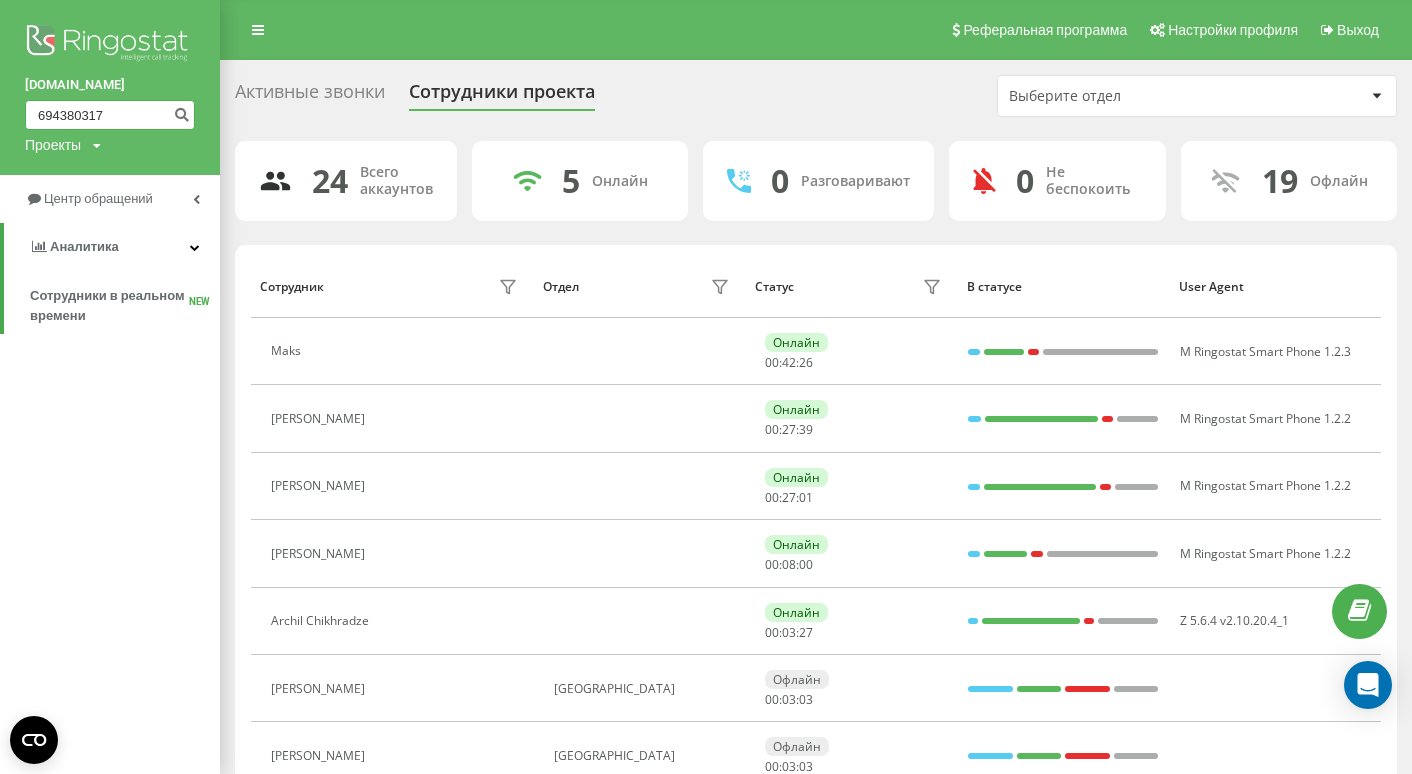 type on "694380317" 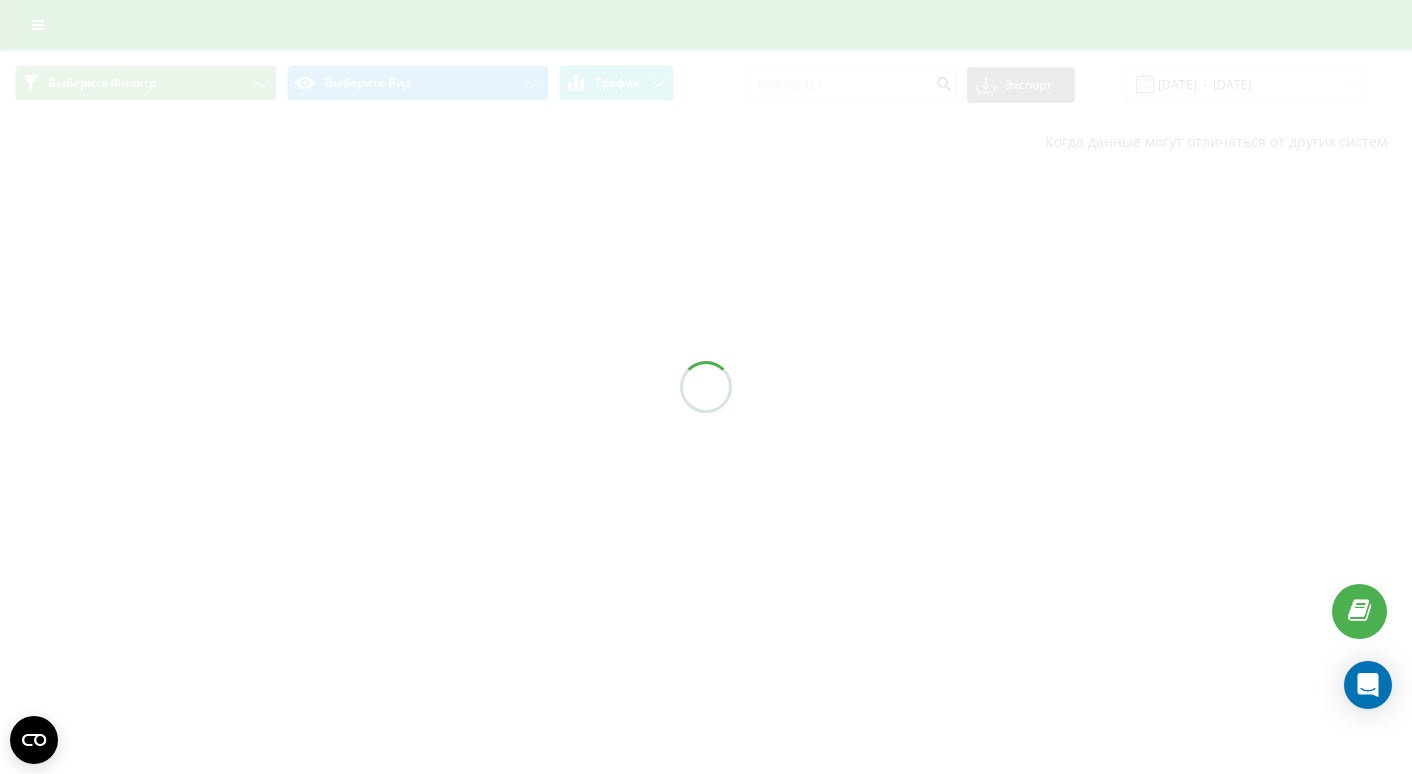 scroll, scrollTop: 0, scrollLeft: 0, axis: both 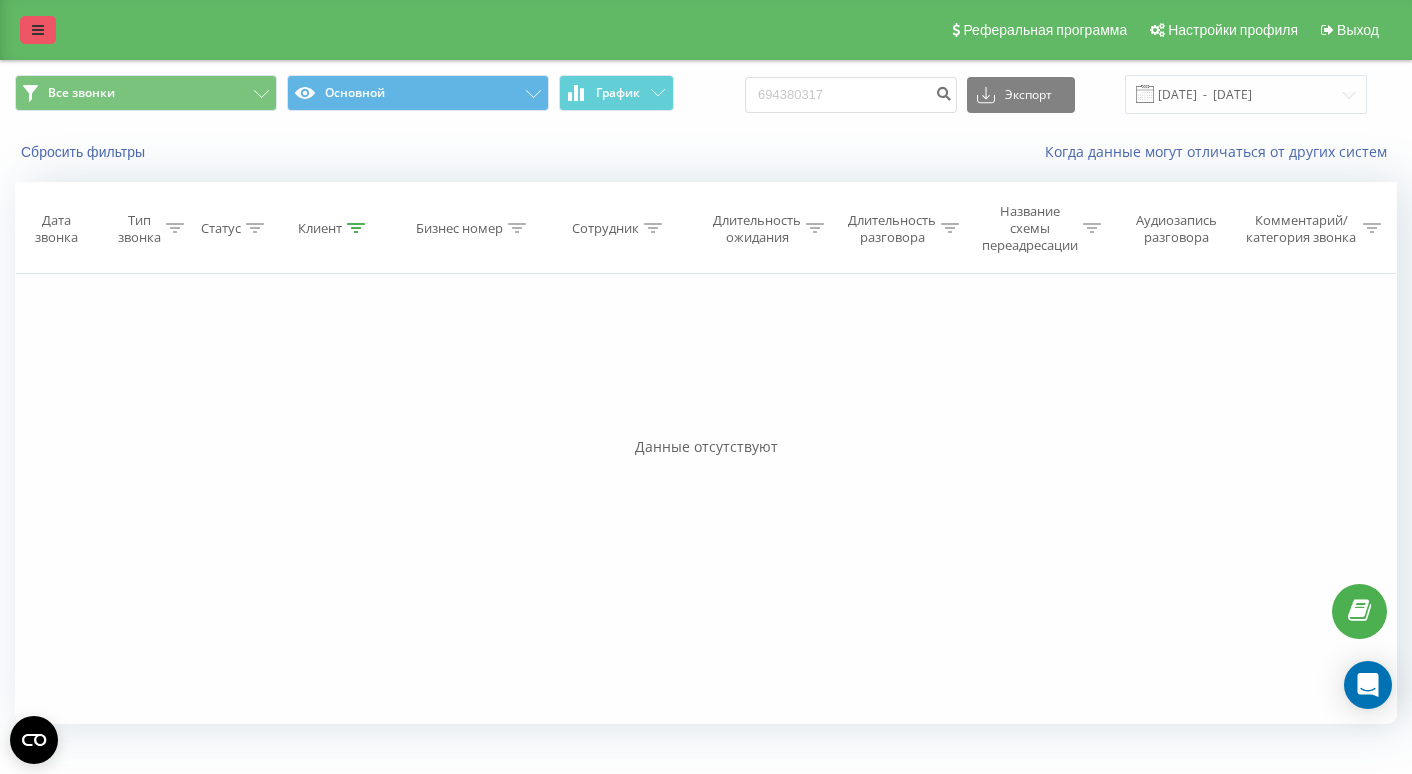 click at bounding box center [38, 30] 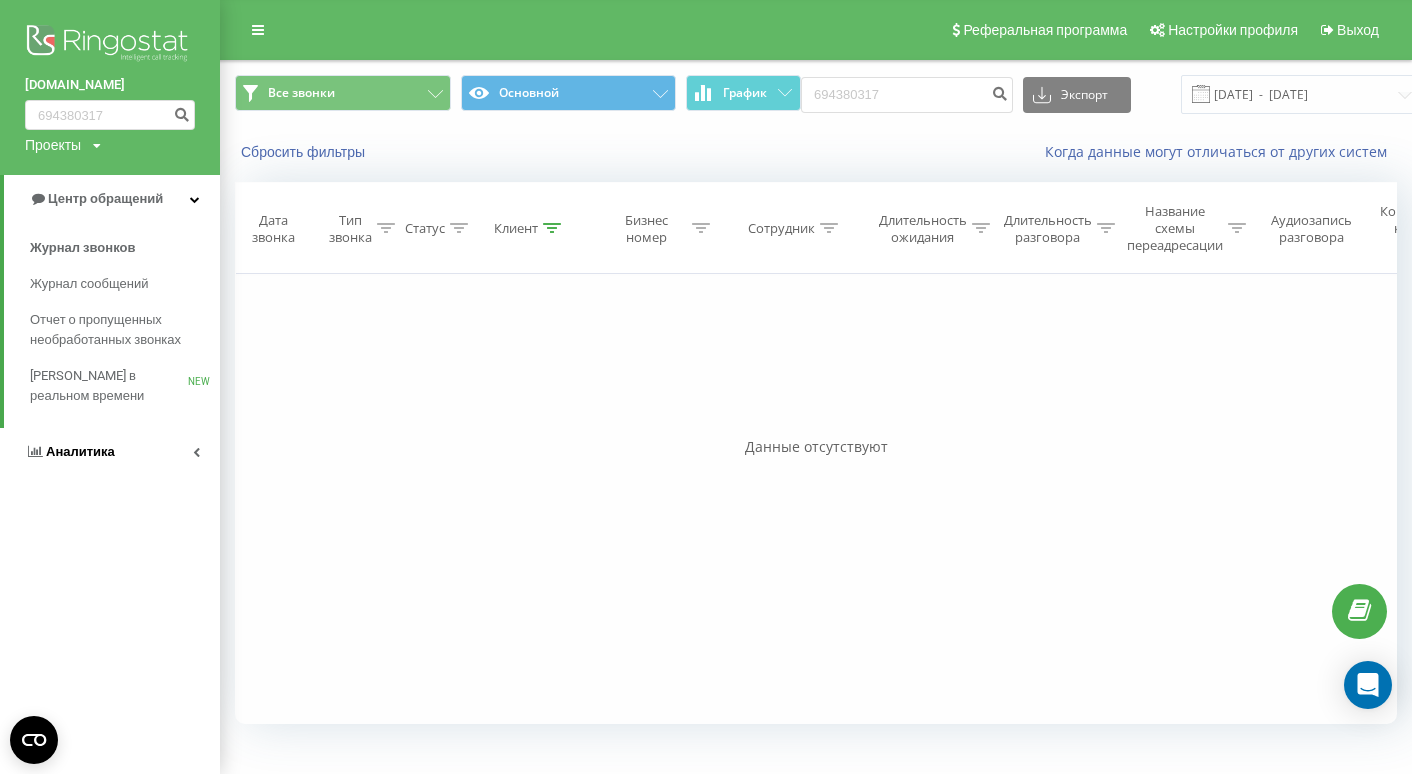 click on "Аналитика" at bounding box center (80, 451) 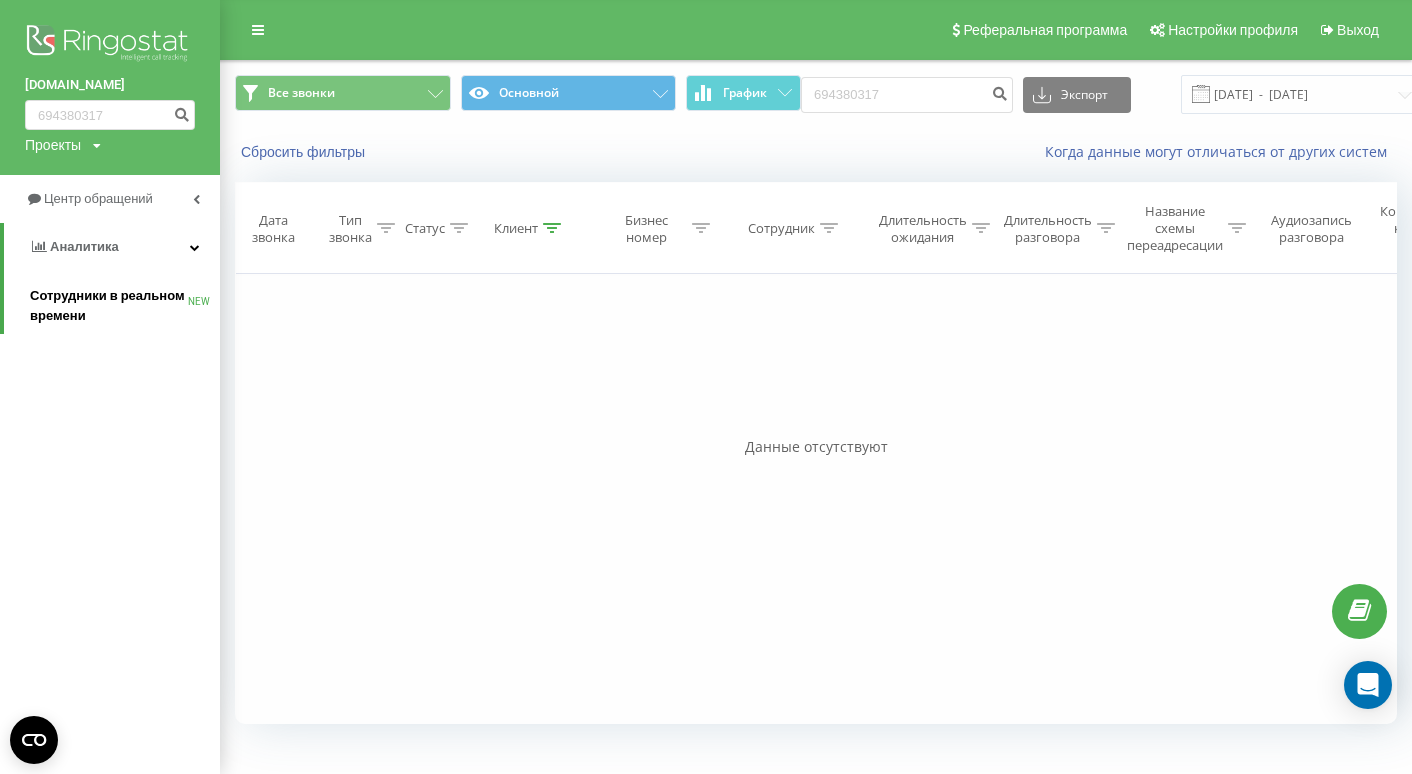 click on "Сотрудники в реальном времени" at bounding box center [109, 306] 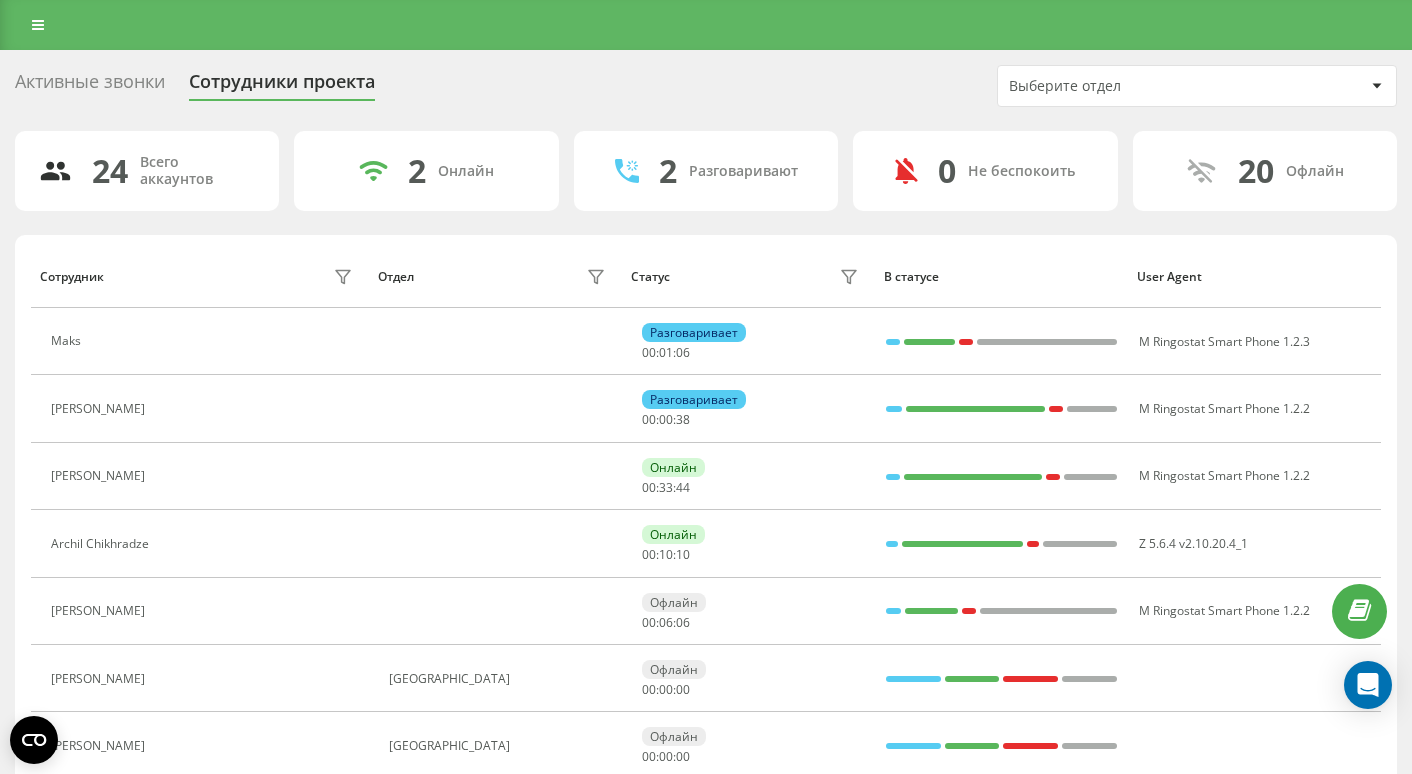 scroll, scrollTop: 0, scrollLeft: 0, axis: both 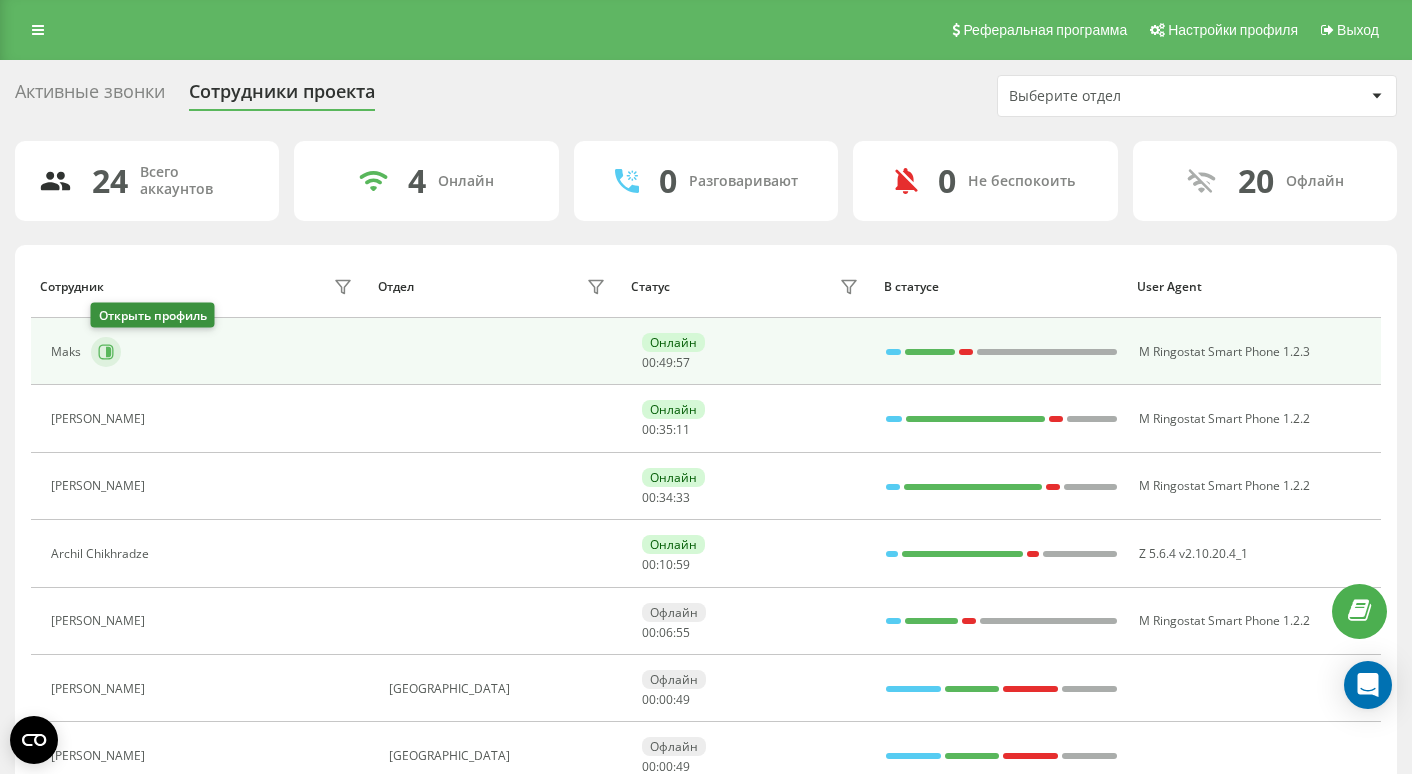 click at bounding box center (106, 352) 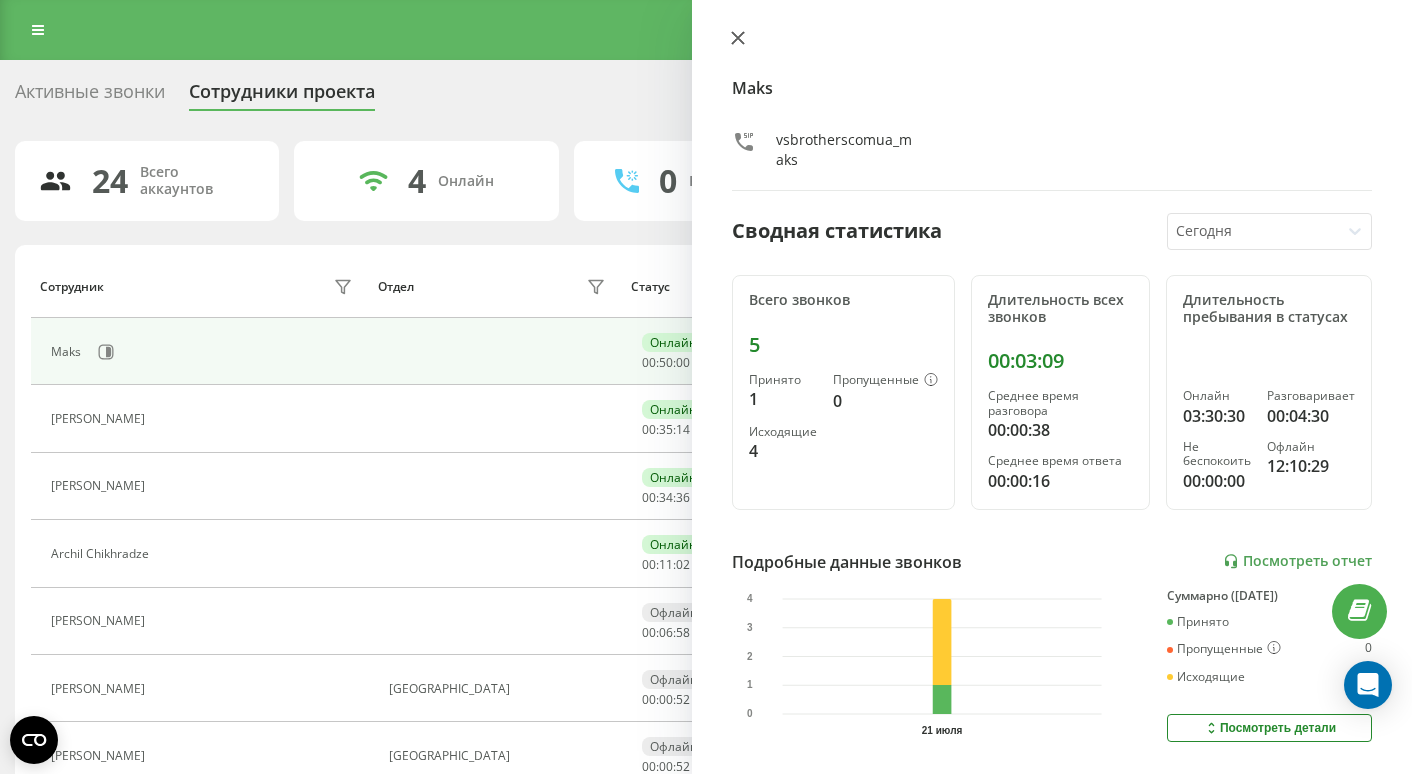 click 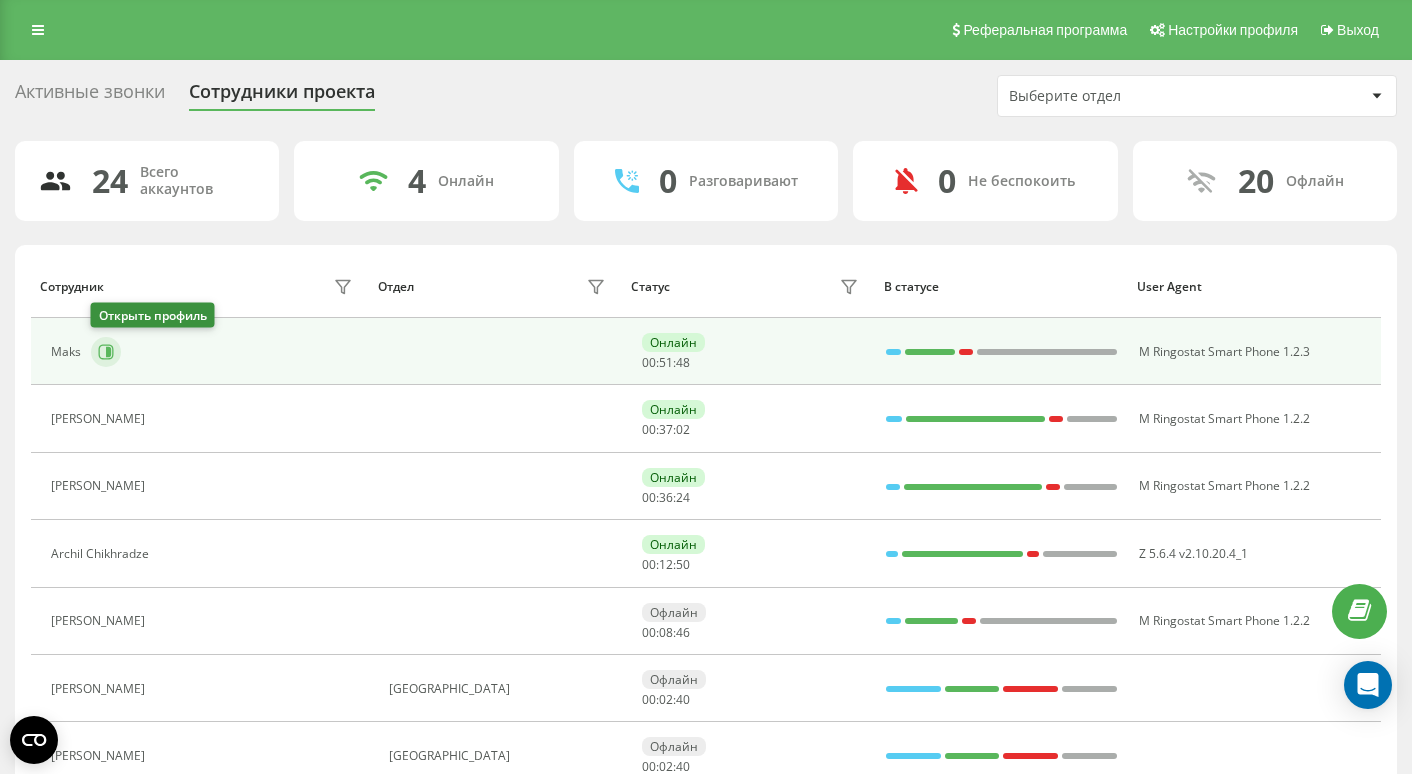 click at bounding box center [106, 352] 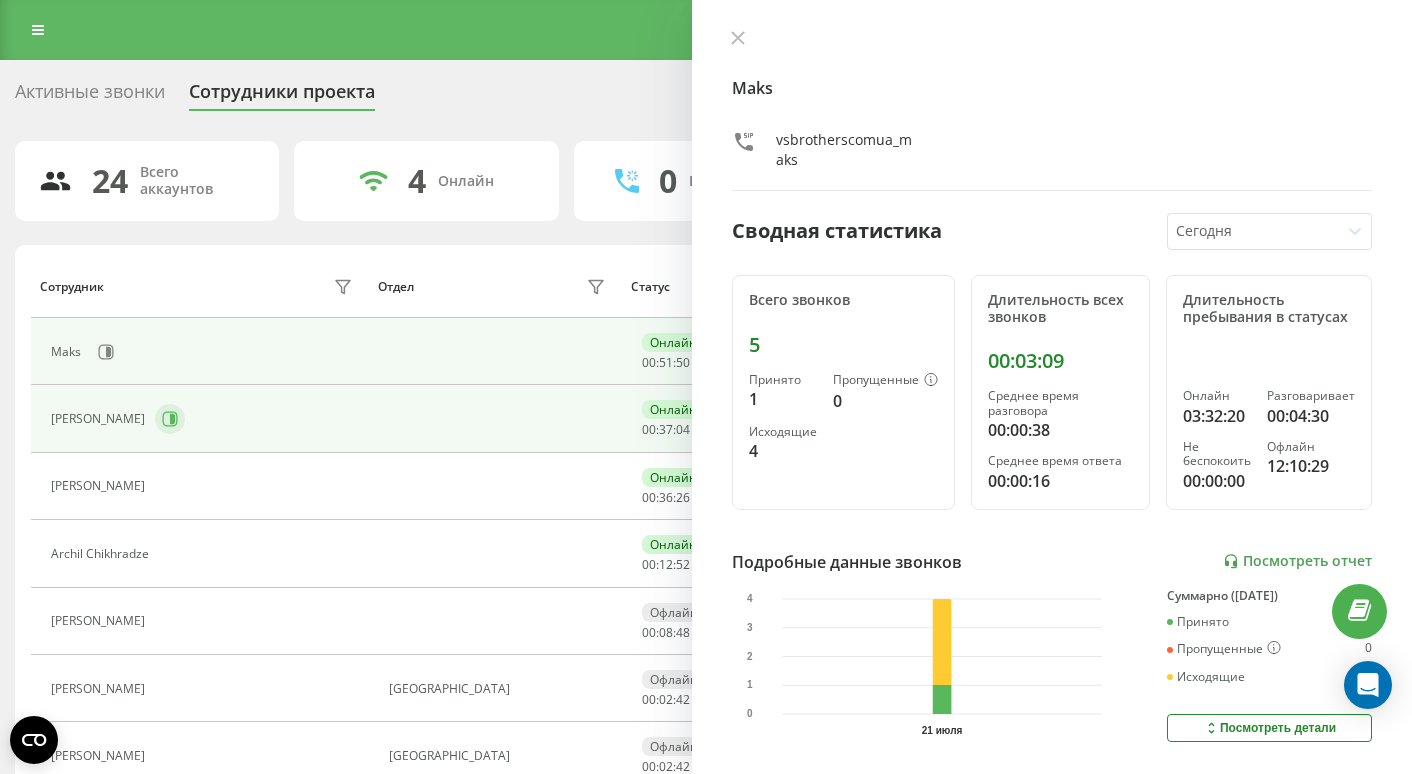 drag, startPoint x: 220, startPoint y: 401, endPoint x: 169, endPoint y: 428, distance: 57.706154 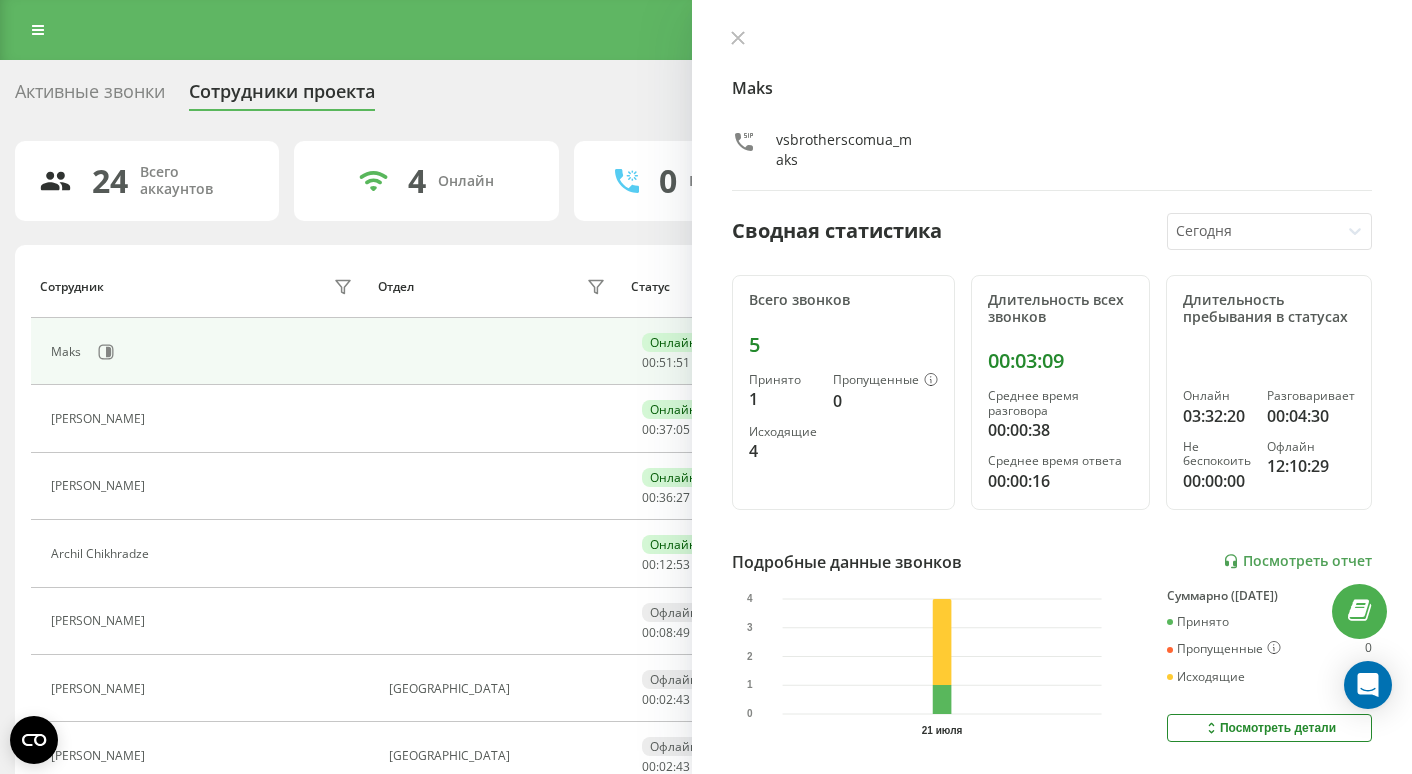 click at bounding box center (167, 489) 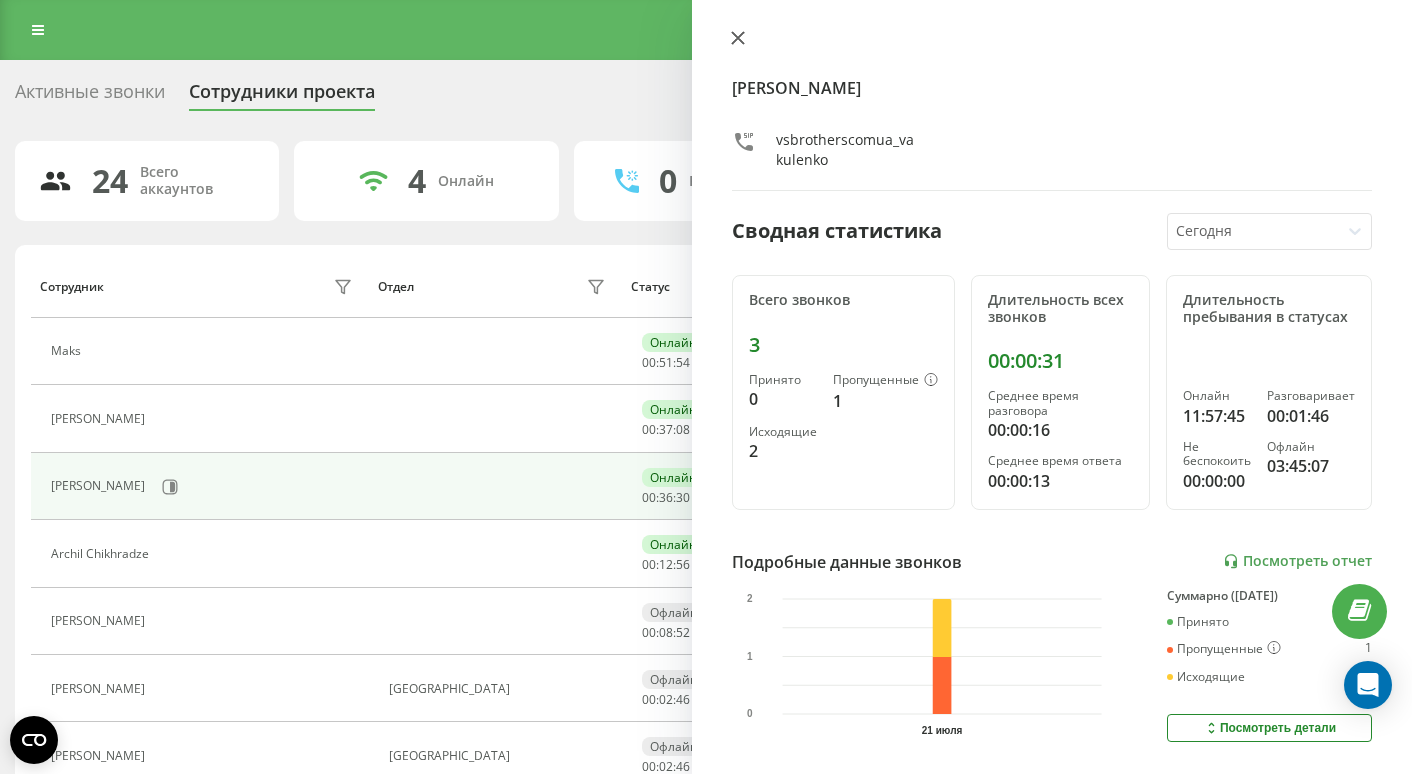 click 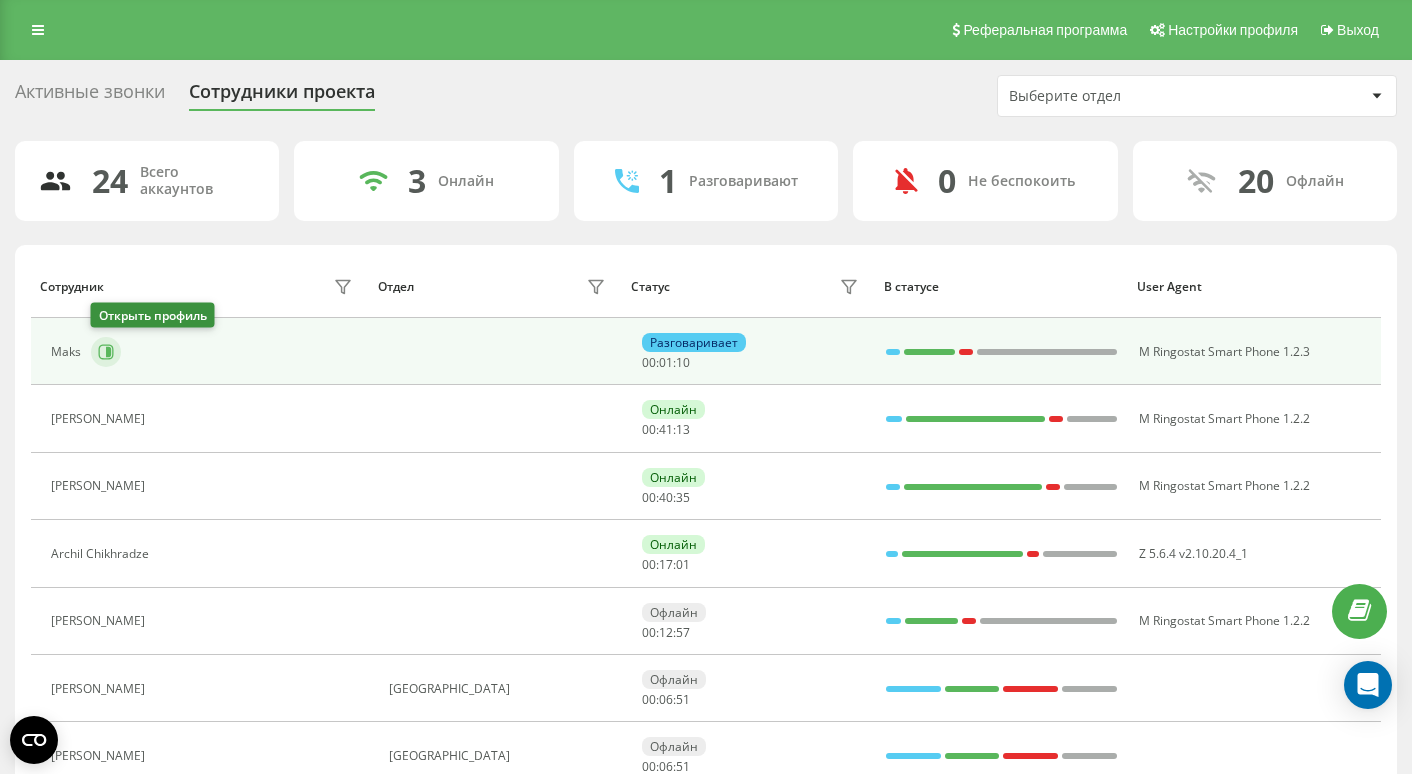 click at bounding box center [106, 352] 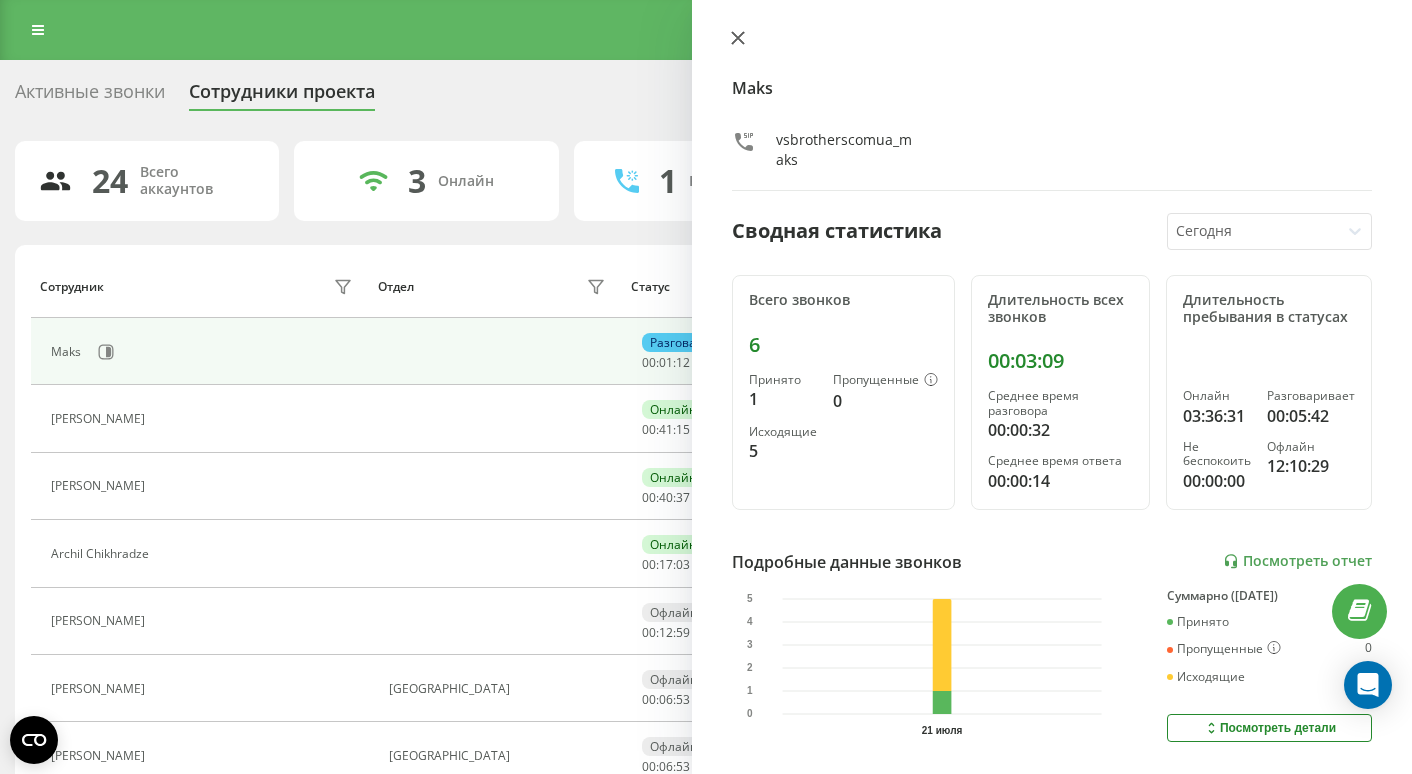 click 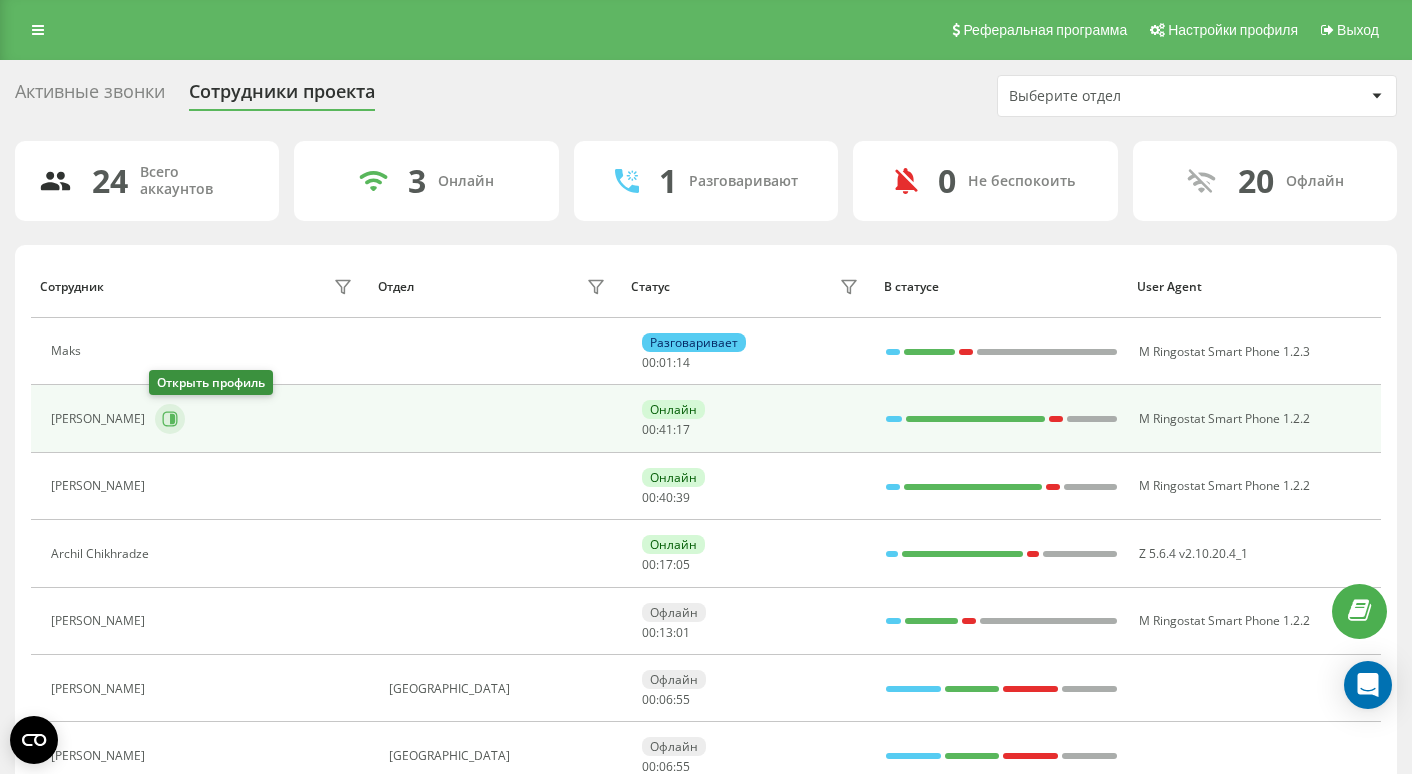 click 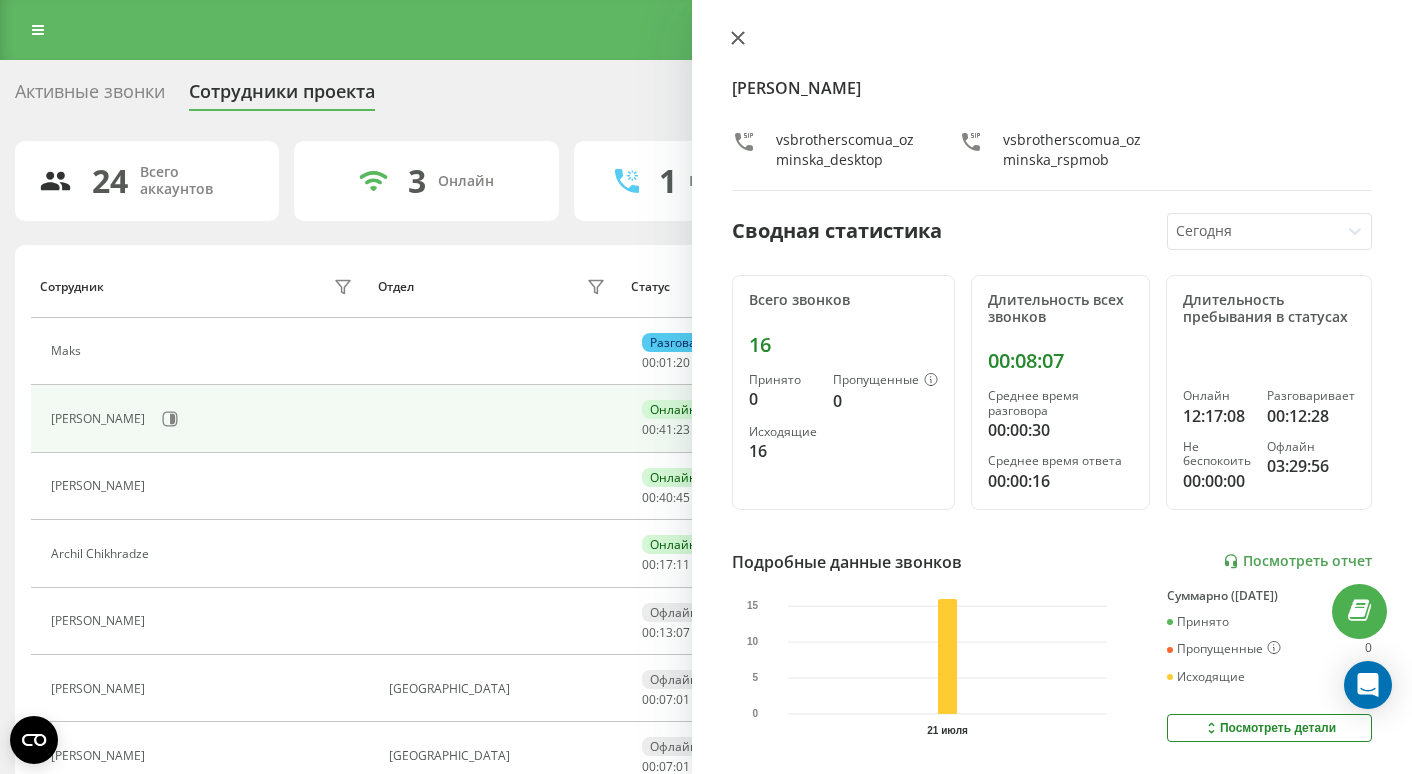 click at bounding box center (738, 39) 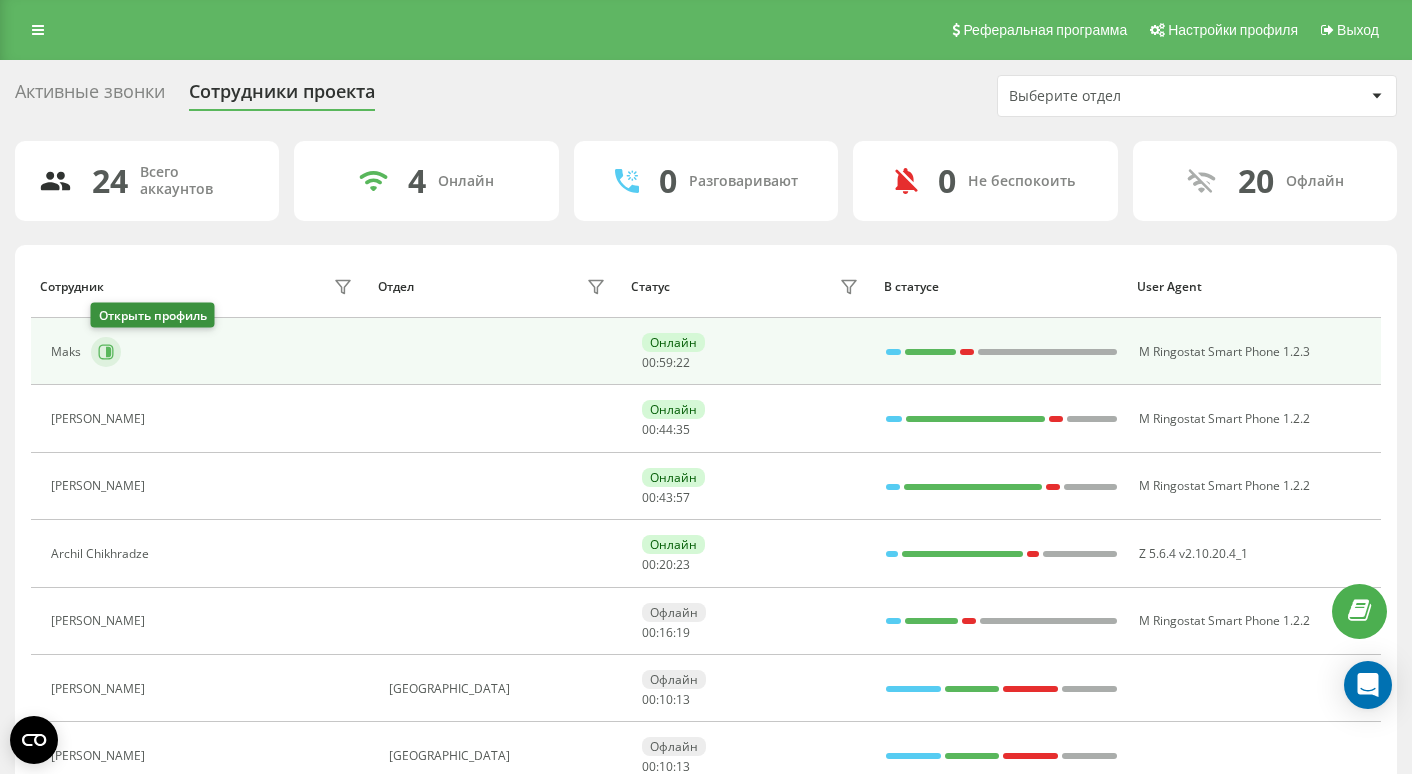click 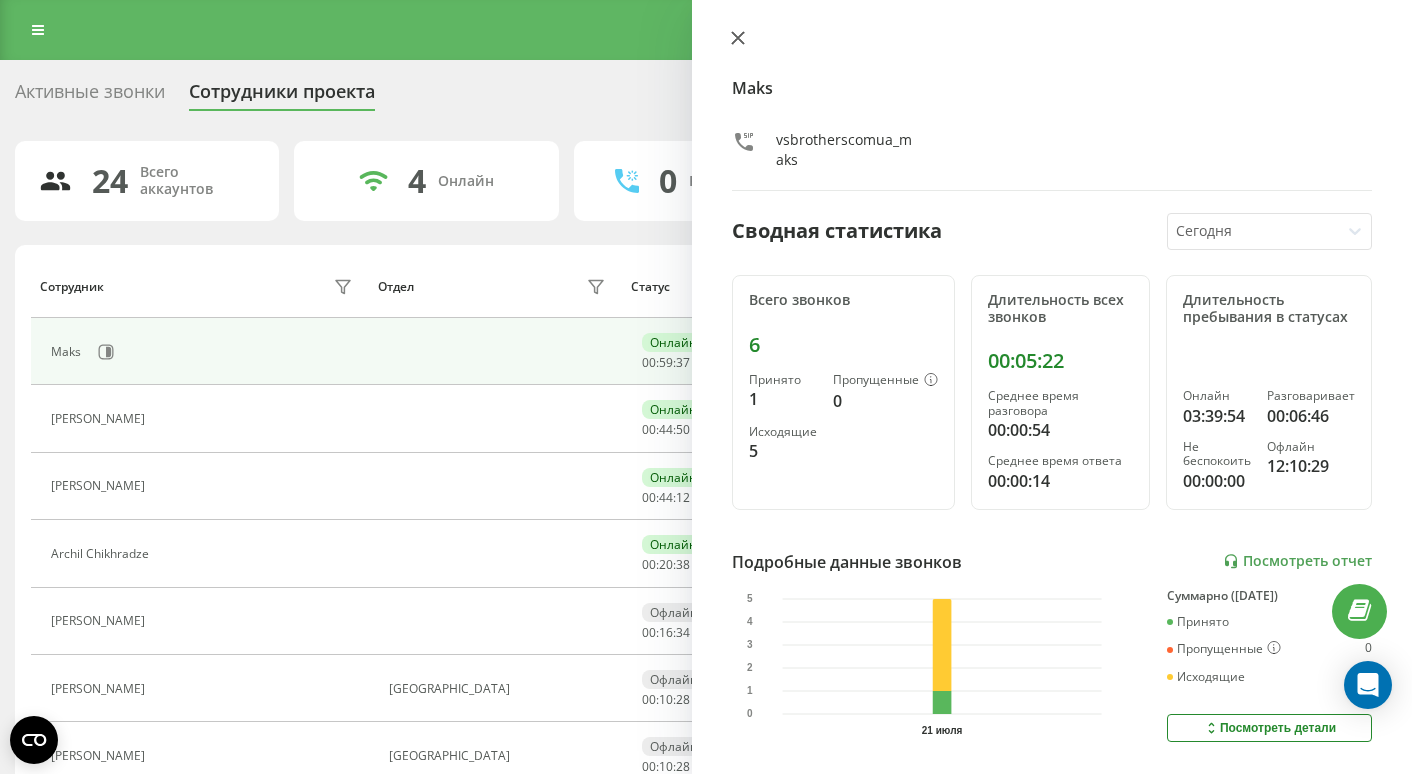 click 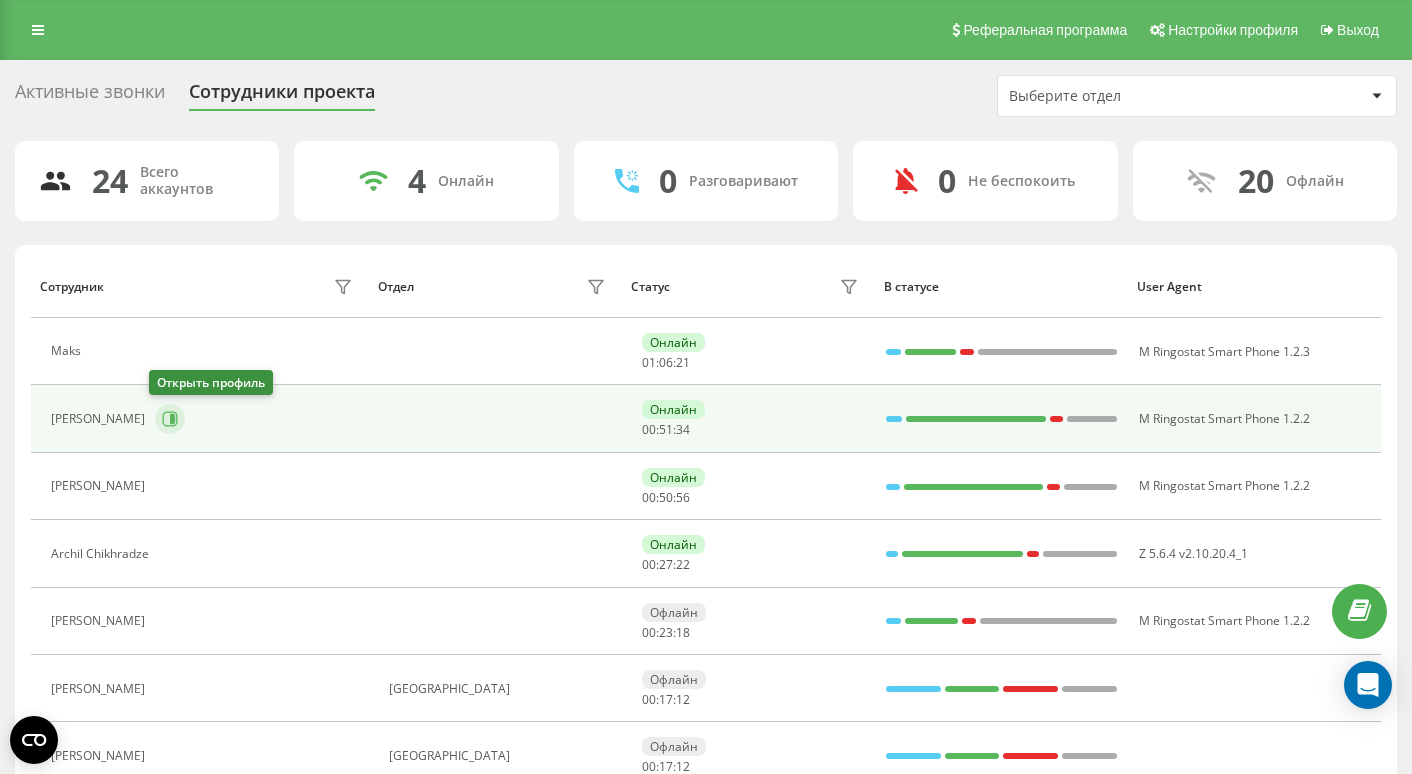 click at bounding box center (170, 419) 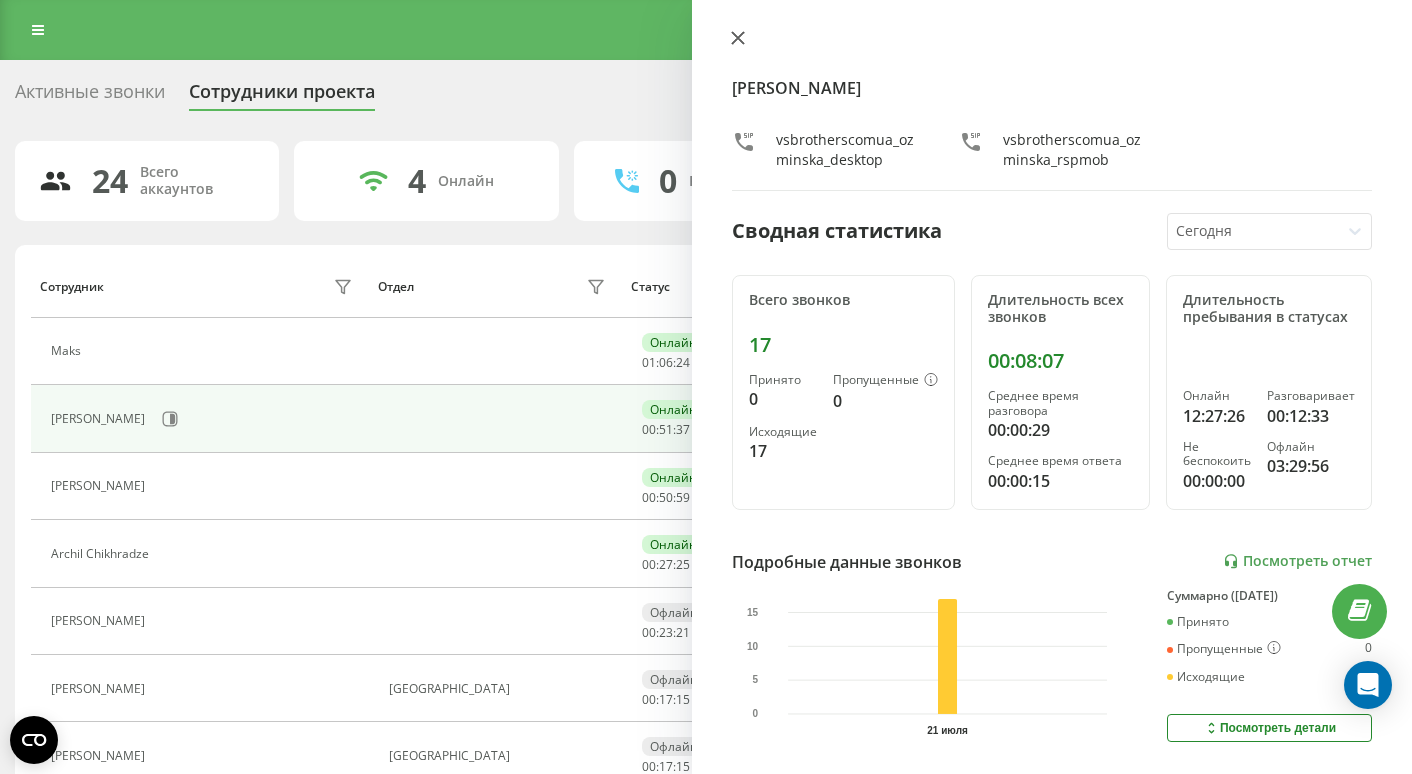 click 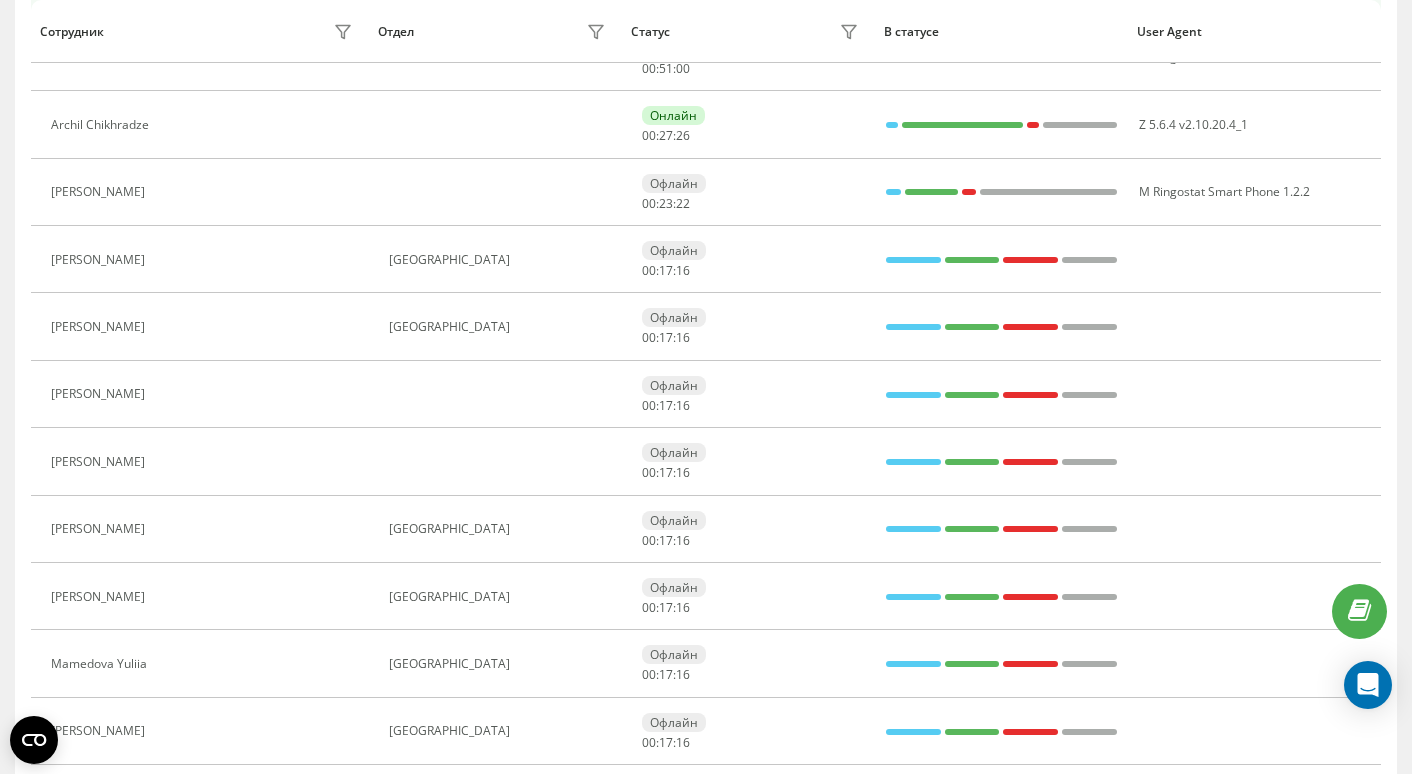 scroll, scrollTop: 433, scrollLeft: 0, axis: vertical 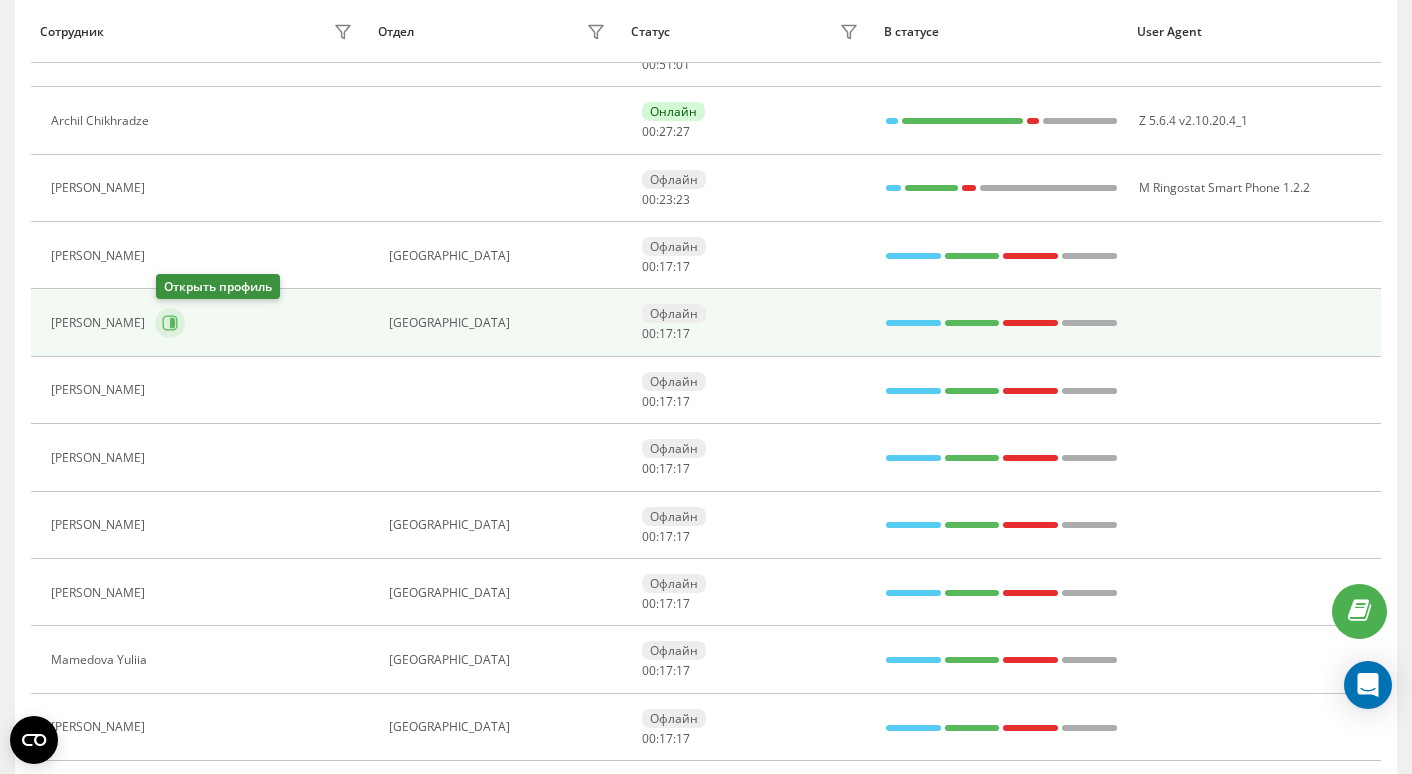 click 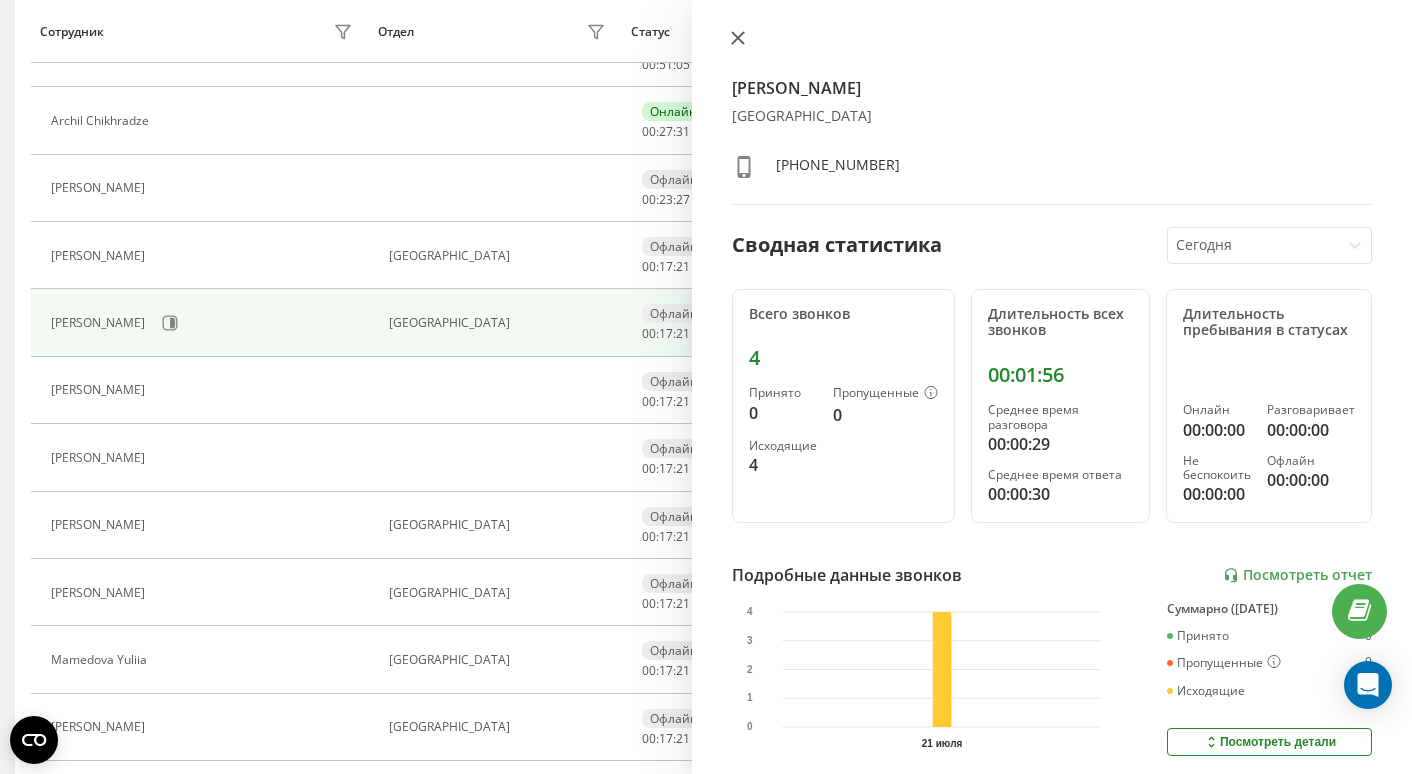 click 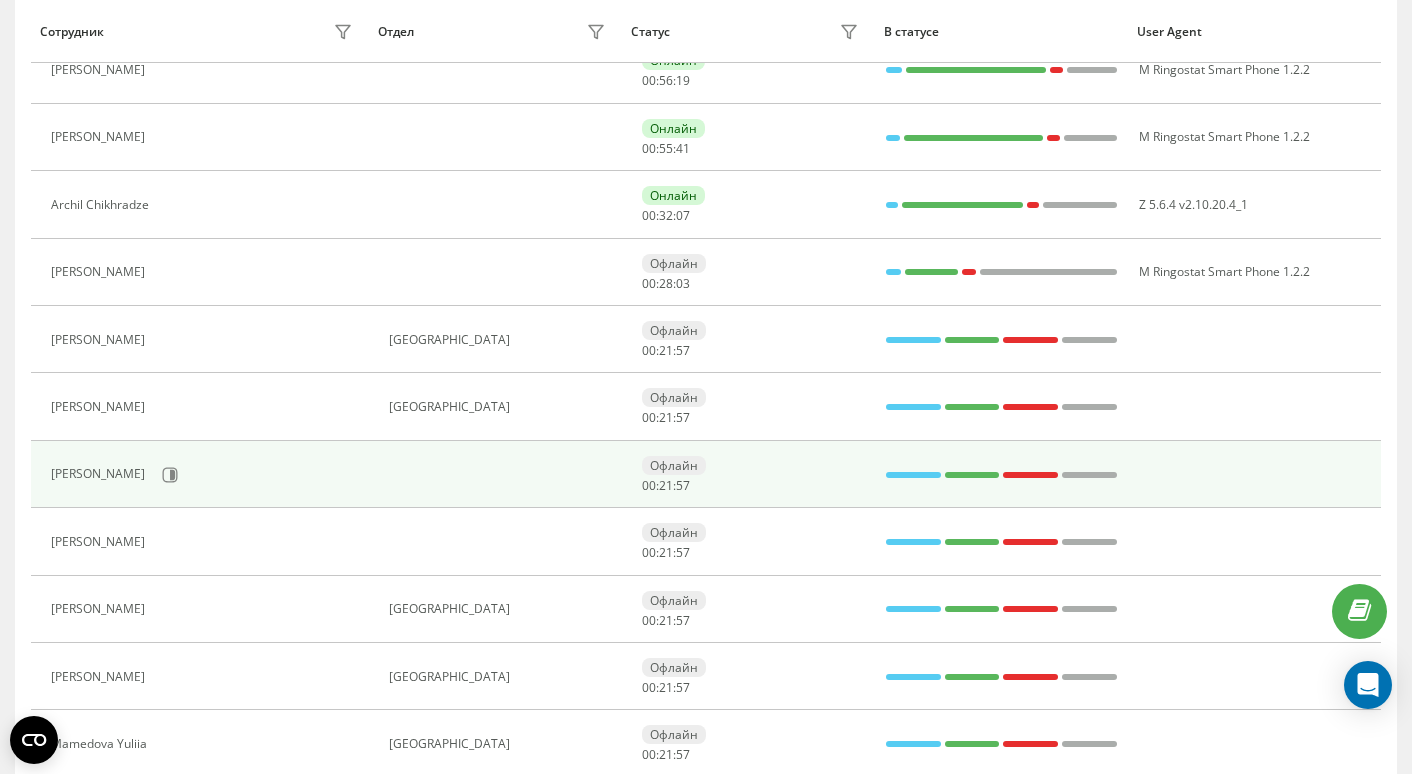 scroll, scrollTop: 0, scrollLeft: 0, axis: both 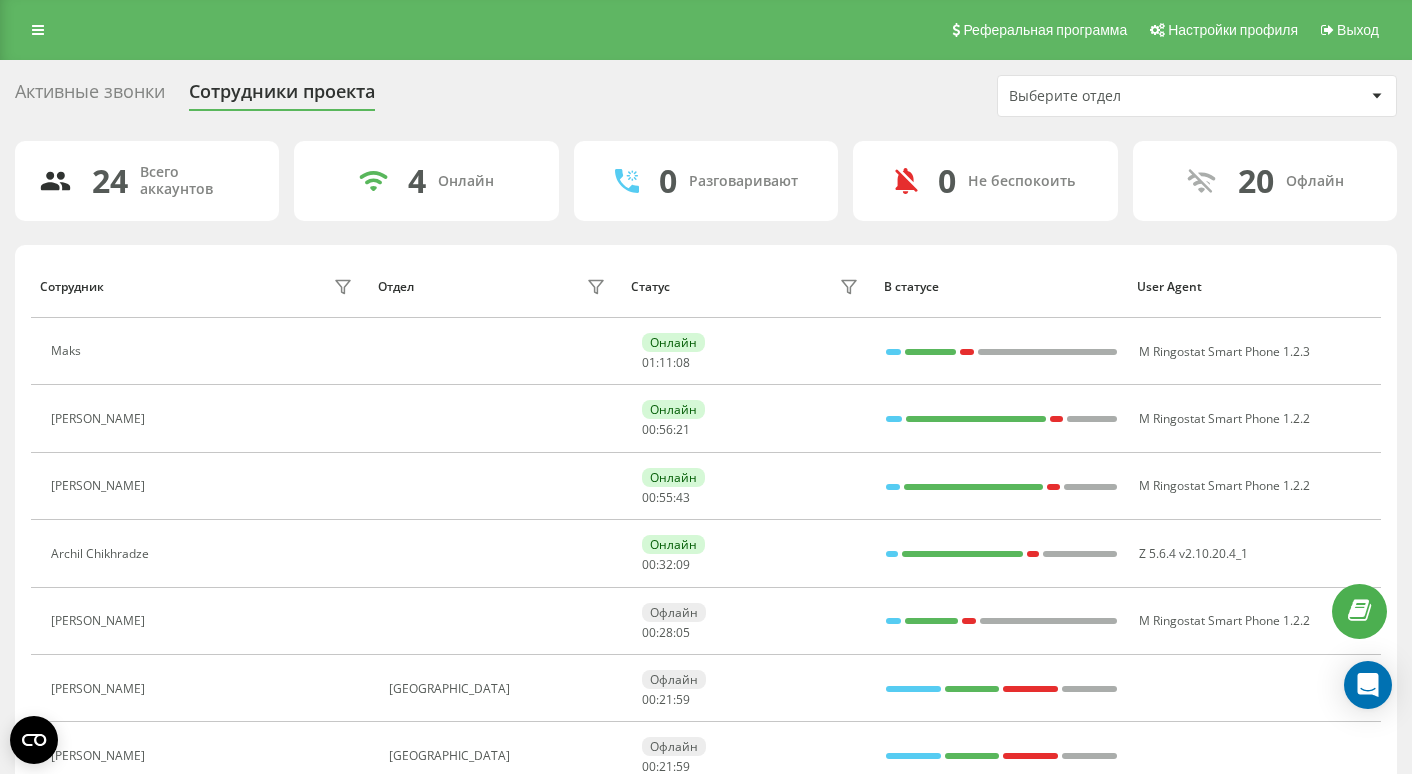 click on "Реферальная программа Настройки профиля Выход" at bounding box center (706, 30) 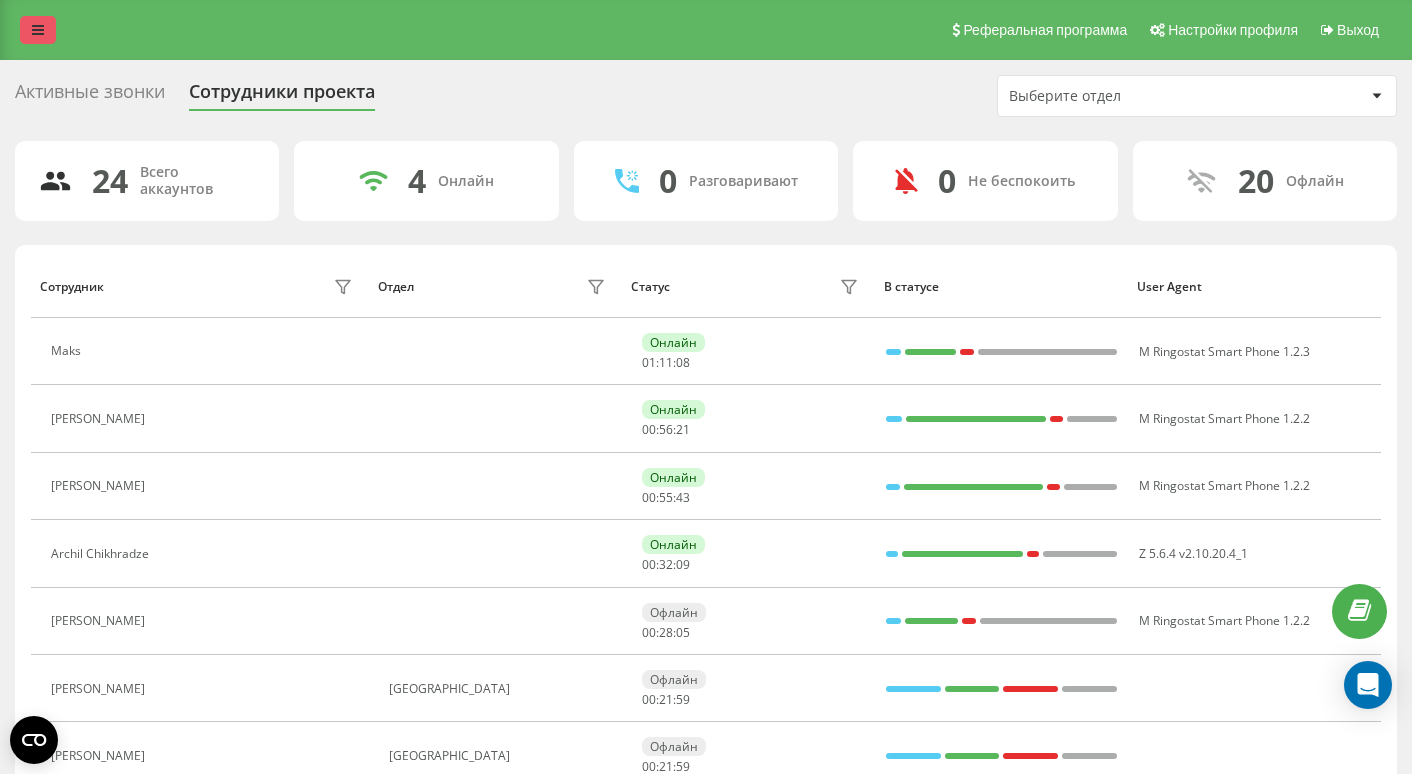 click at bounding box center [38, 30] 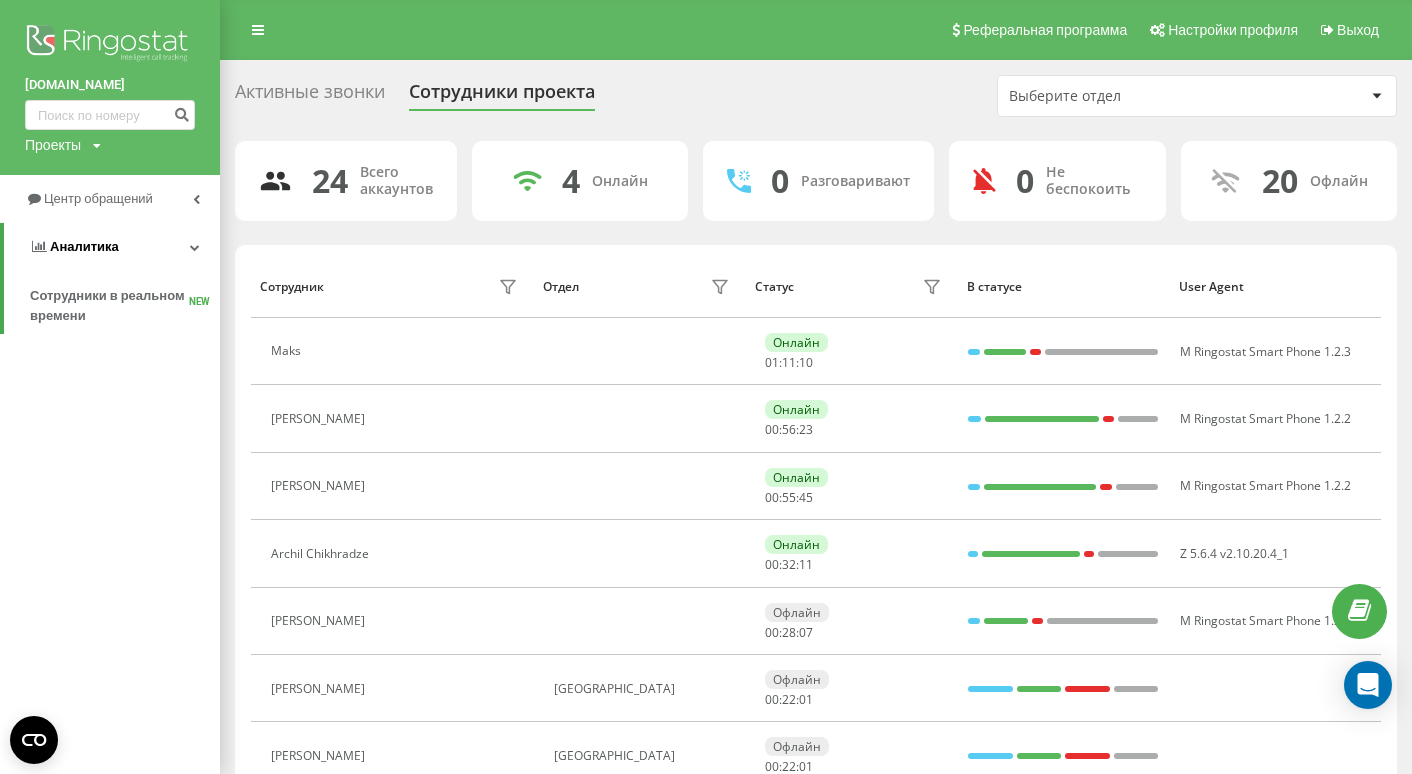 click on "Аналитика" at bounding box center (112, 247) 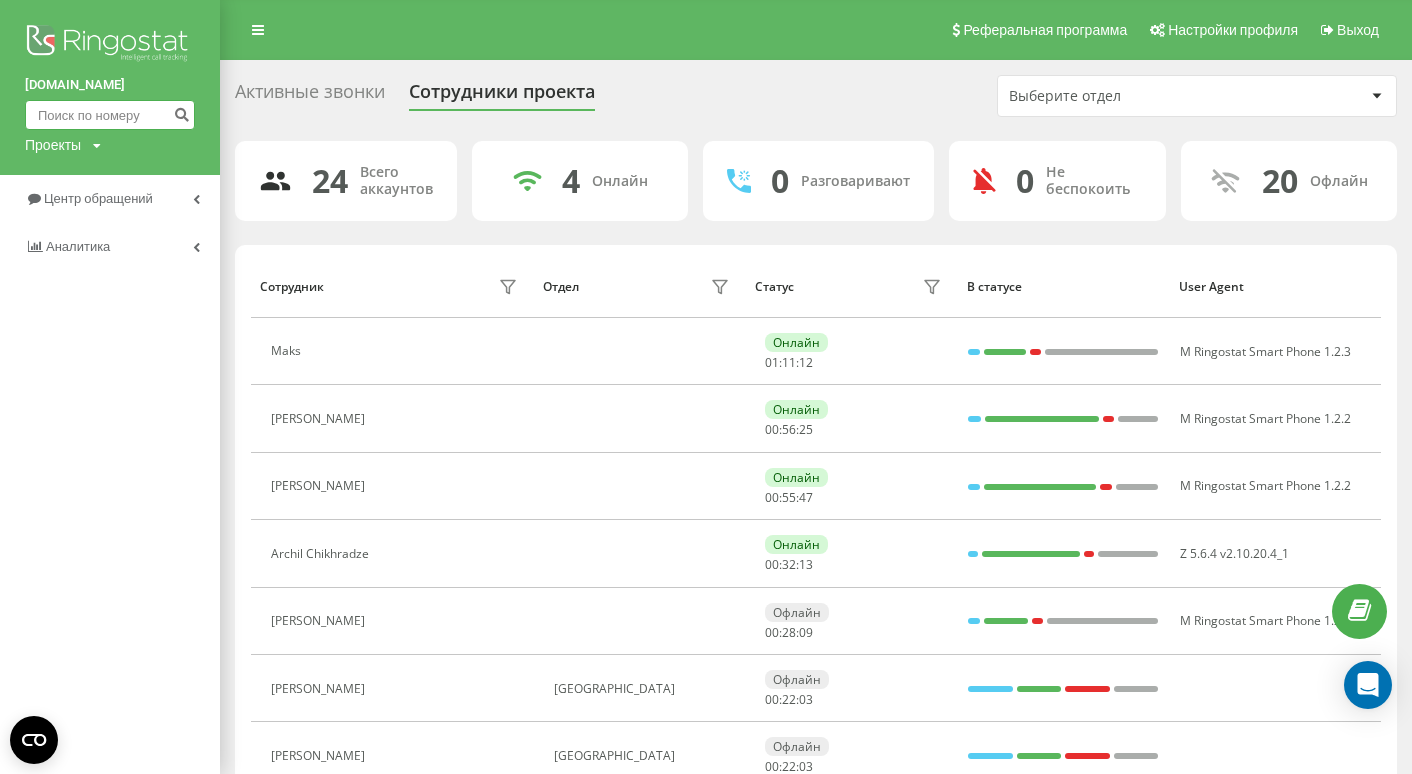 click at bounding box center (110, 115) 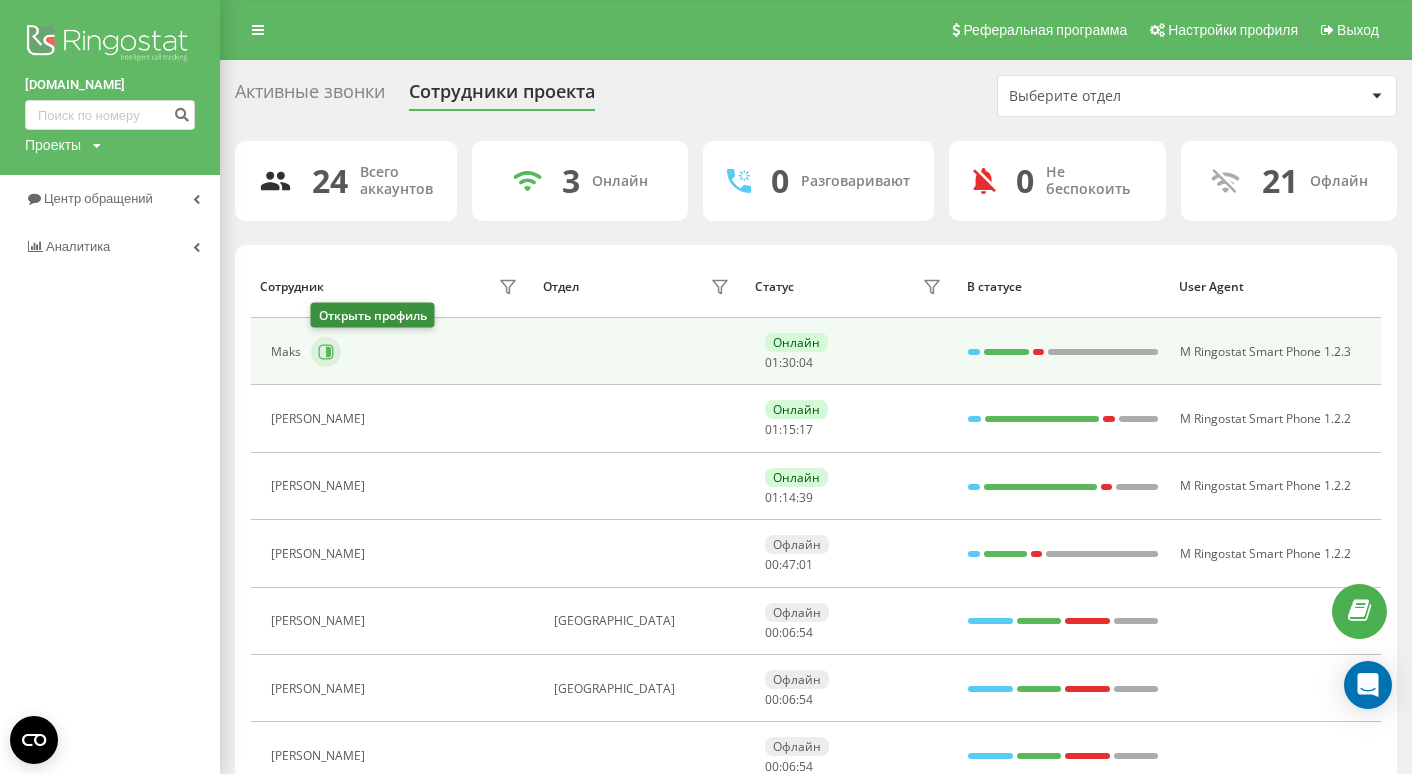click 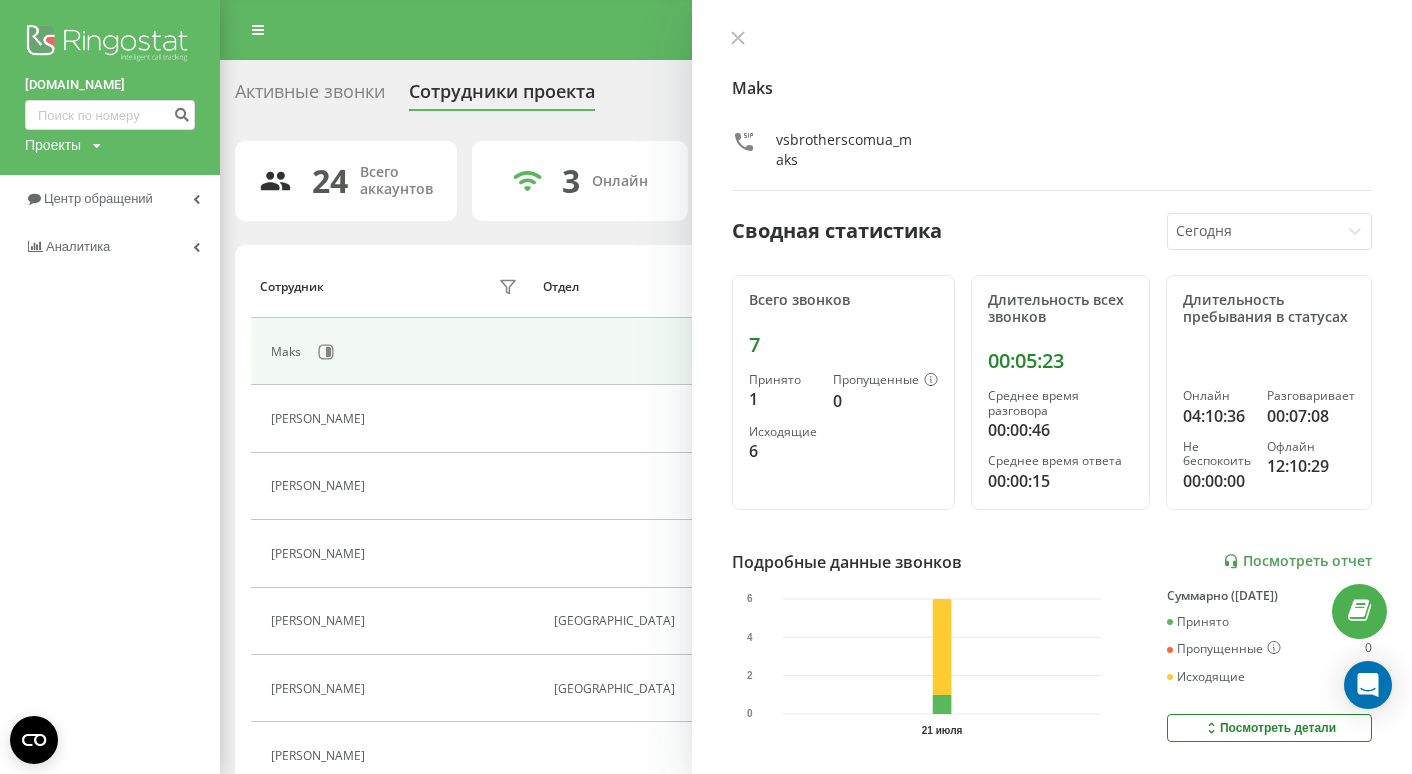 click on "Maks vsbrotherscomua_maks Сводная статистика Сегодня Всего звонков 7 Принято 1 Пропущенные 0 Исходящие 6 Длительность всех звонков 00:05:23 Среднее время разговора 00:00:46 Среднее время ответа 00:00:15 Длительность пребывания в статусах Онлайн 04:10:36 Разговаривает 00:07:08 Не беспокоить 00:00:00 Офлайн 12:10:29 Подробные данные звонков Посмотреть отчет 21 июля 0 2 4 6 Суммарно (Сегодня) Принято 1 Пропущенные 0 Исходящие 6   Посмотреть детали Подробные данные статусов 21 июля Суммарно (Сегодня) Онлайн 04:10:36 Разговаривает 00:07:08 Не беспокоить 00:00:00 Офлайн 12:10:29   Посмотреть детали" at bounding box center [1052, 387] 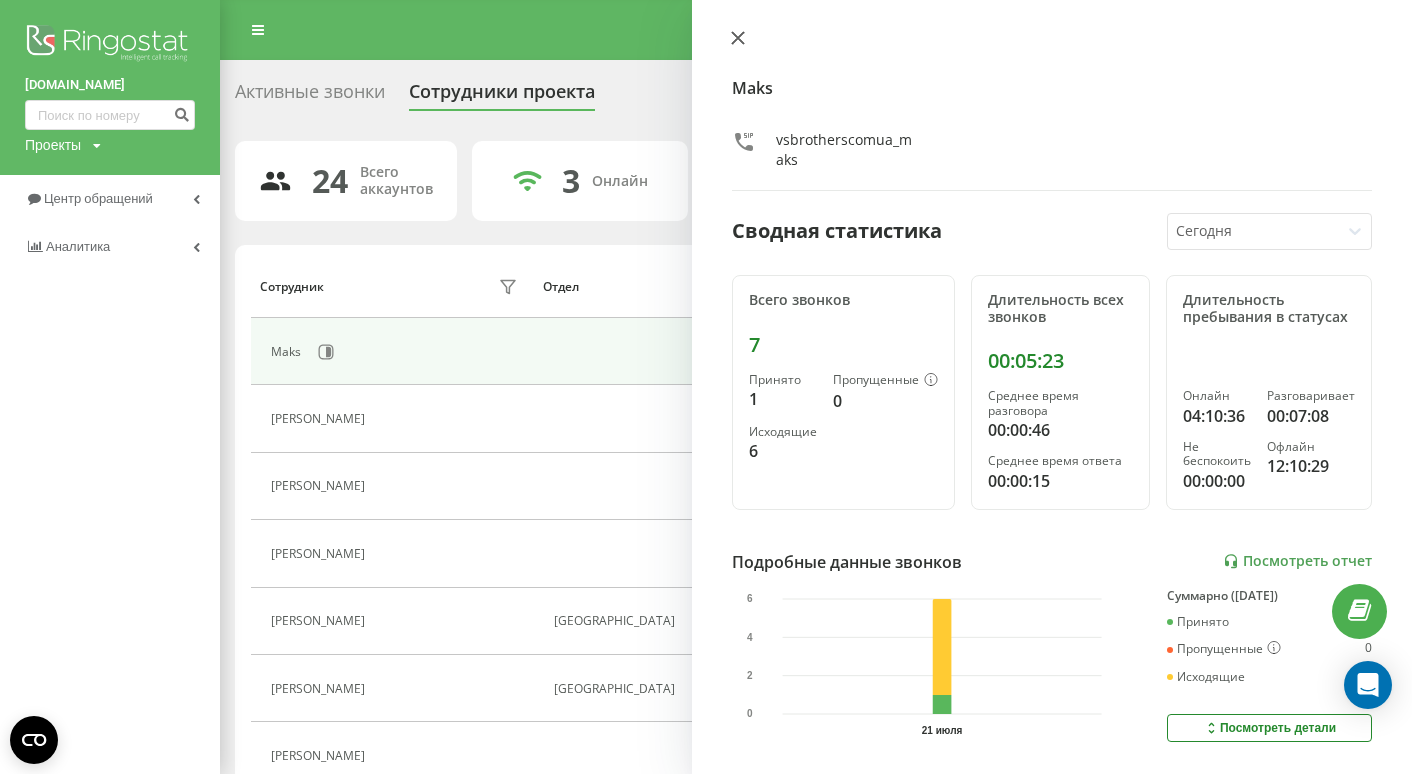 click 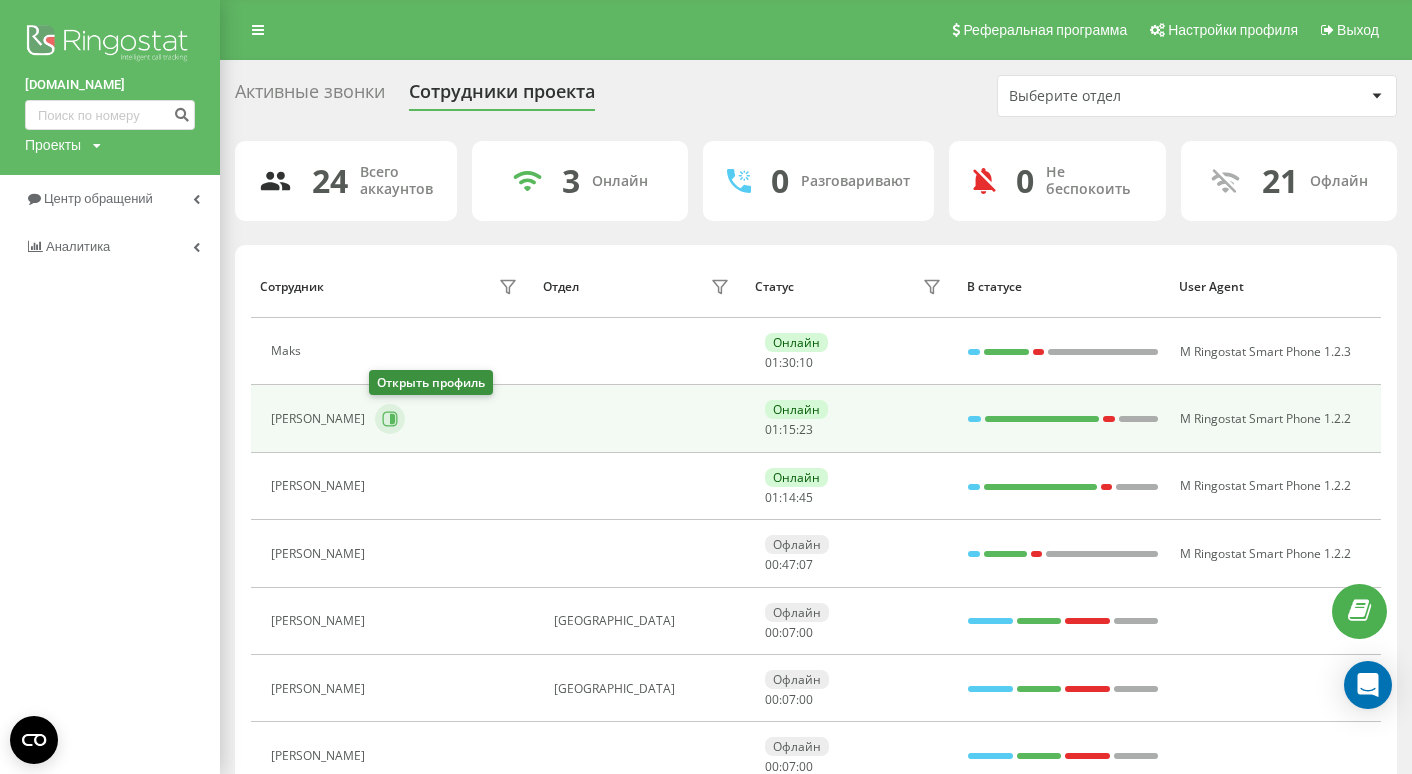 click 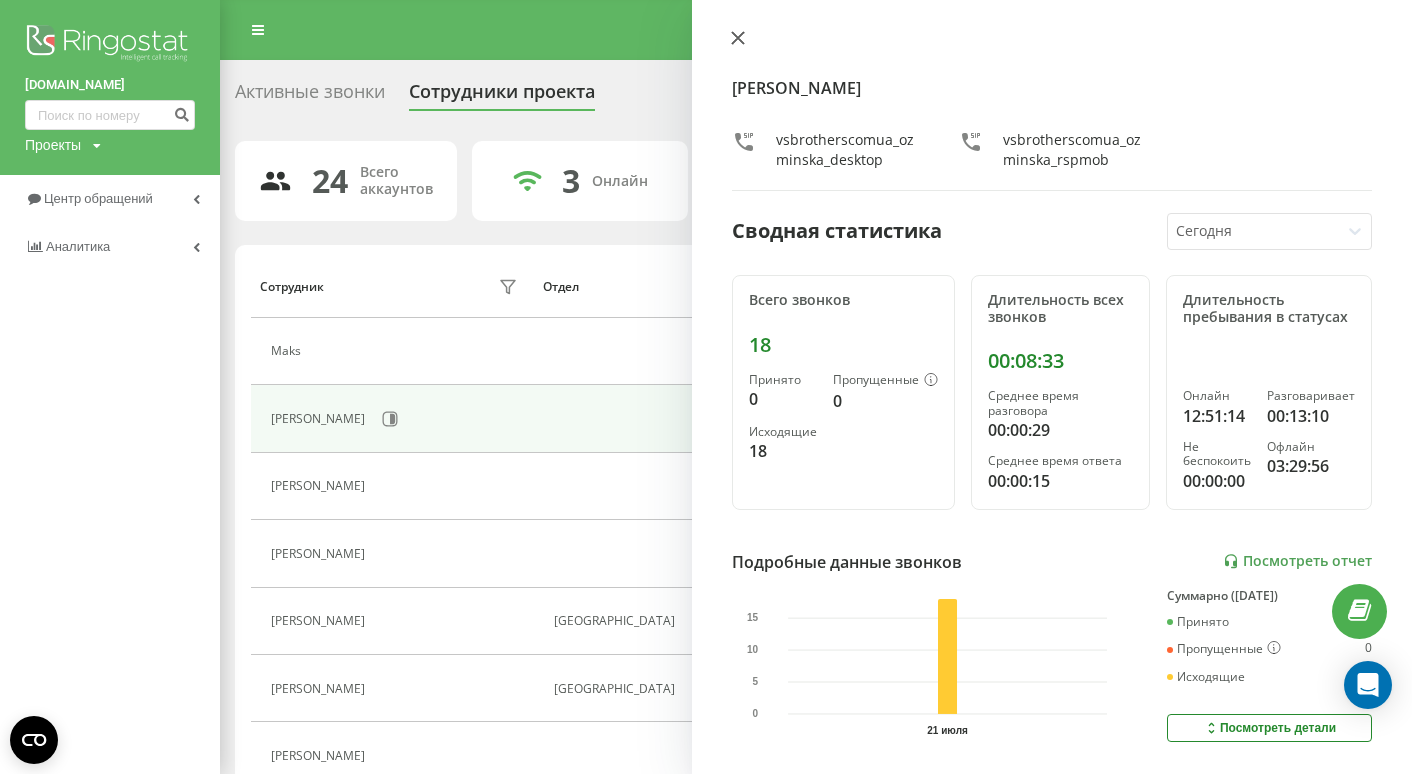 click 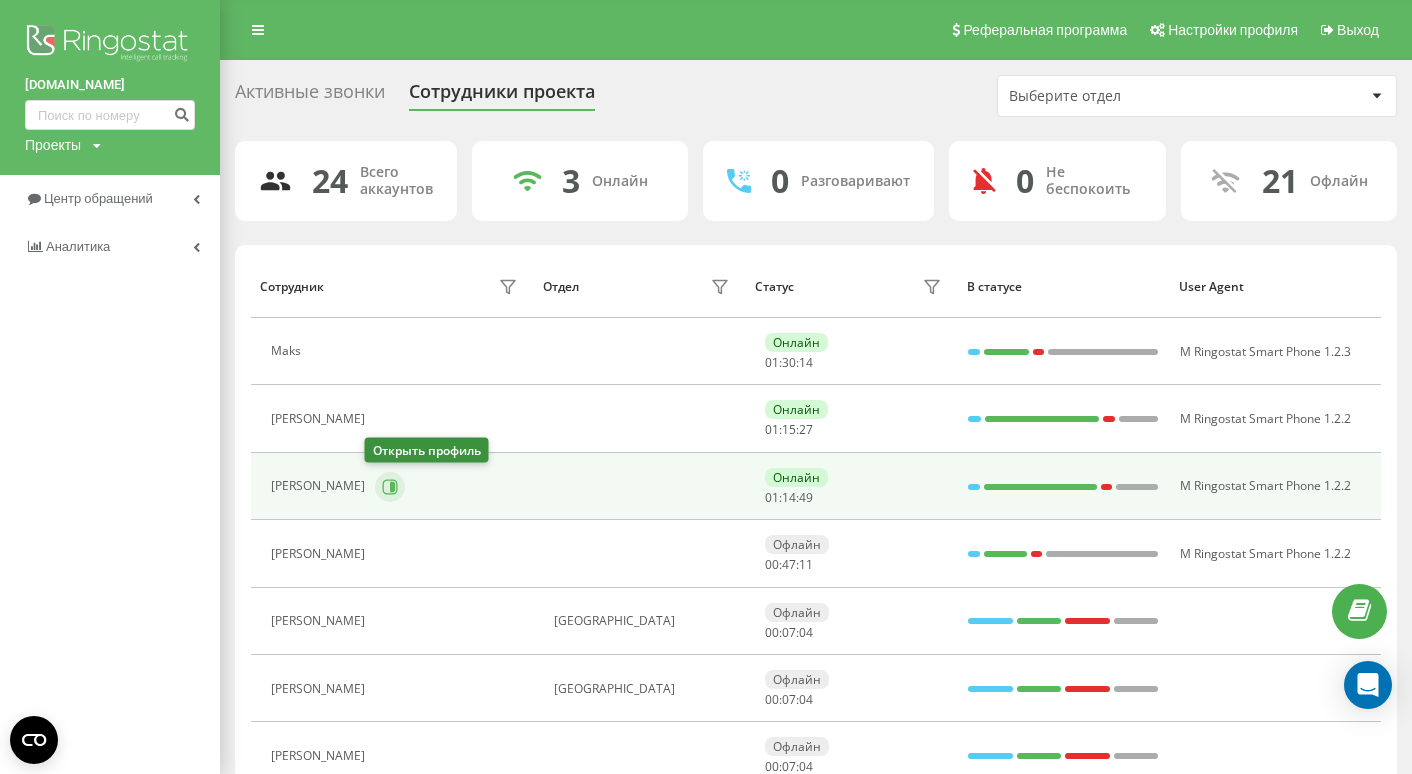click 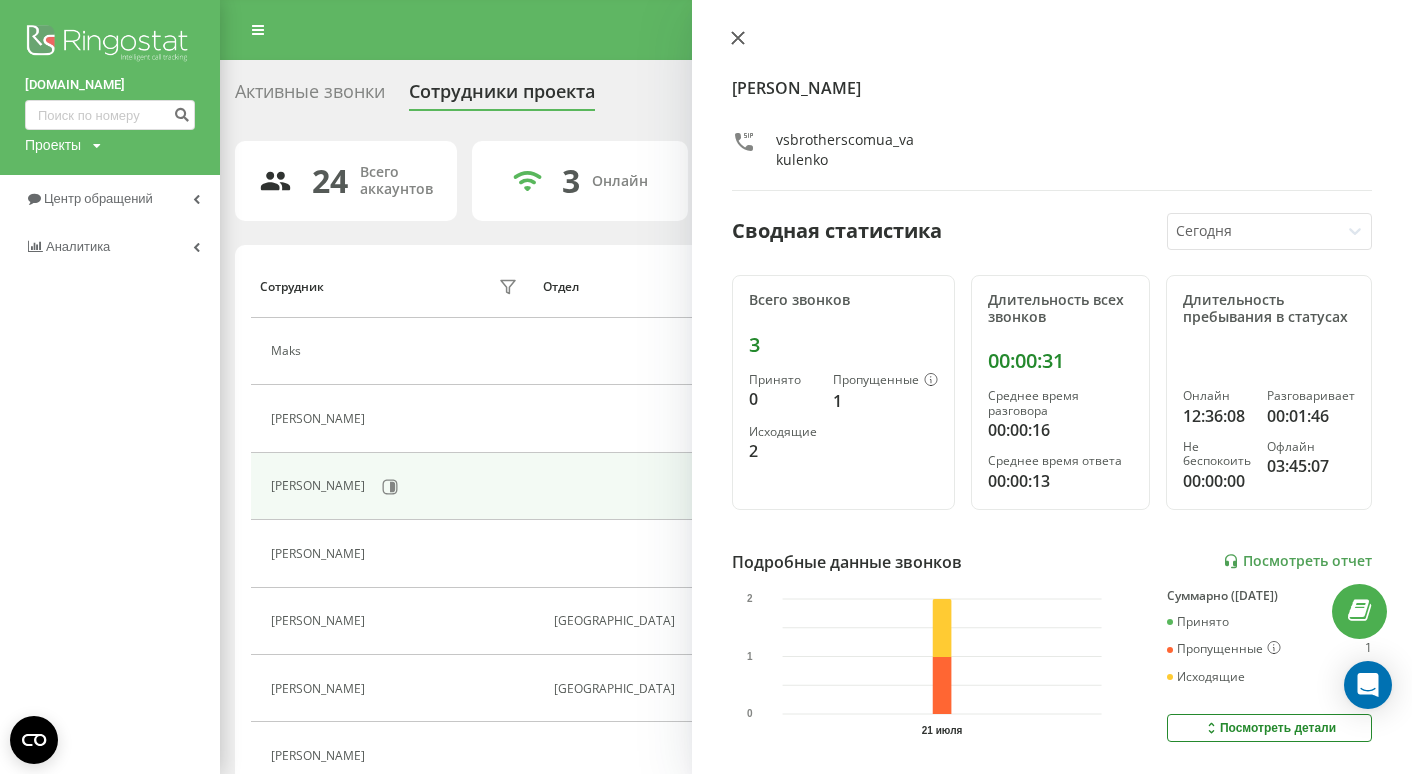 click 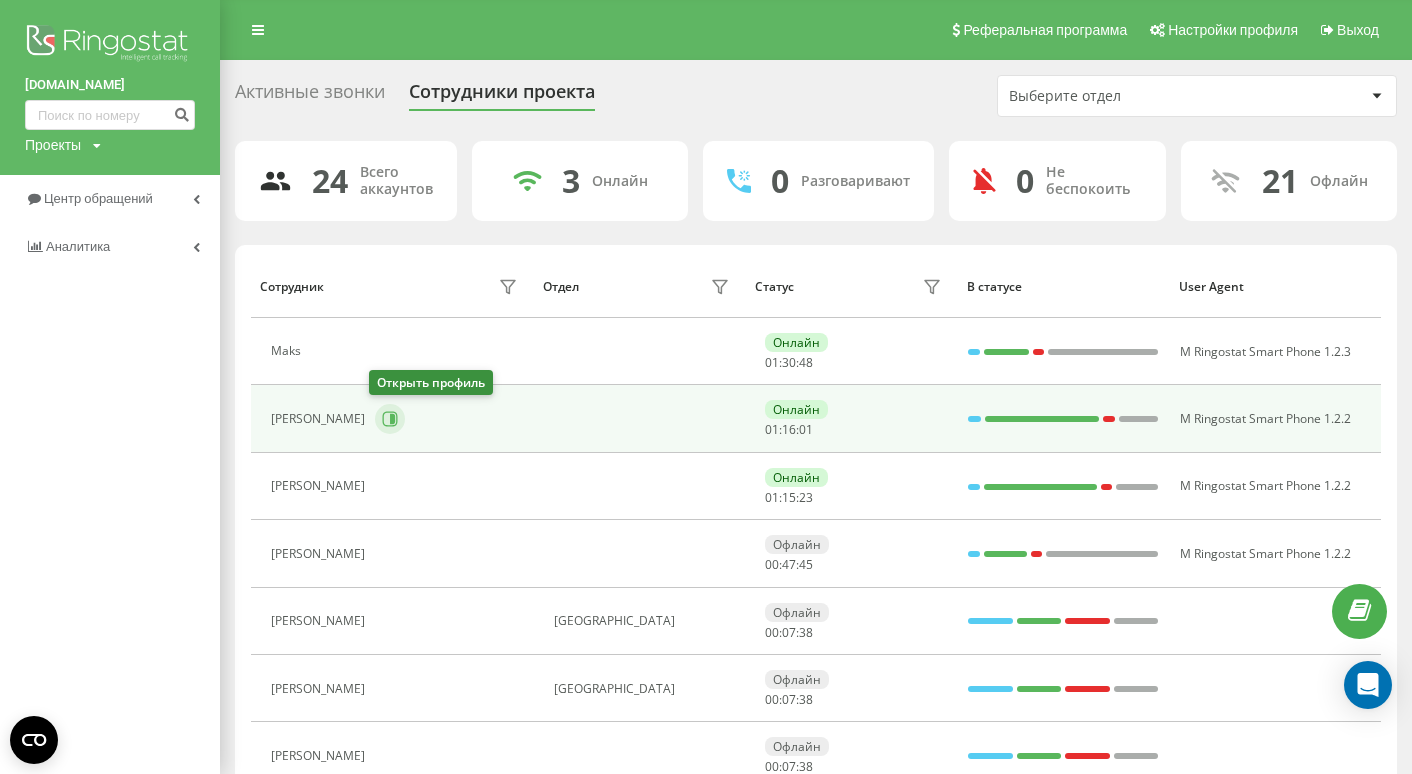click at bounding box center [390, 419] 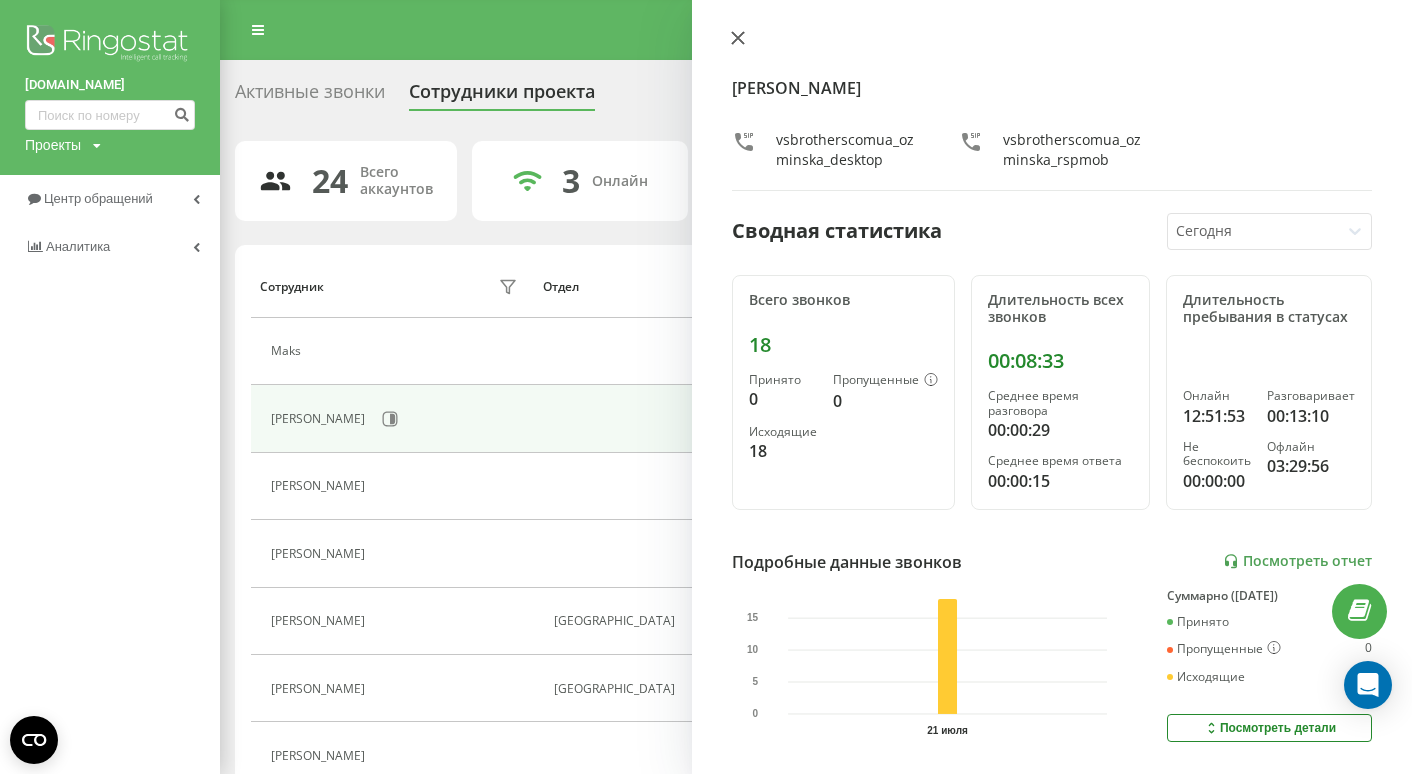 click 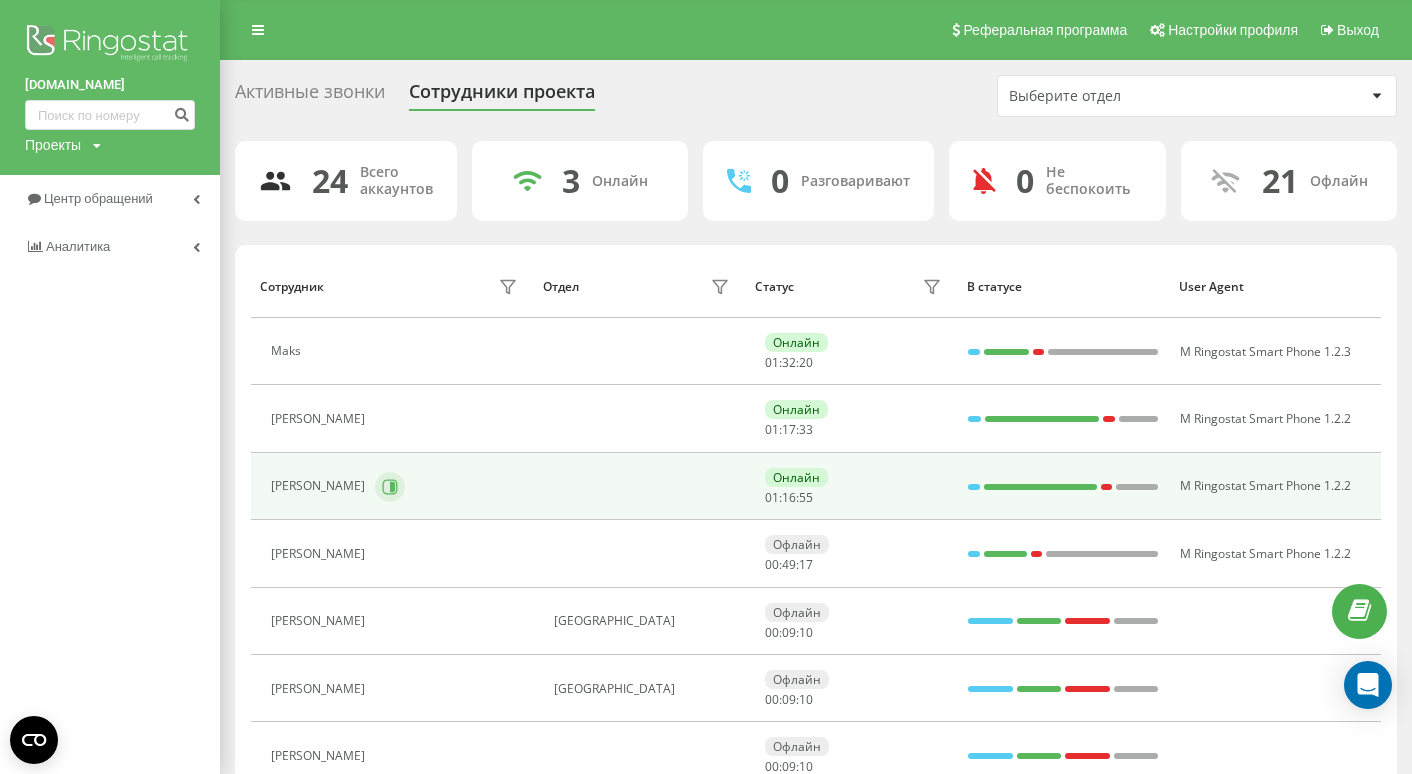 click at bounding box center (390, 487) 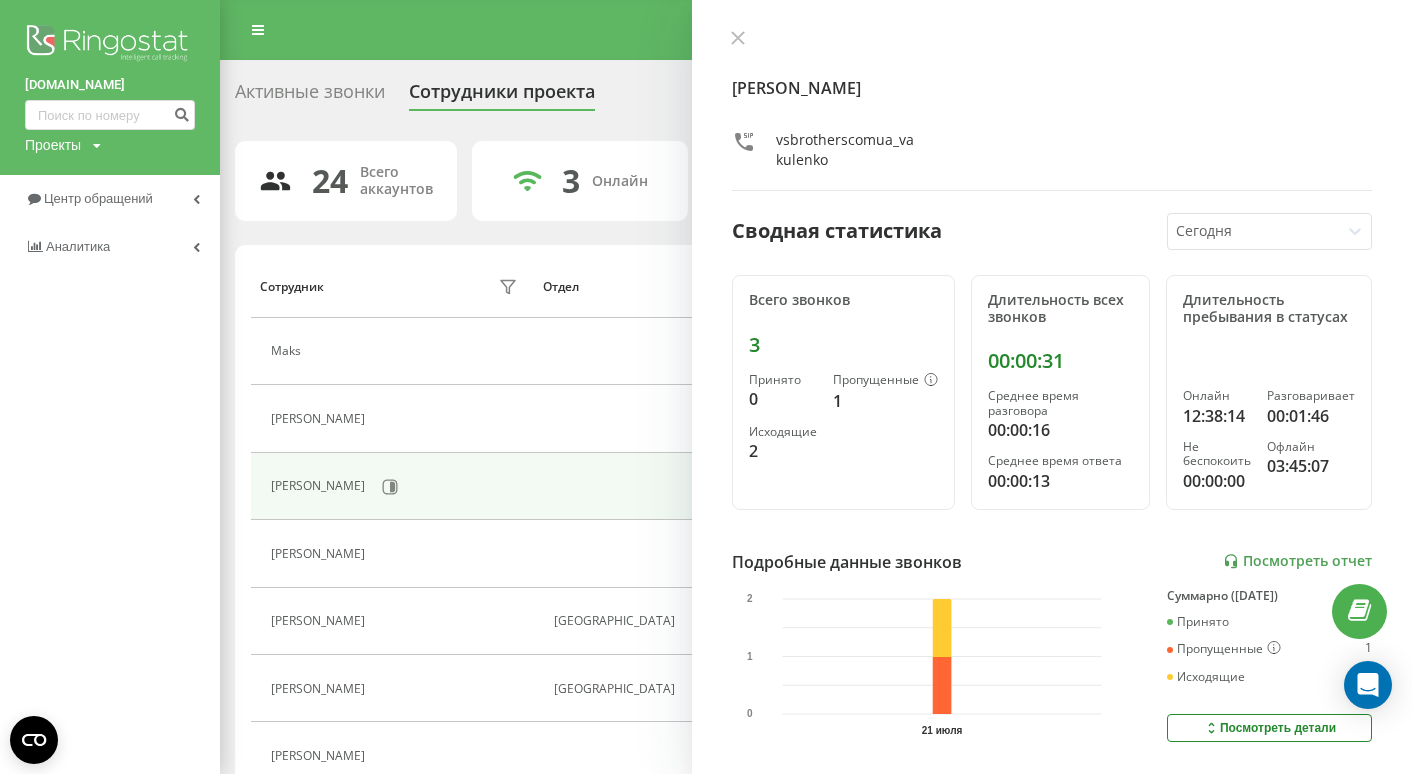click at bounding box center (1052, 40) 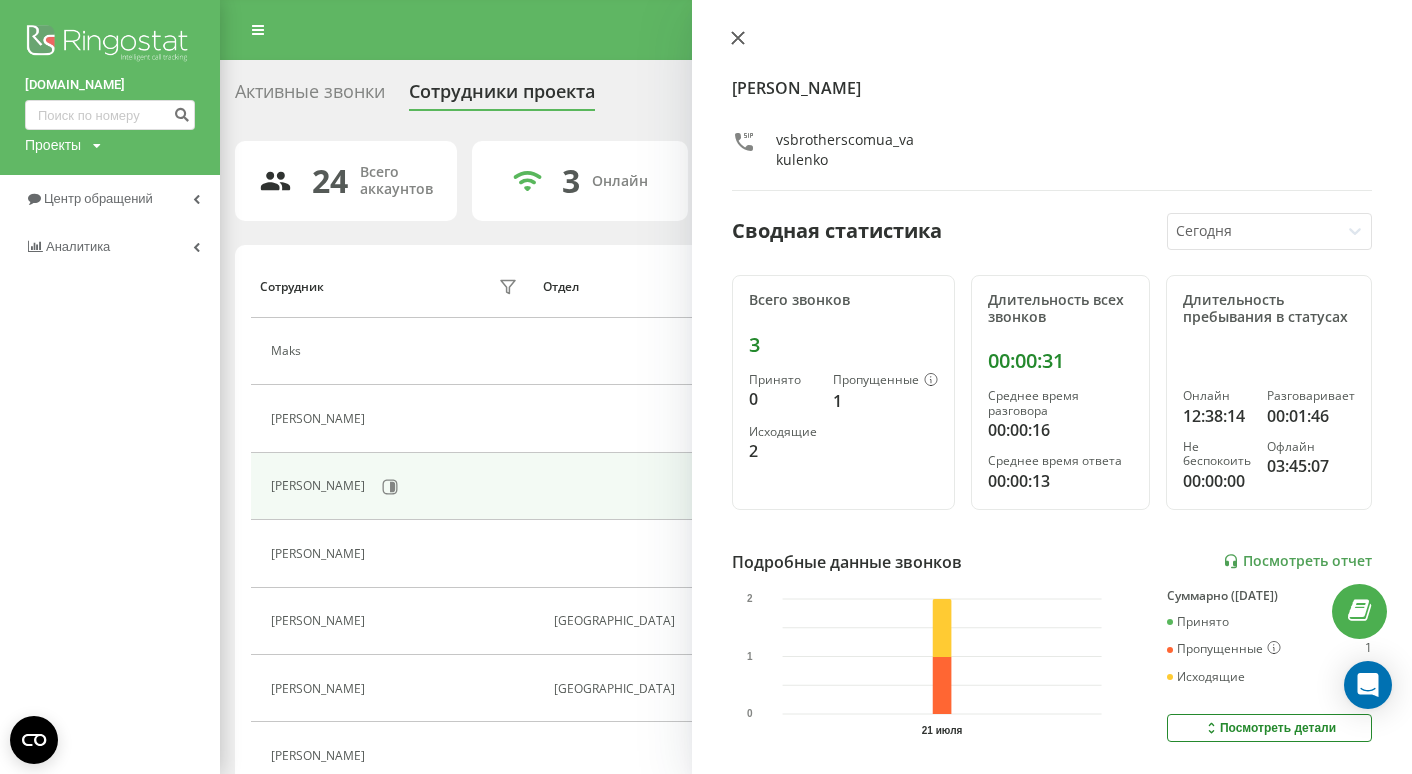 click 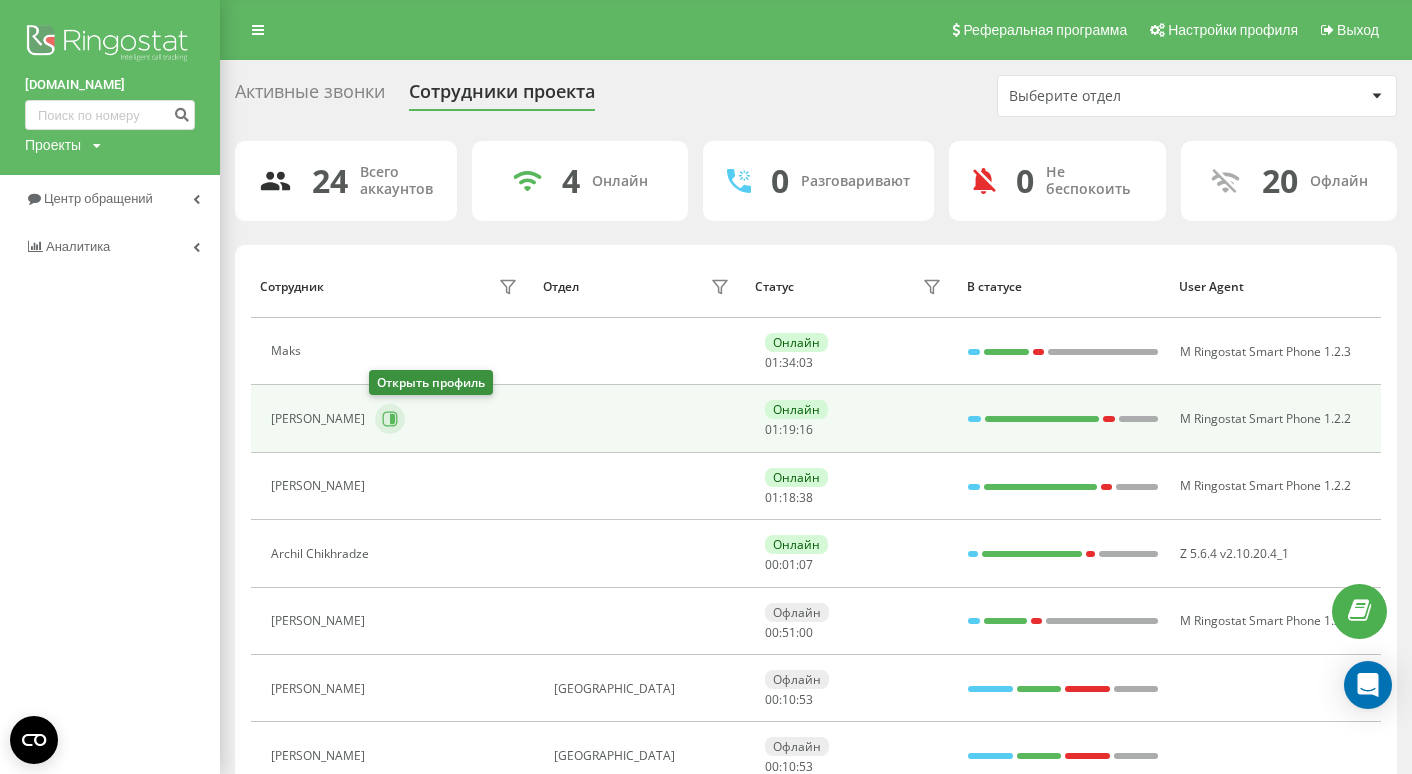click 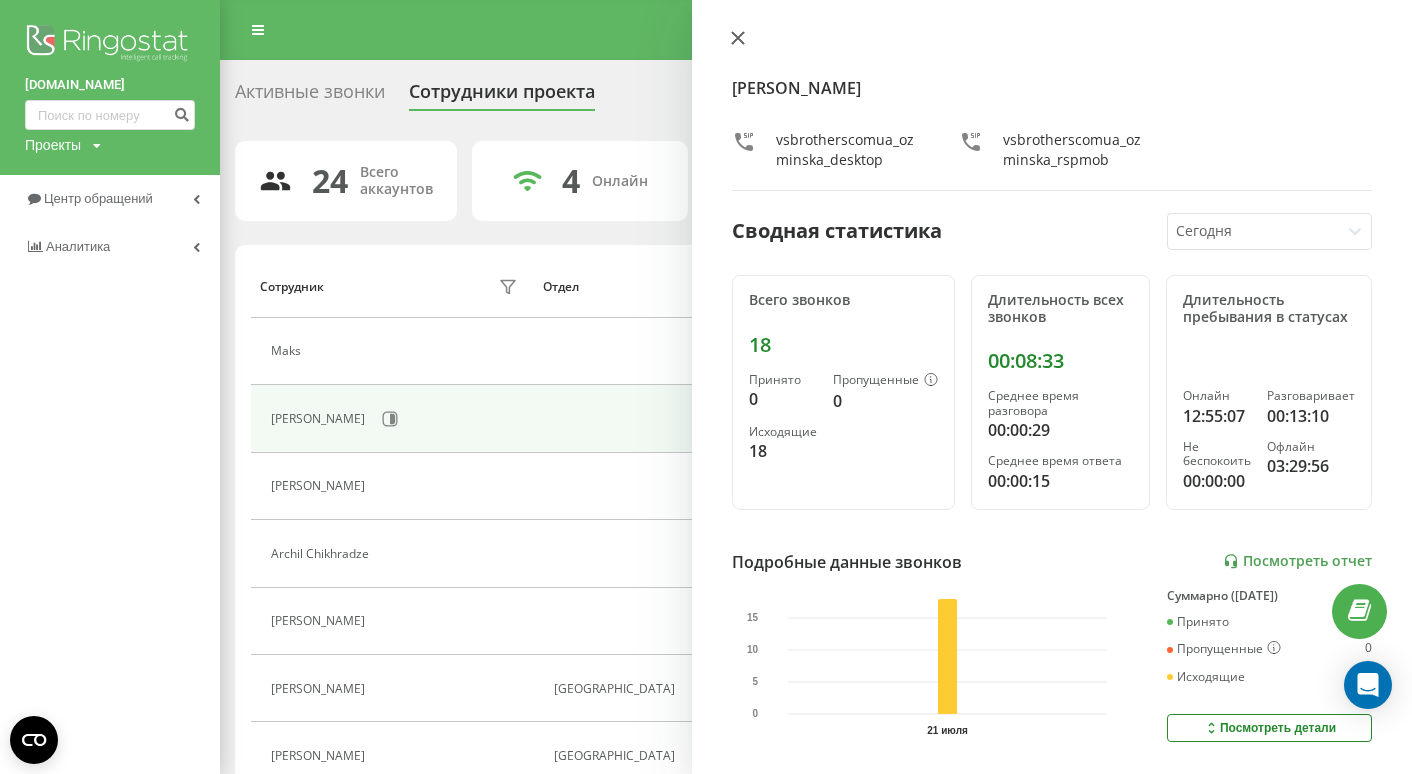 click at bounding box center (738, 39) 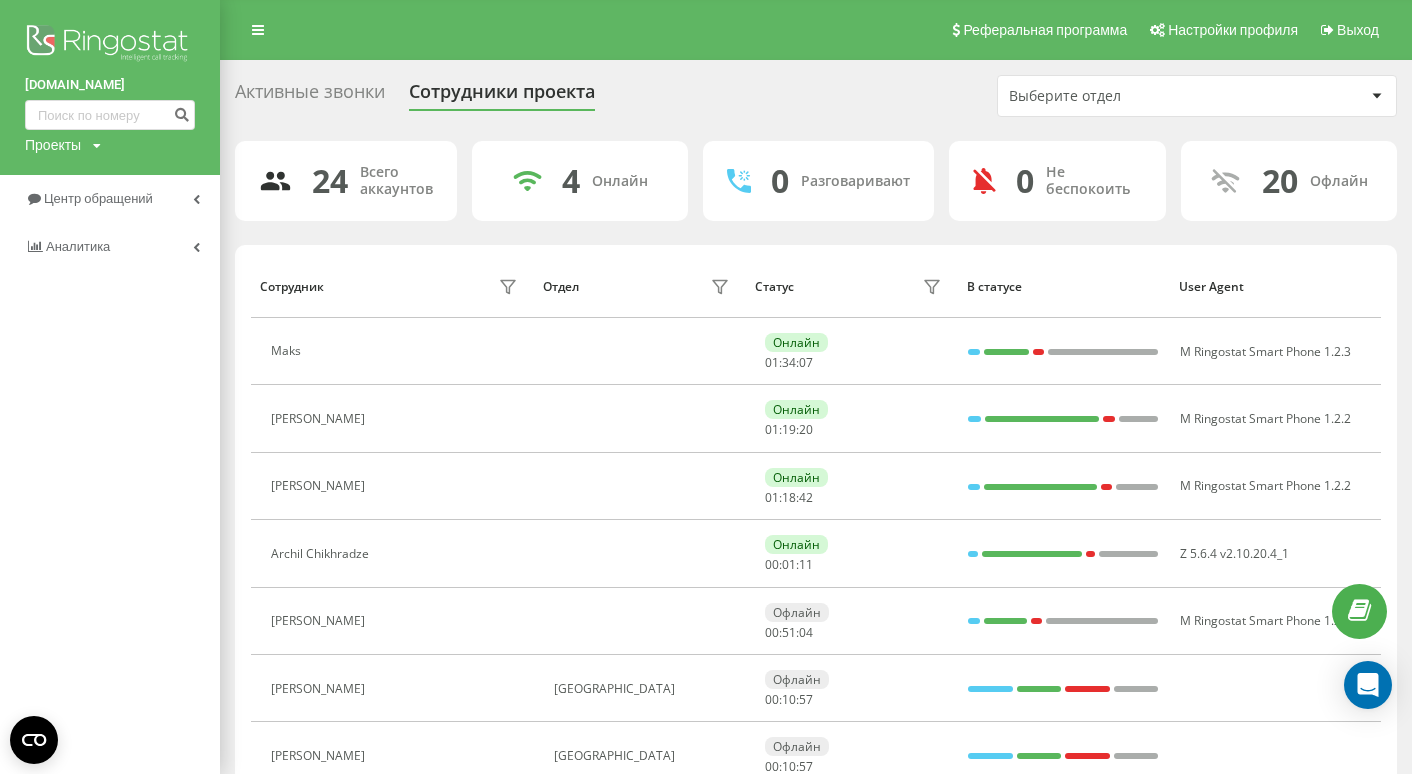 scroll, scrollTop: 70, scrollLeft: 0, axis: vertical 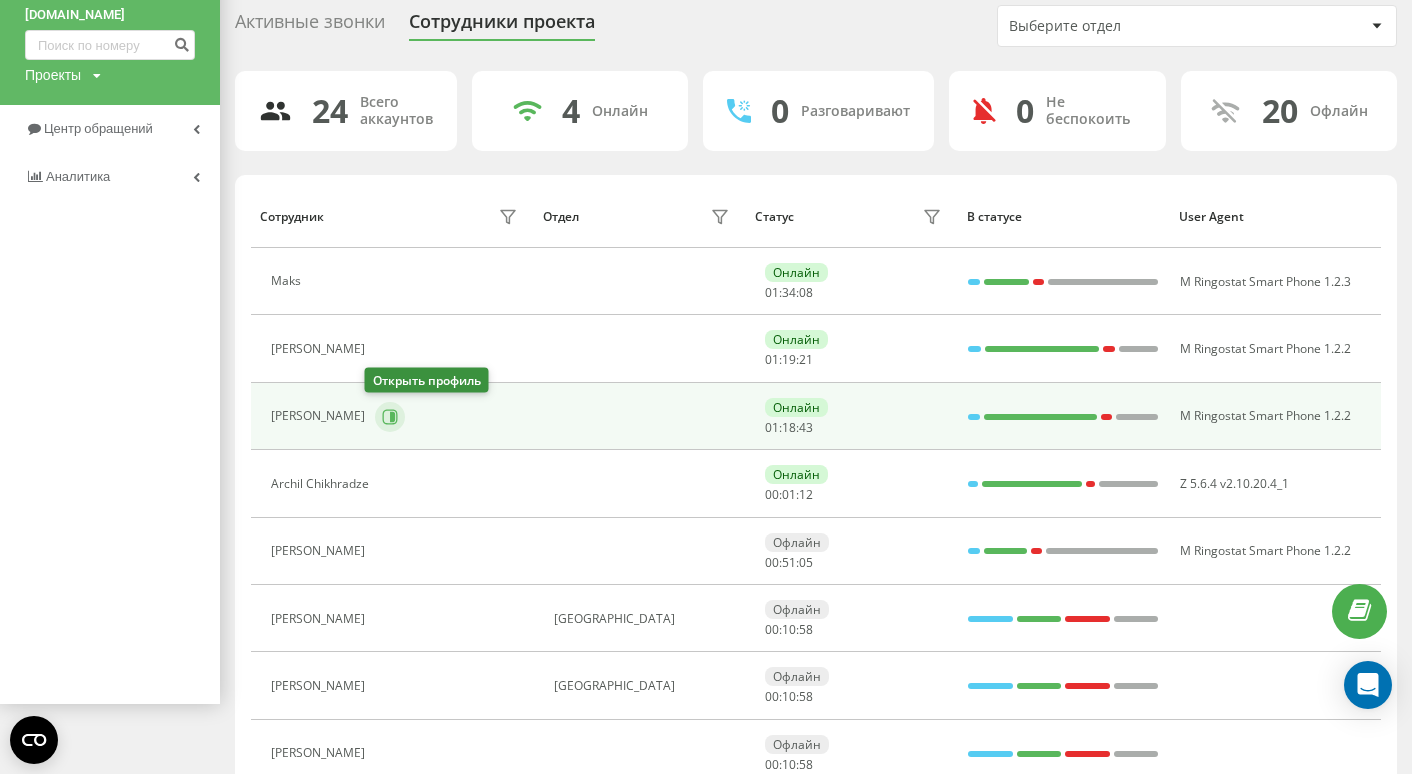 click 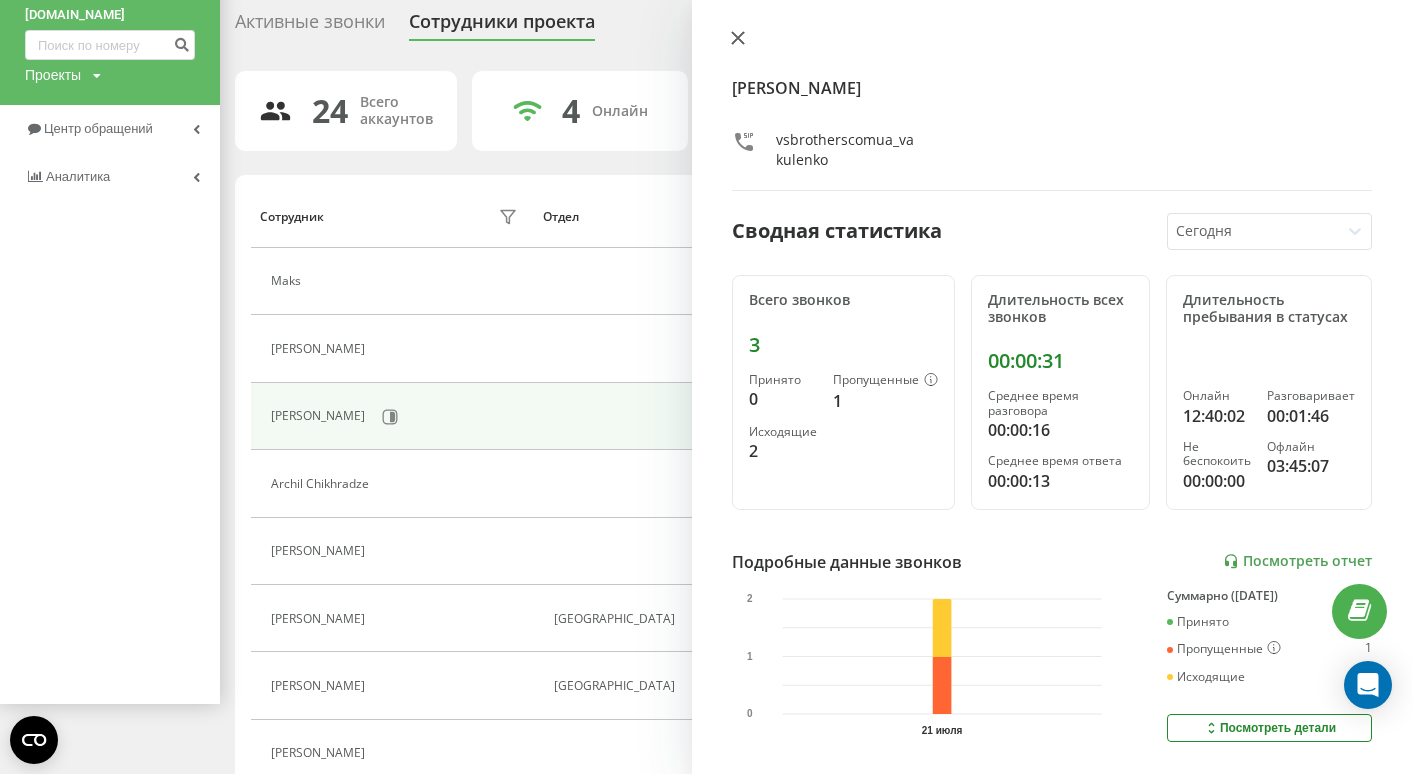 click 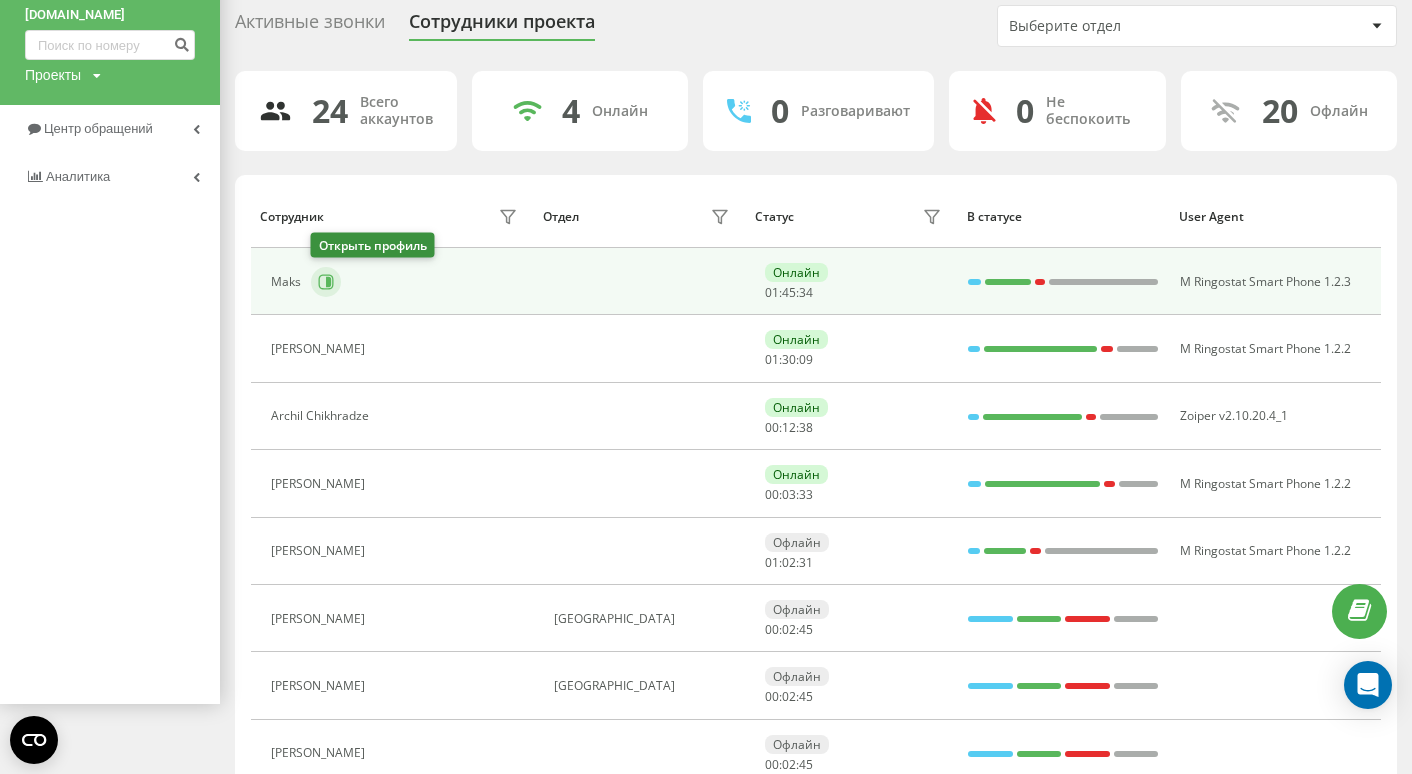 click 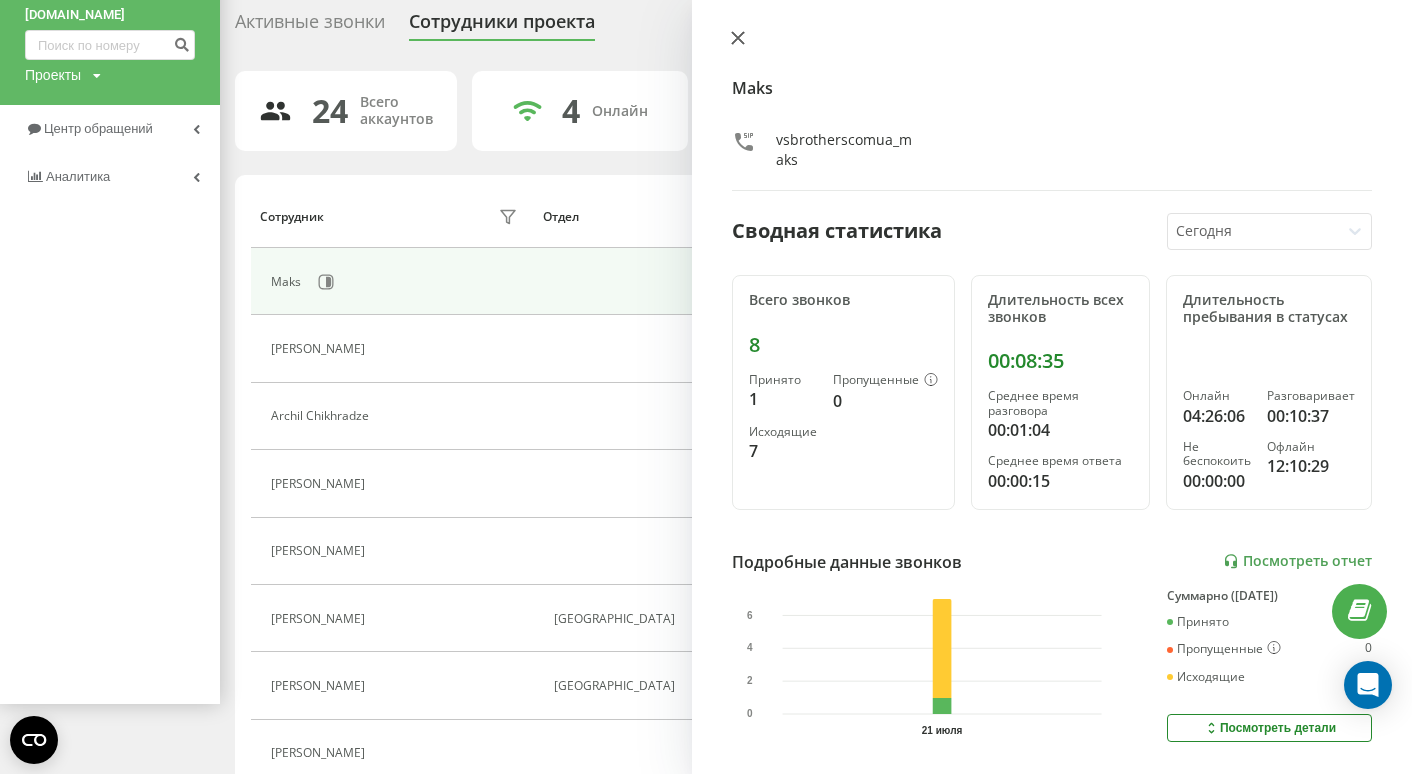 click 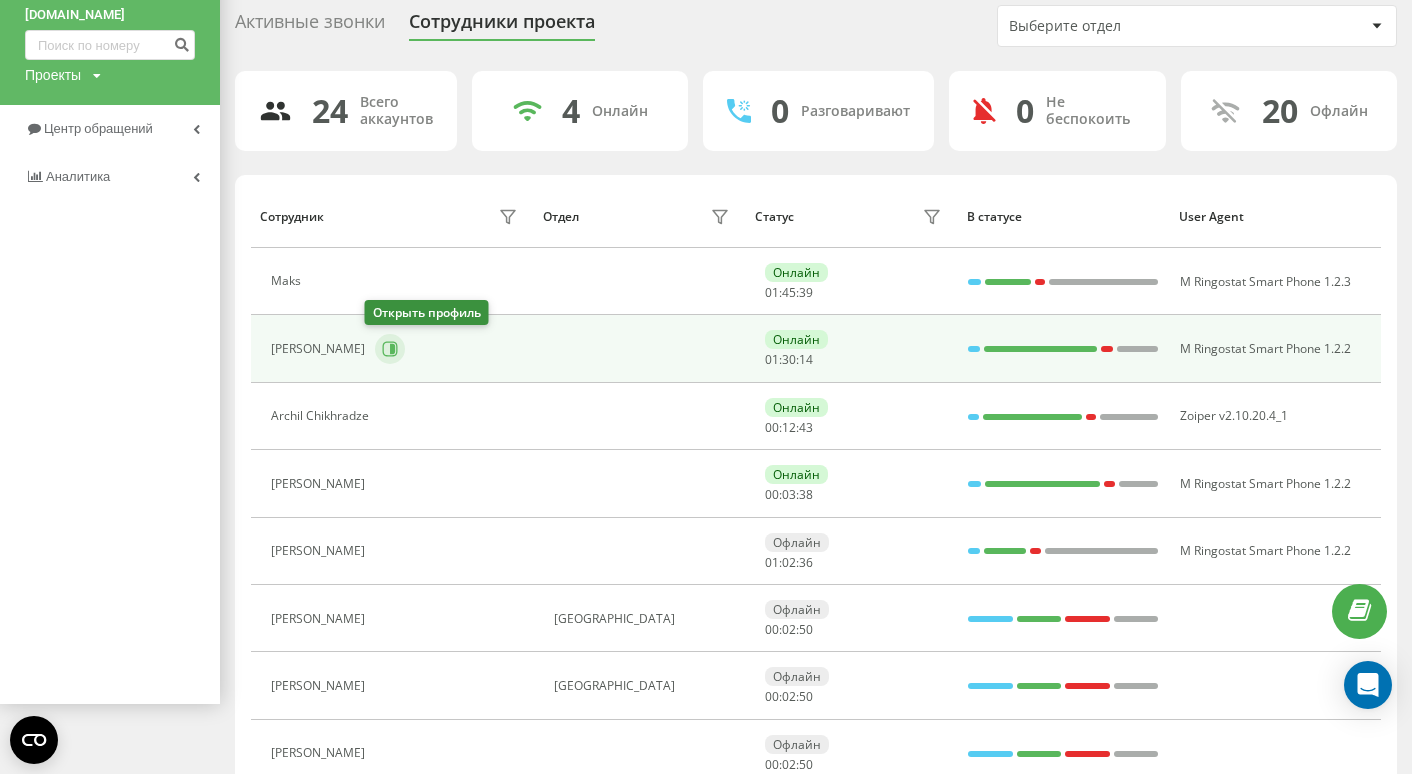 click 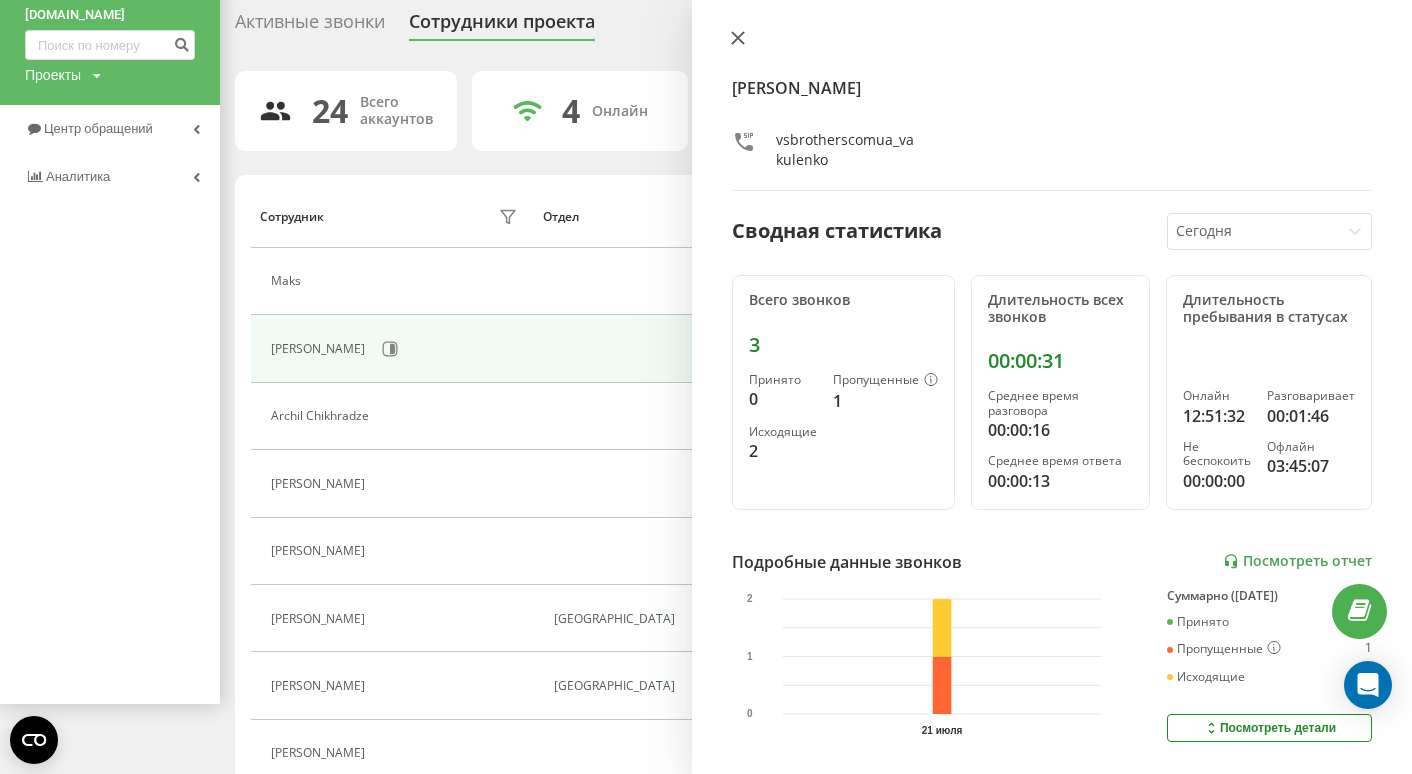 click 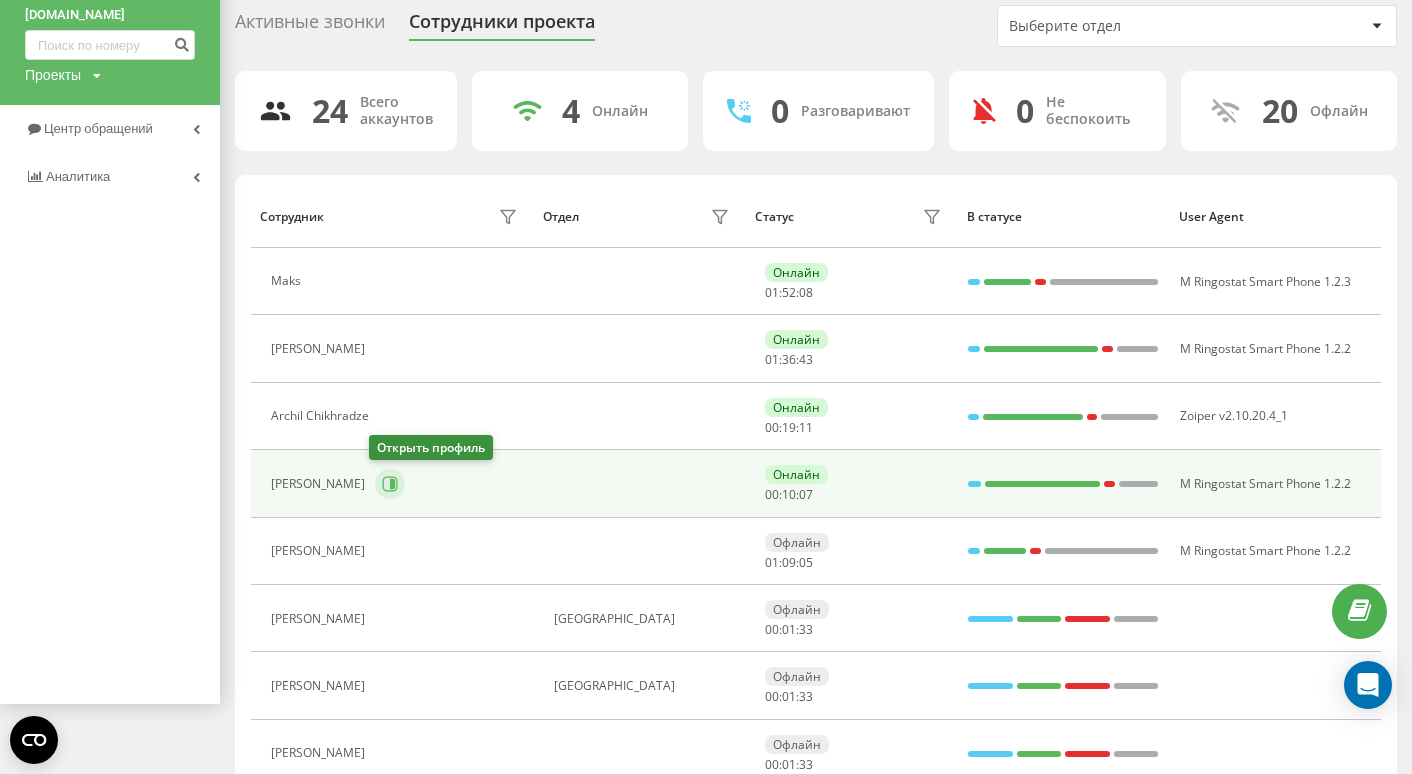click 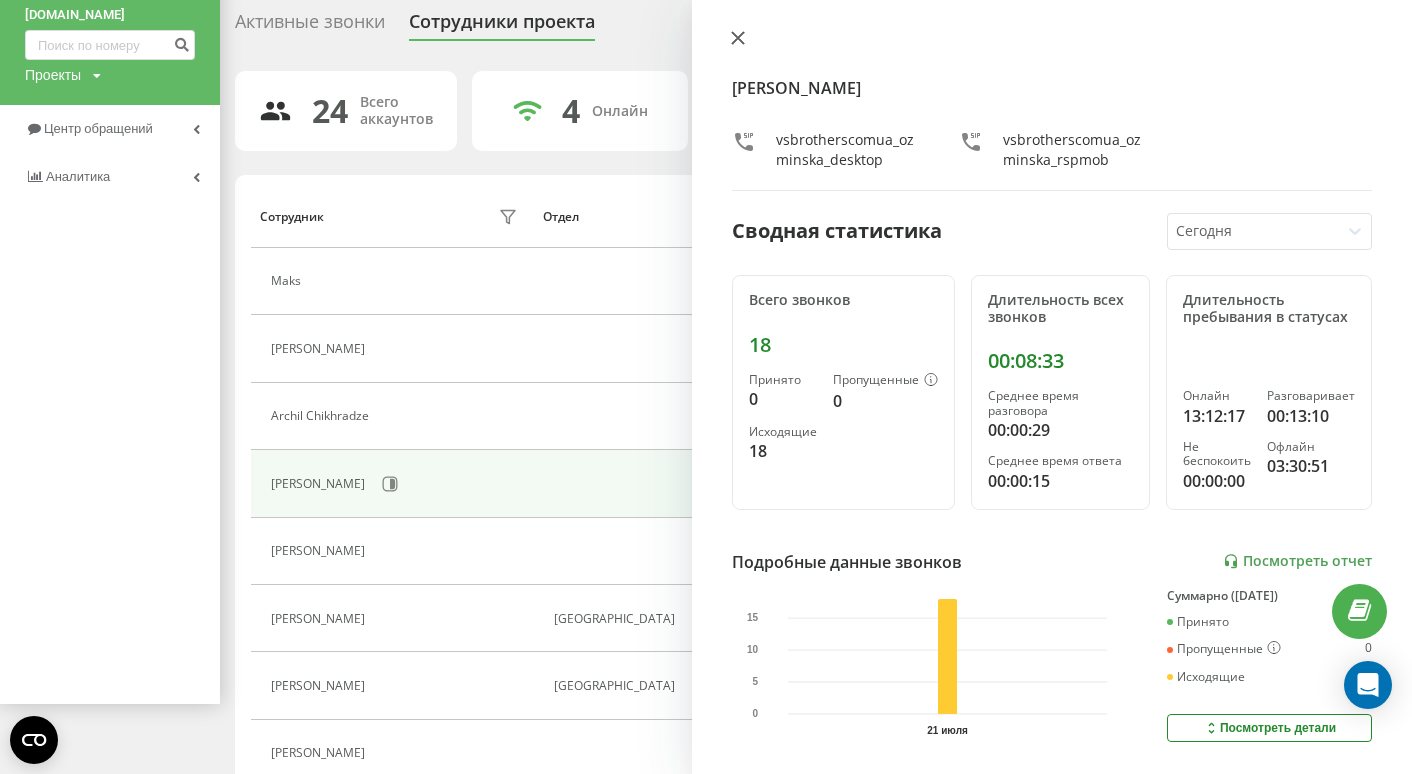 click 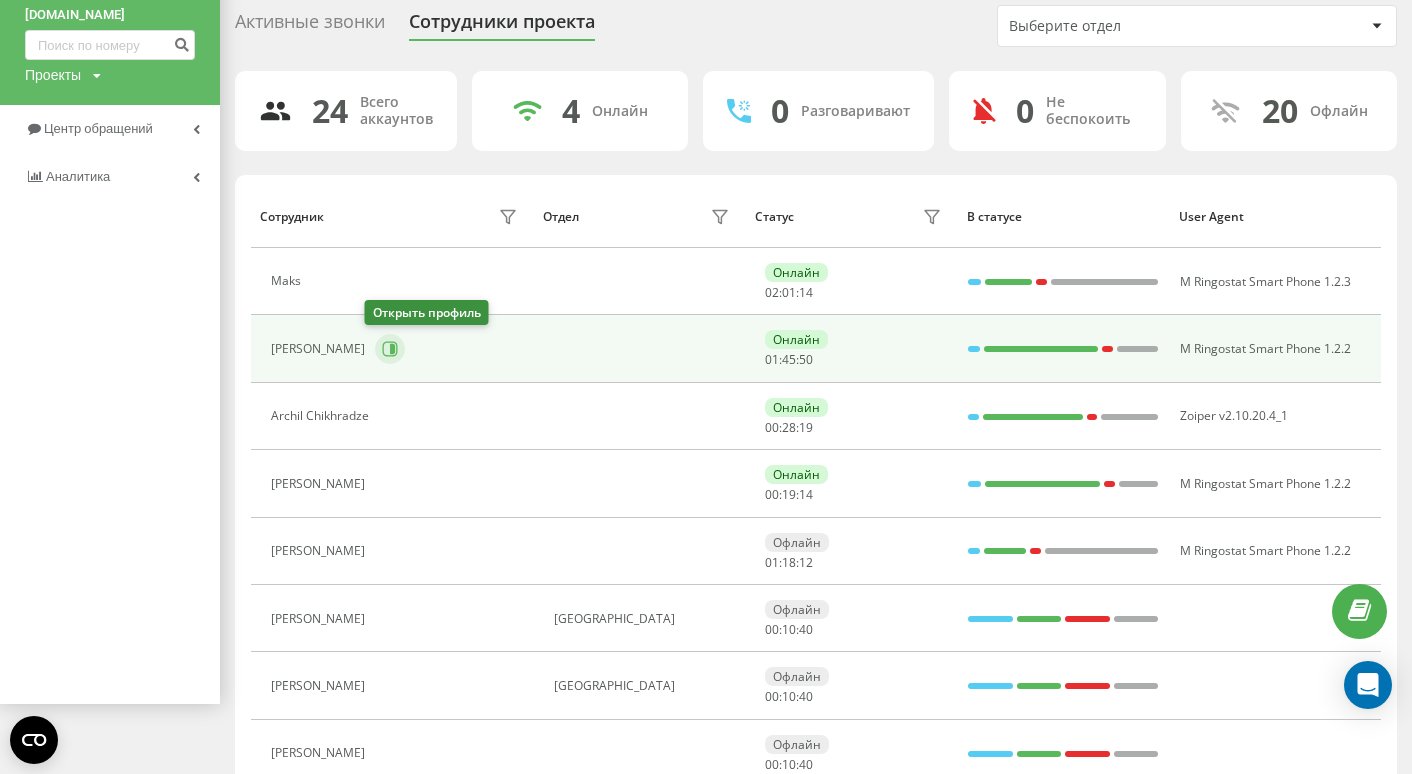 click 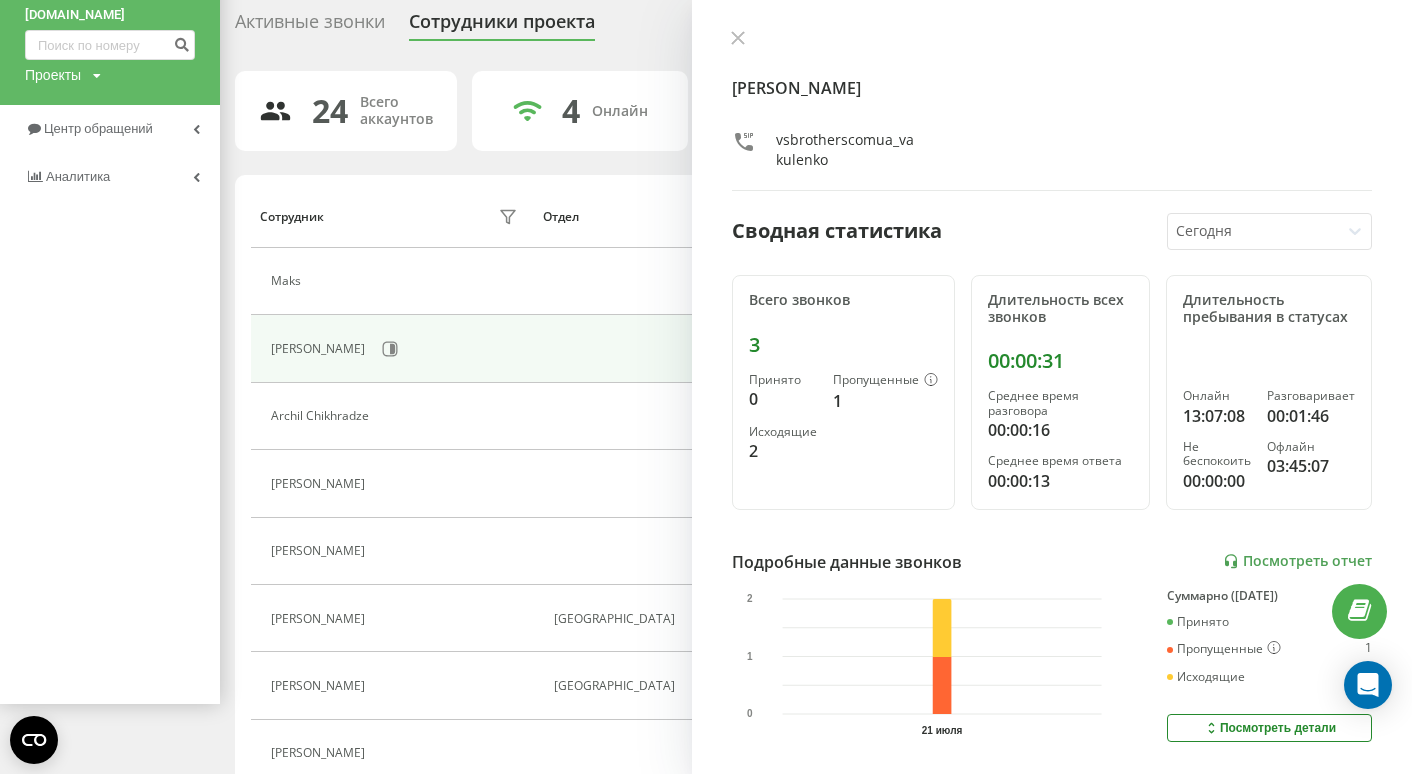 click 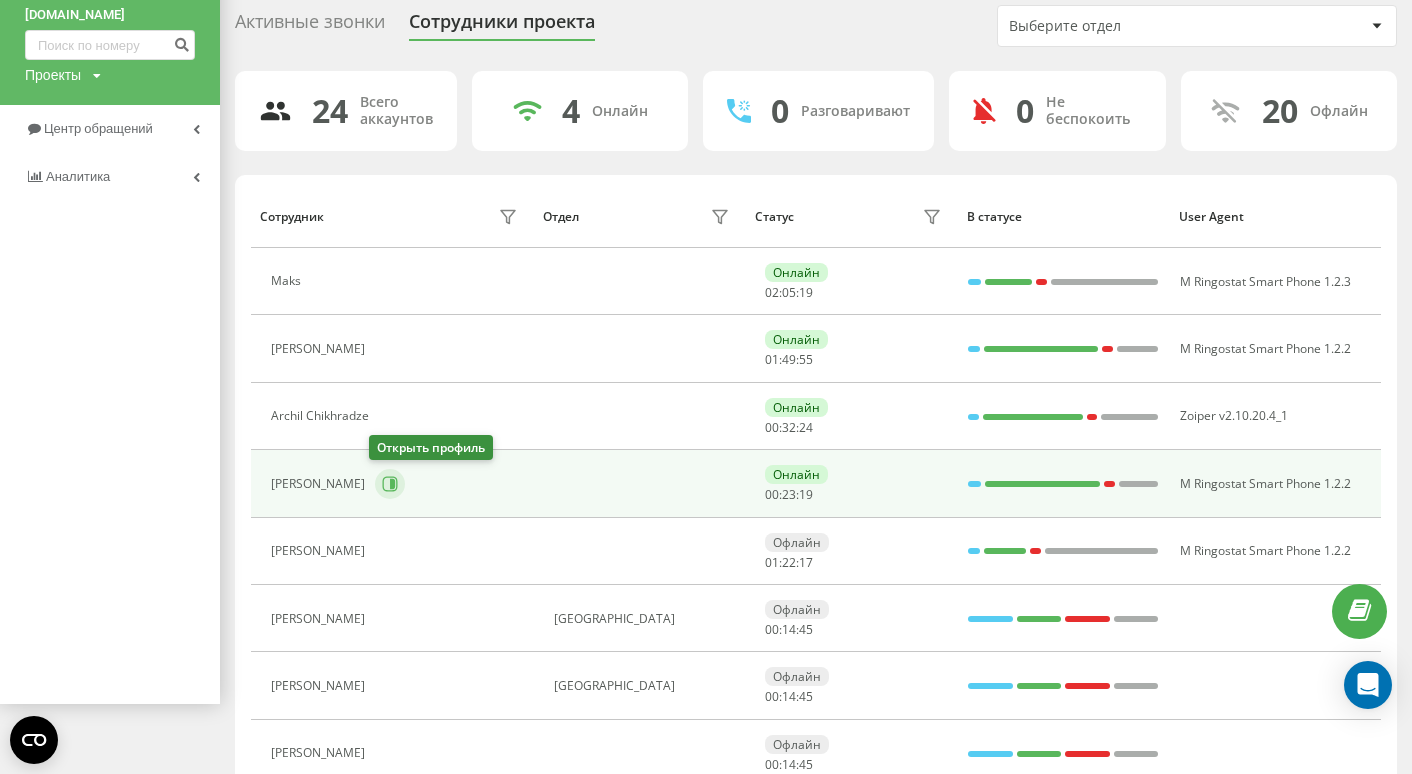 click 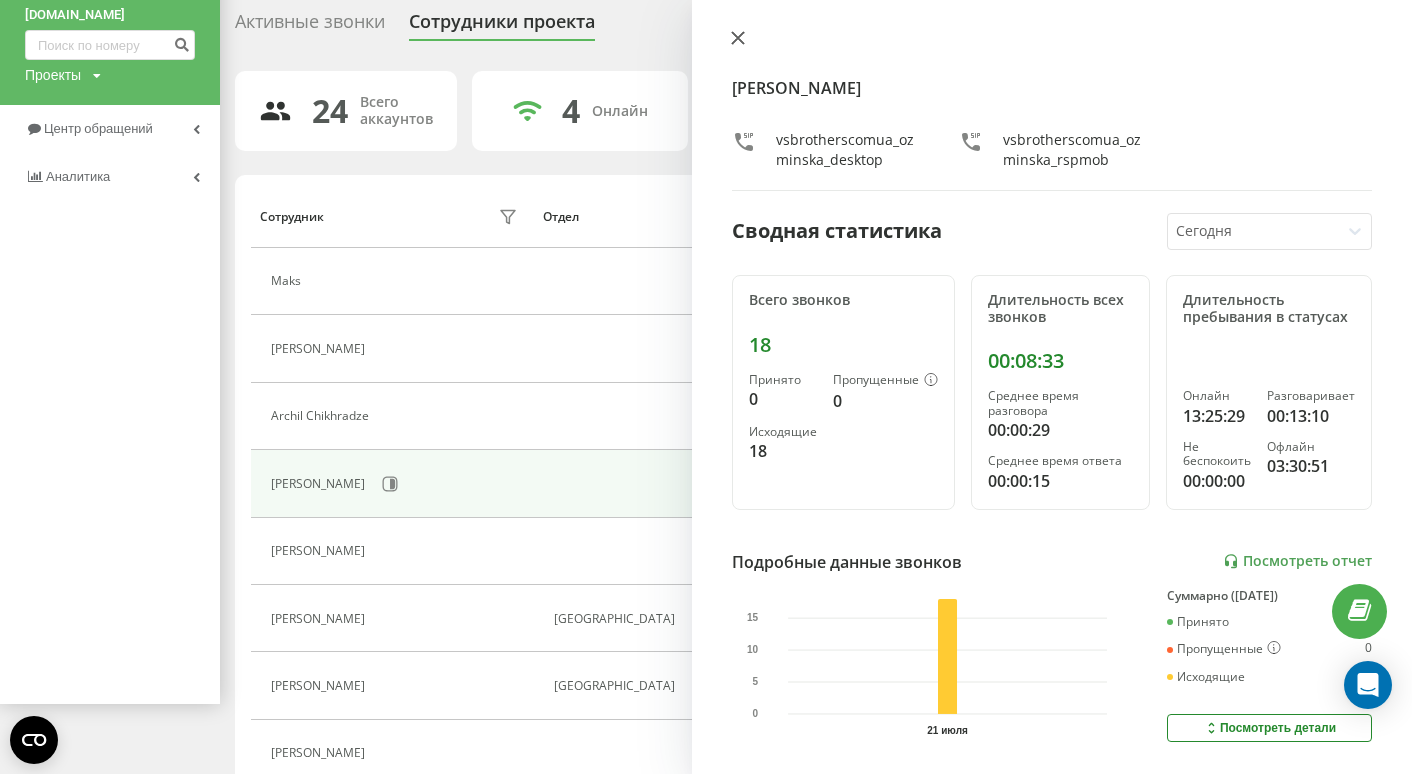 click 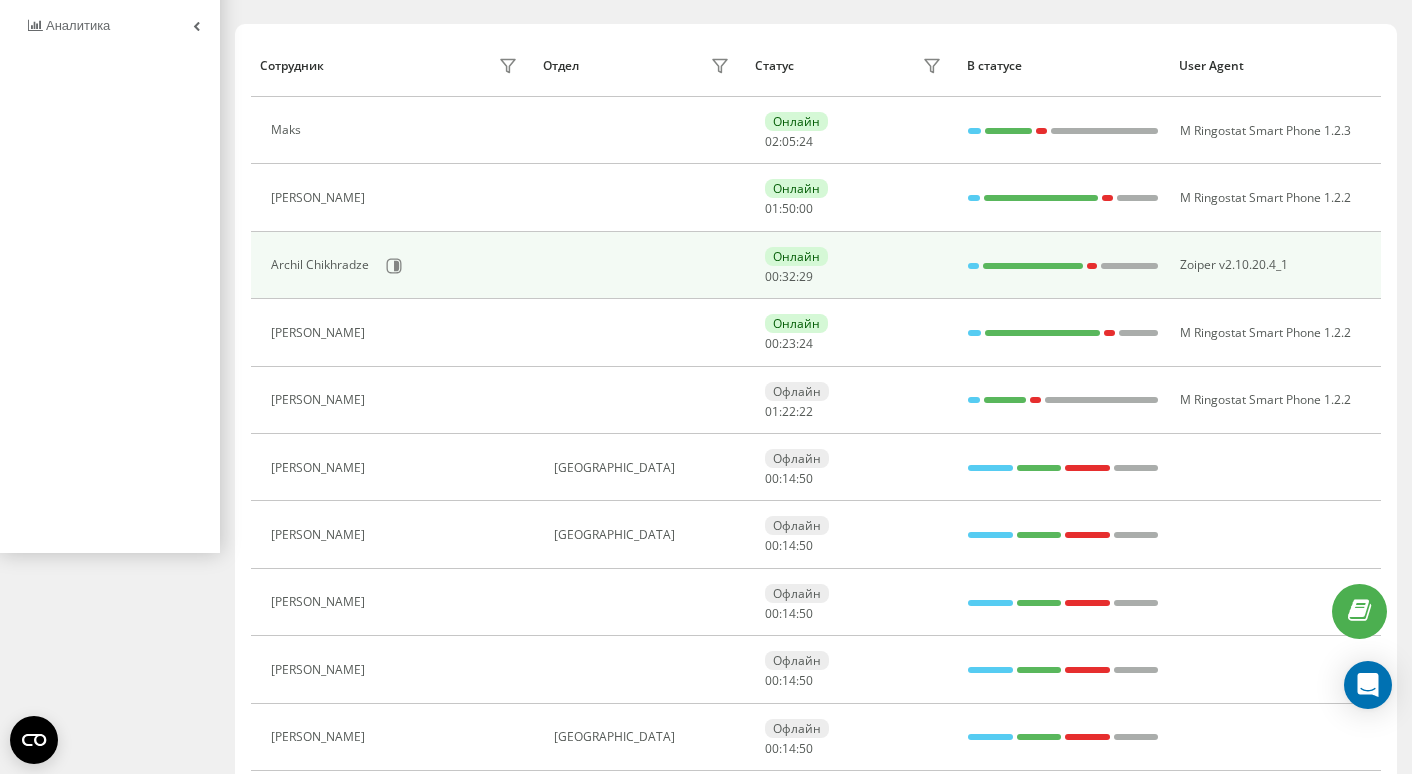 scroll, scrollTop: 249, scrollLeft: 0, axis: vertical 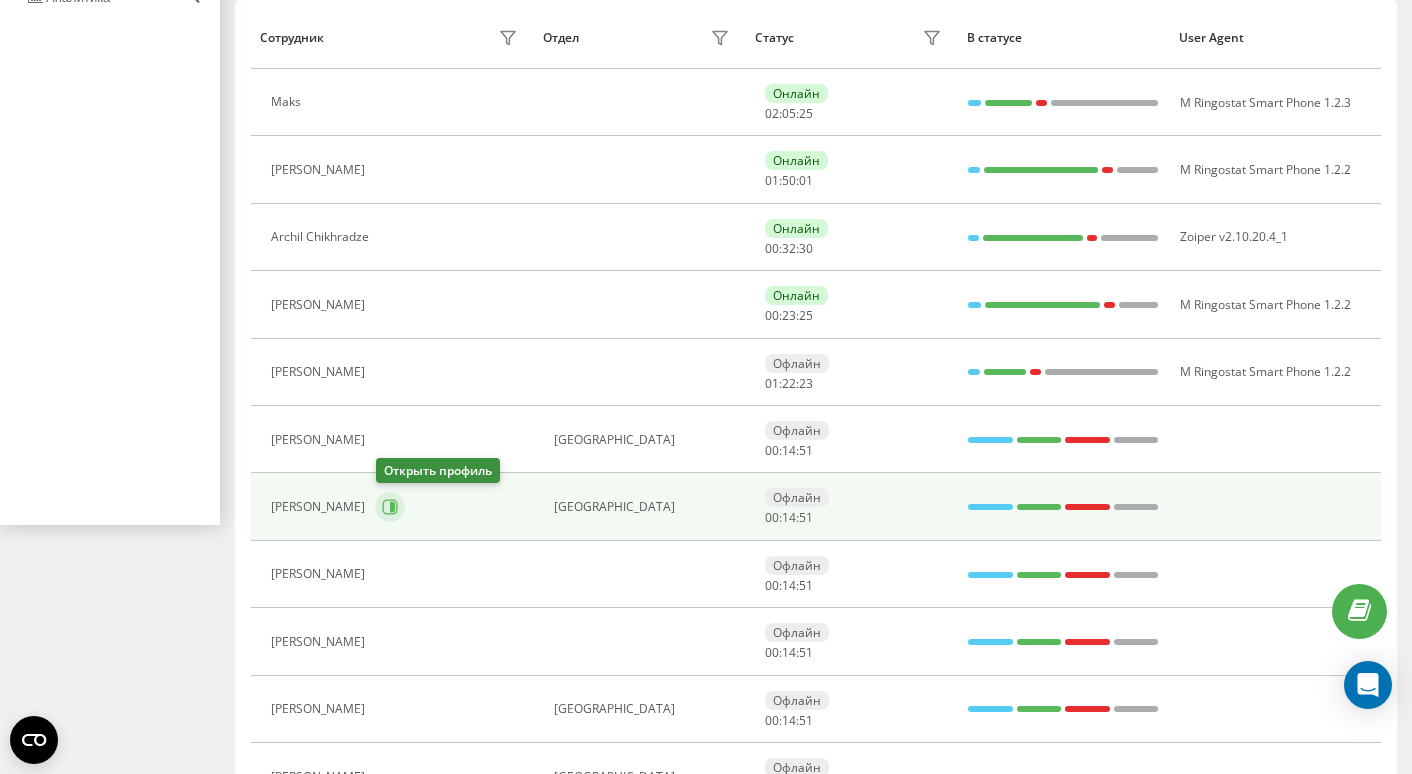 click 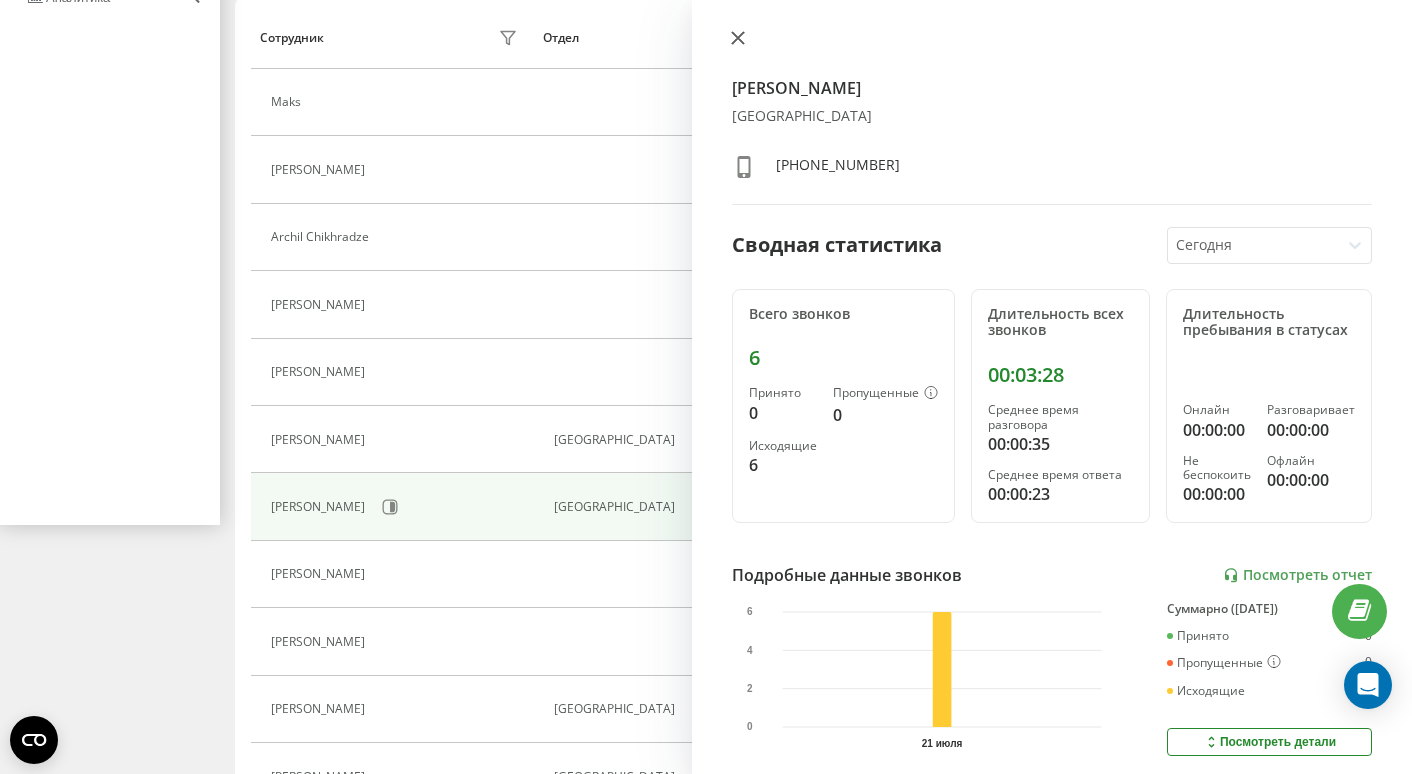 click 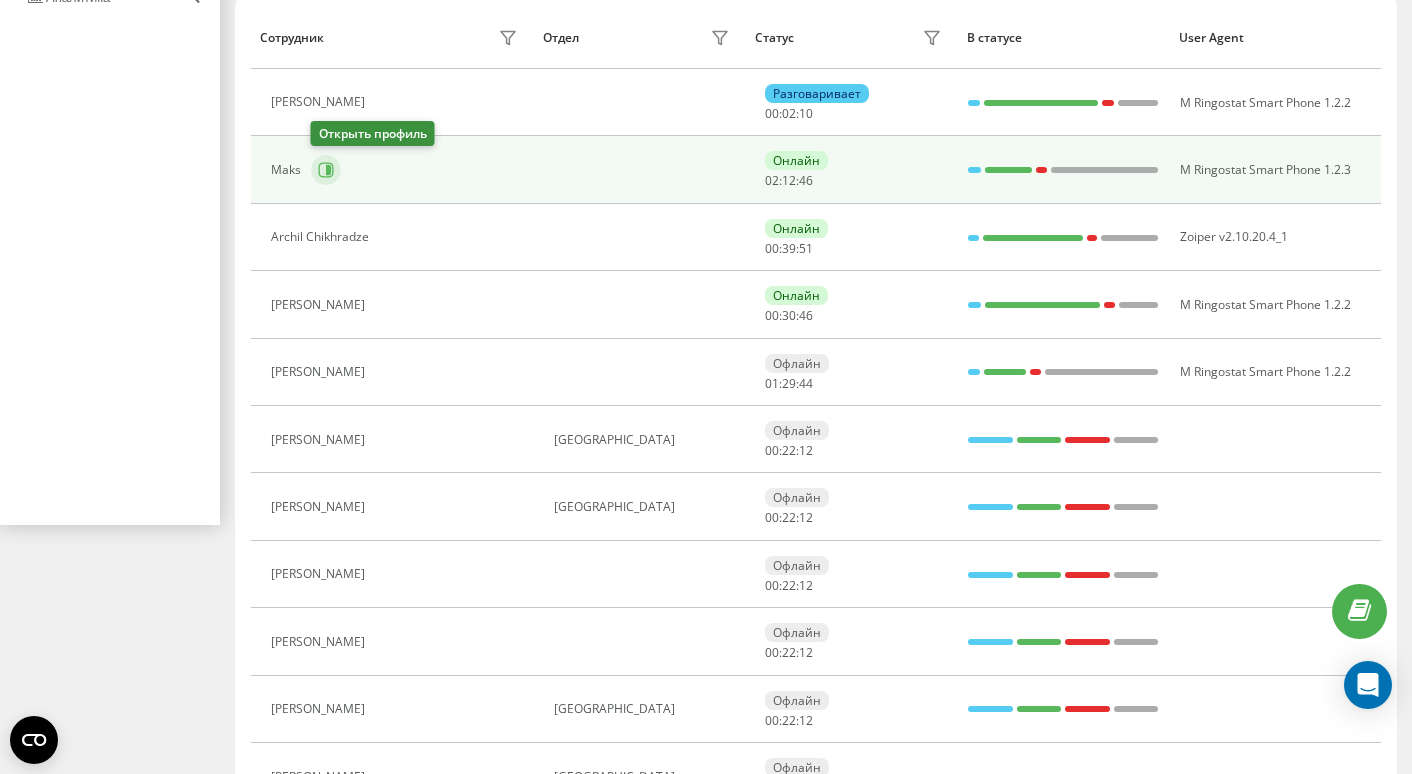 click 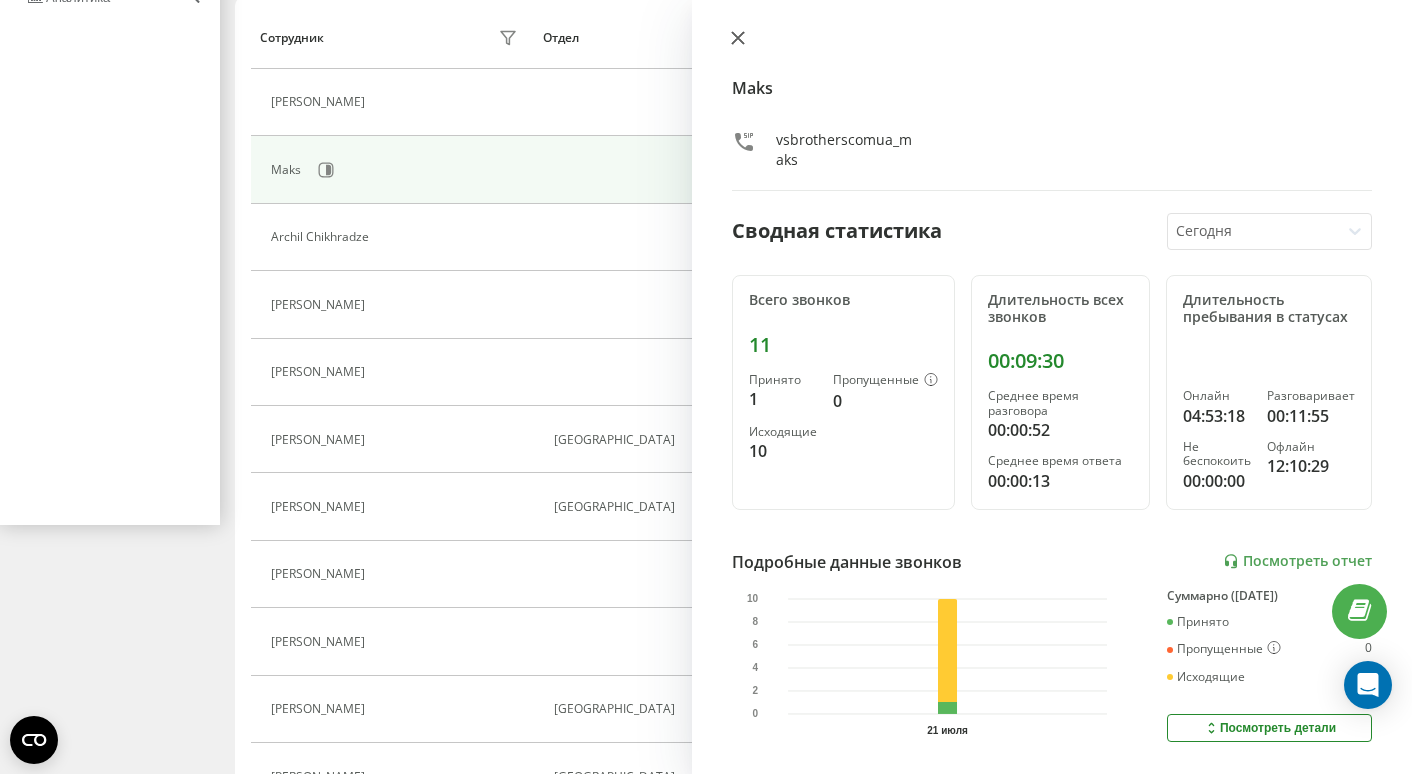 click 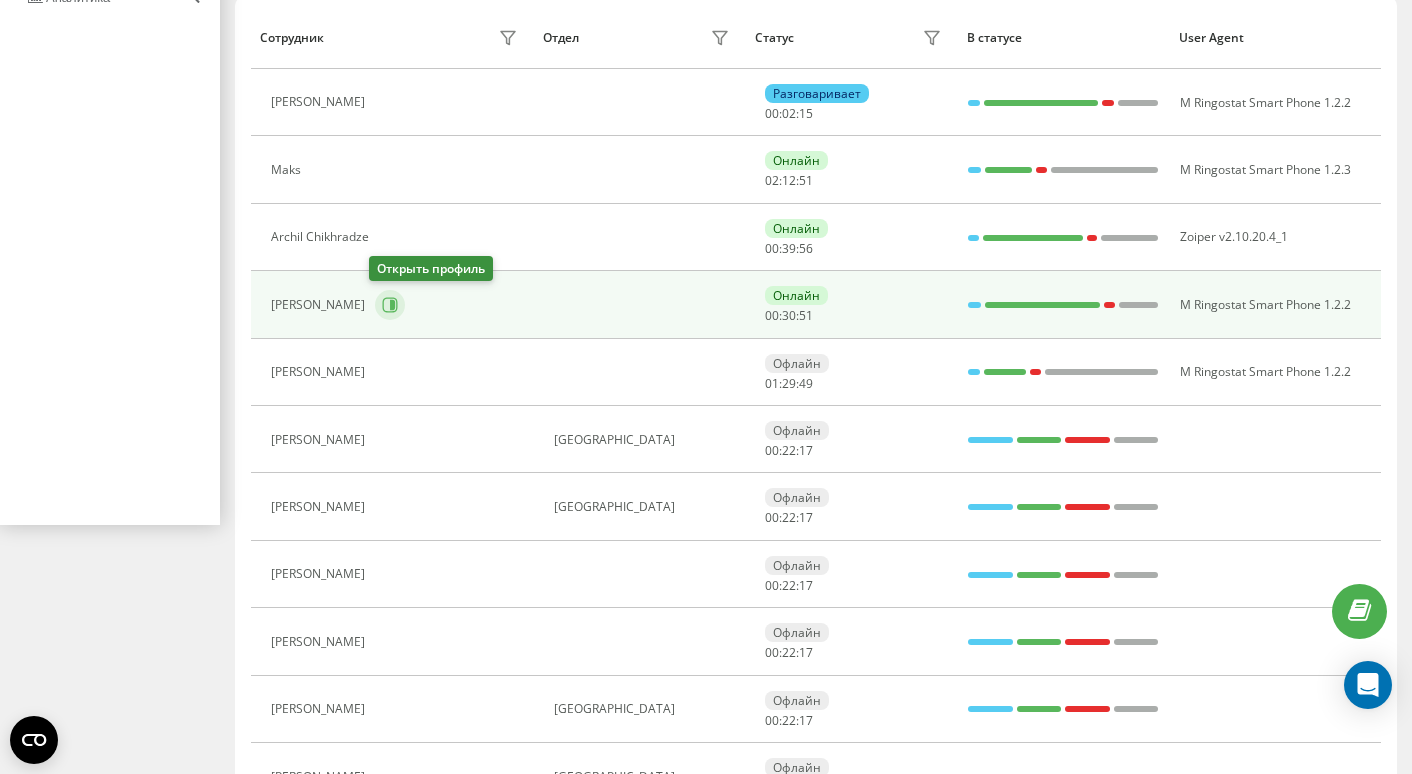 click 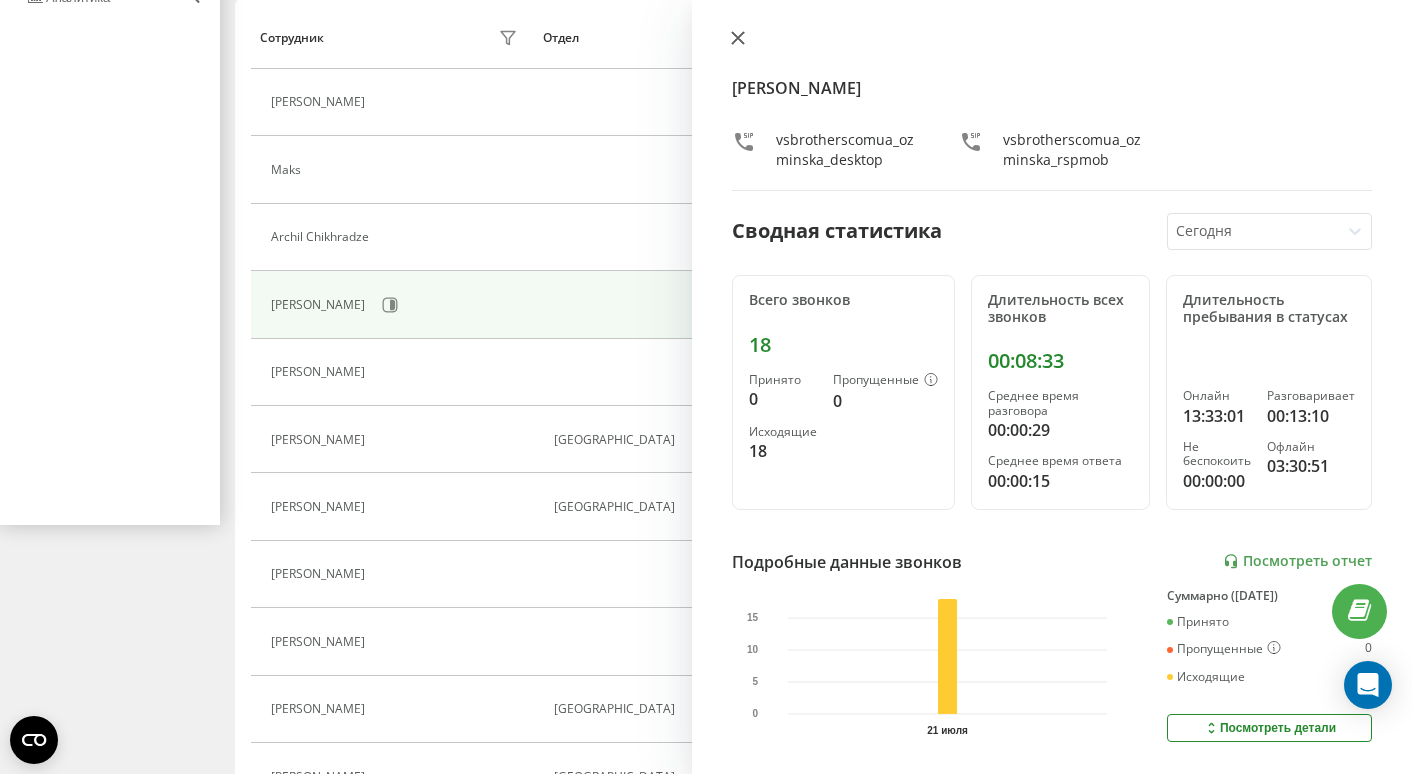 click at bounding box center (738, 39) 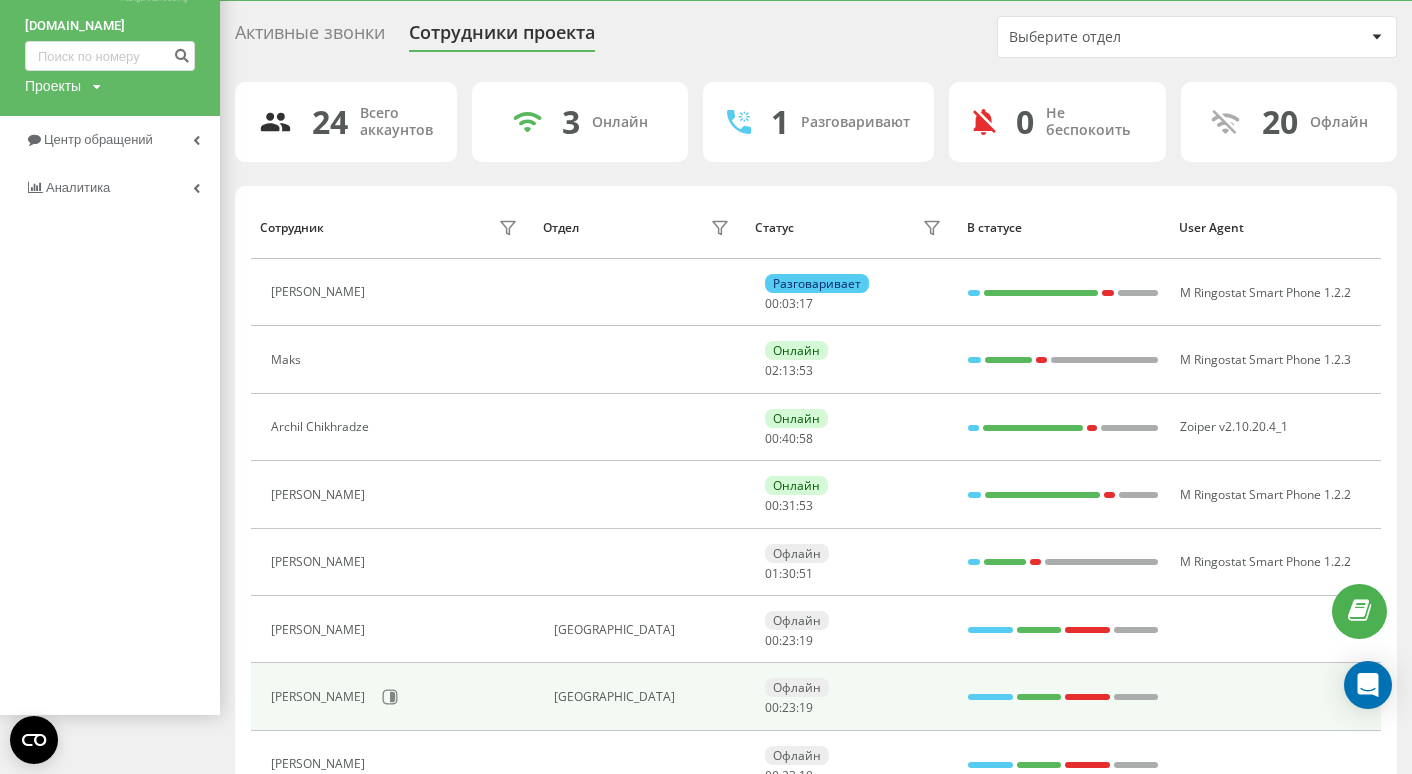 scroll, scrollTop: 0, scrollLeft: 0, axis: both 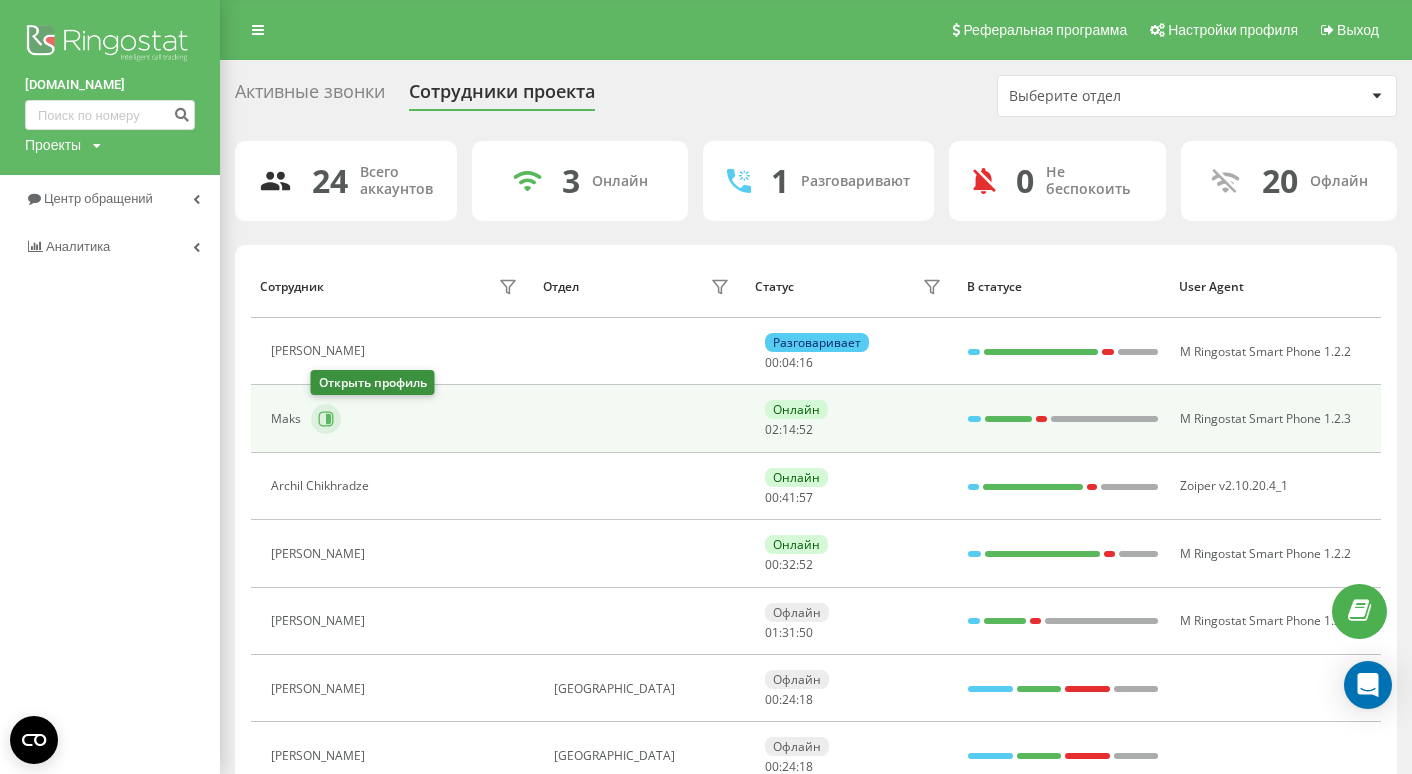 click 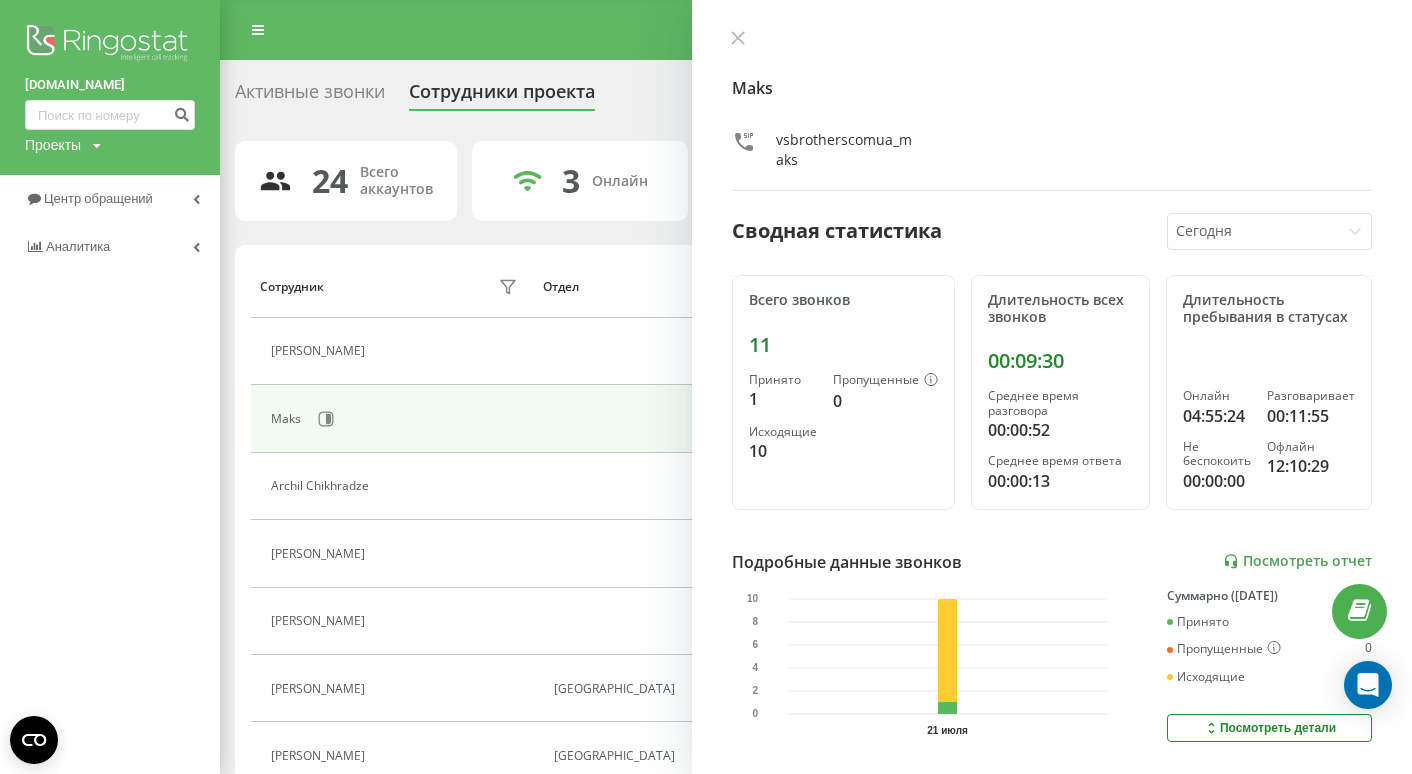 click on "Maks vsbrotherscomua_maks" at bounding box center [1052, 110] 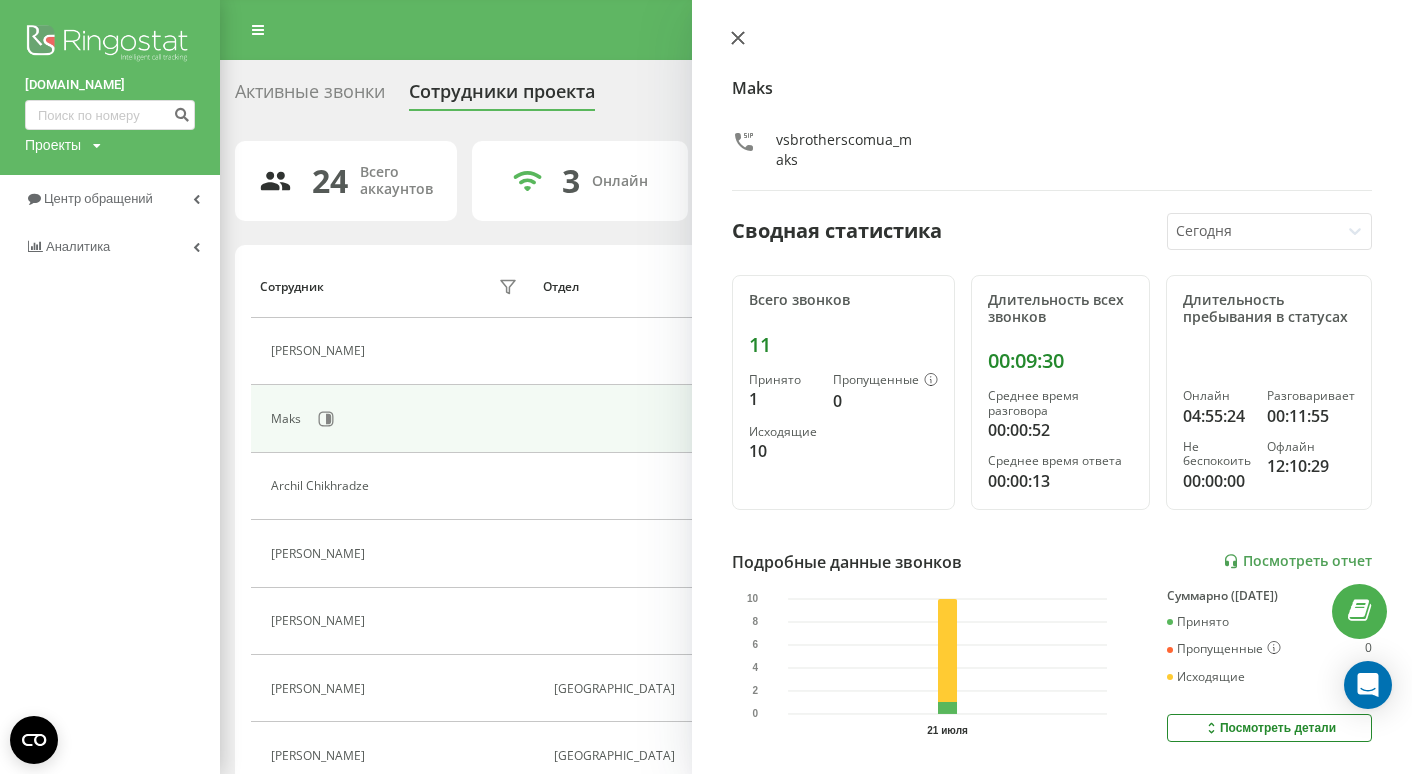 click at bounding box center (738, 39) 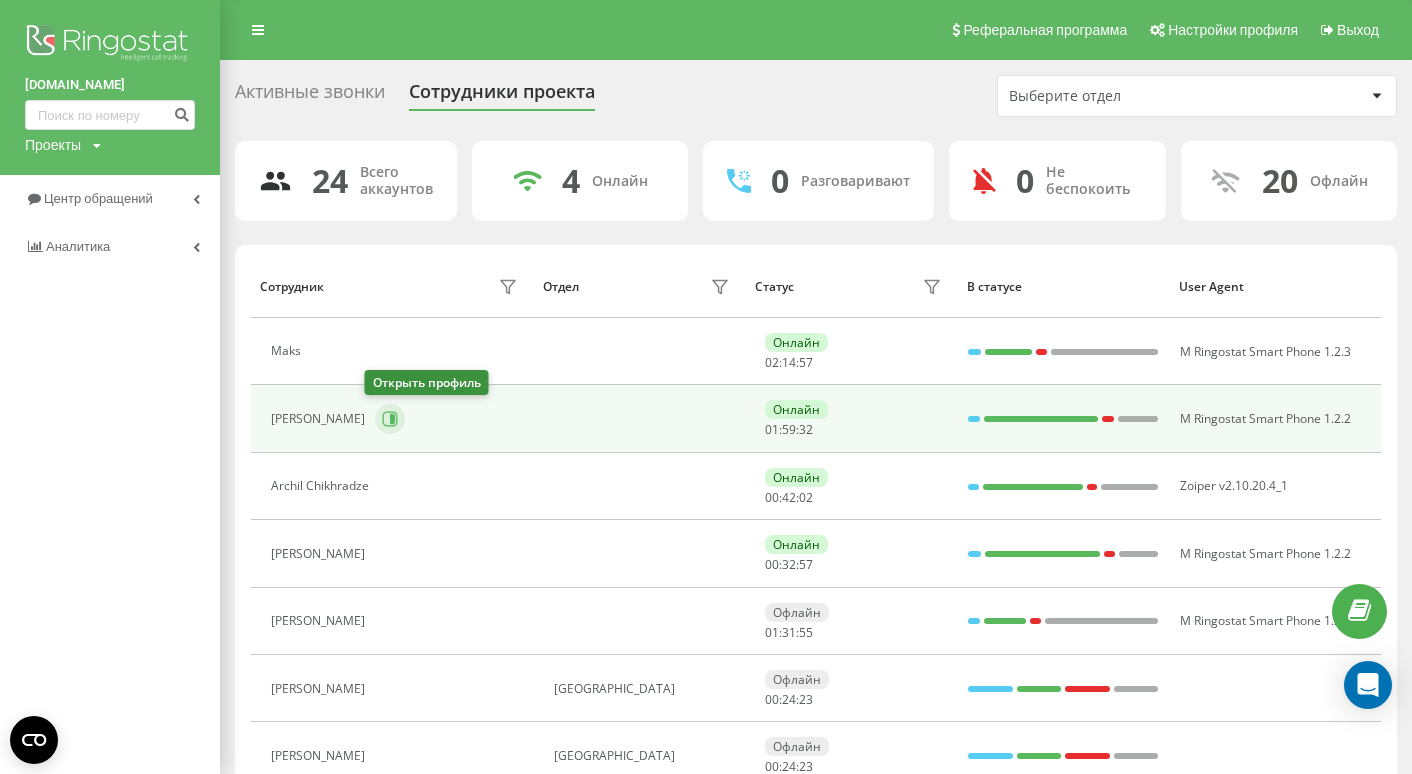 click 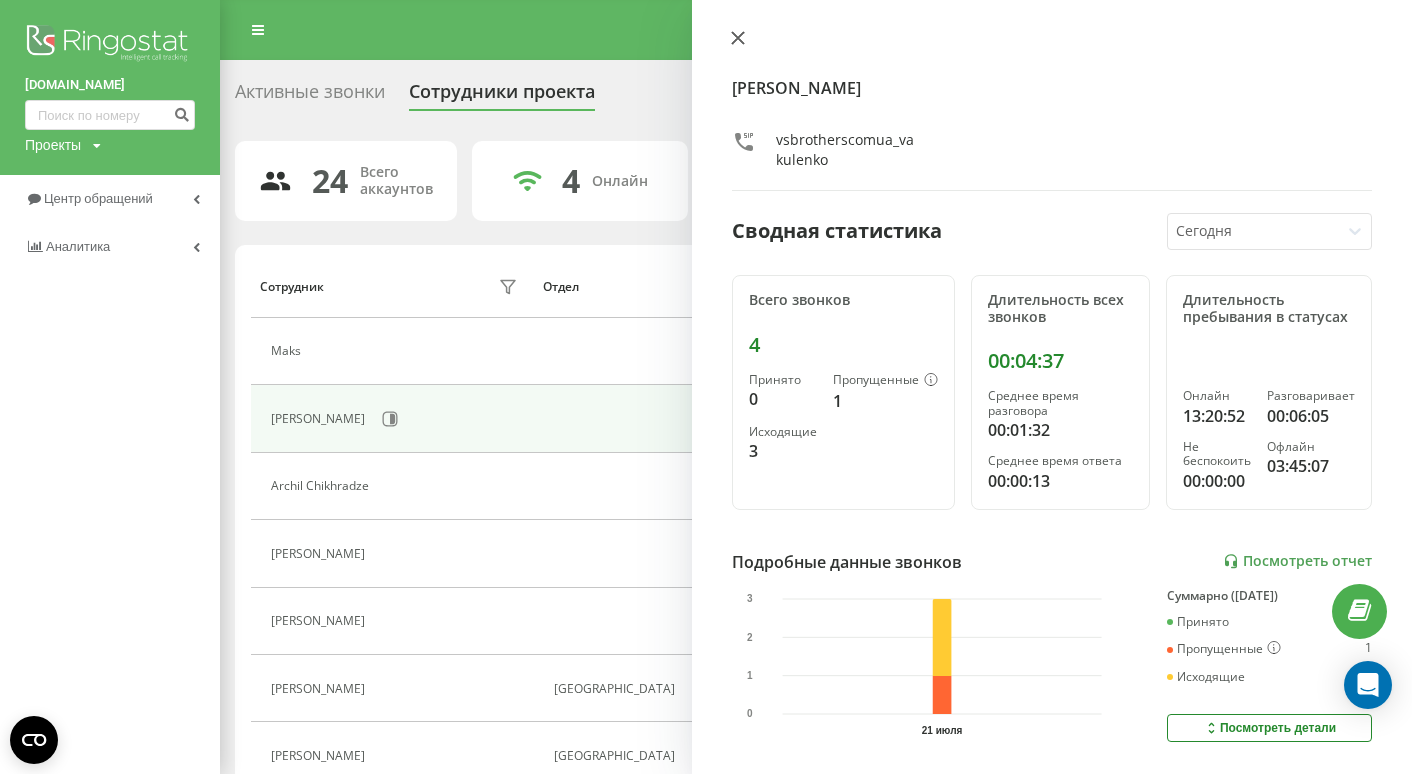 click 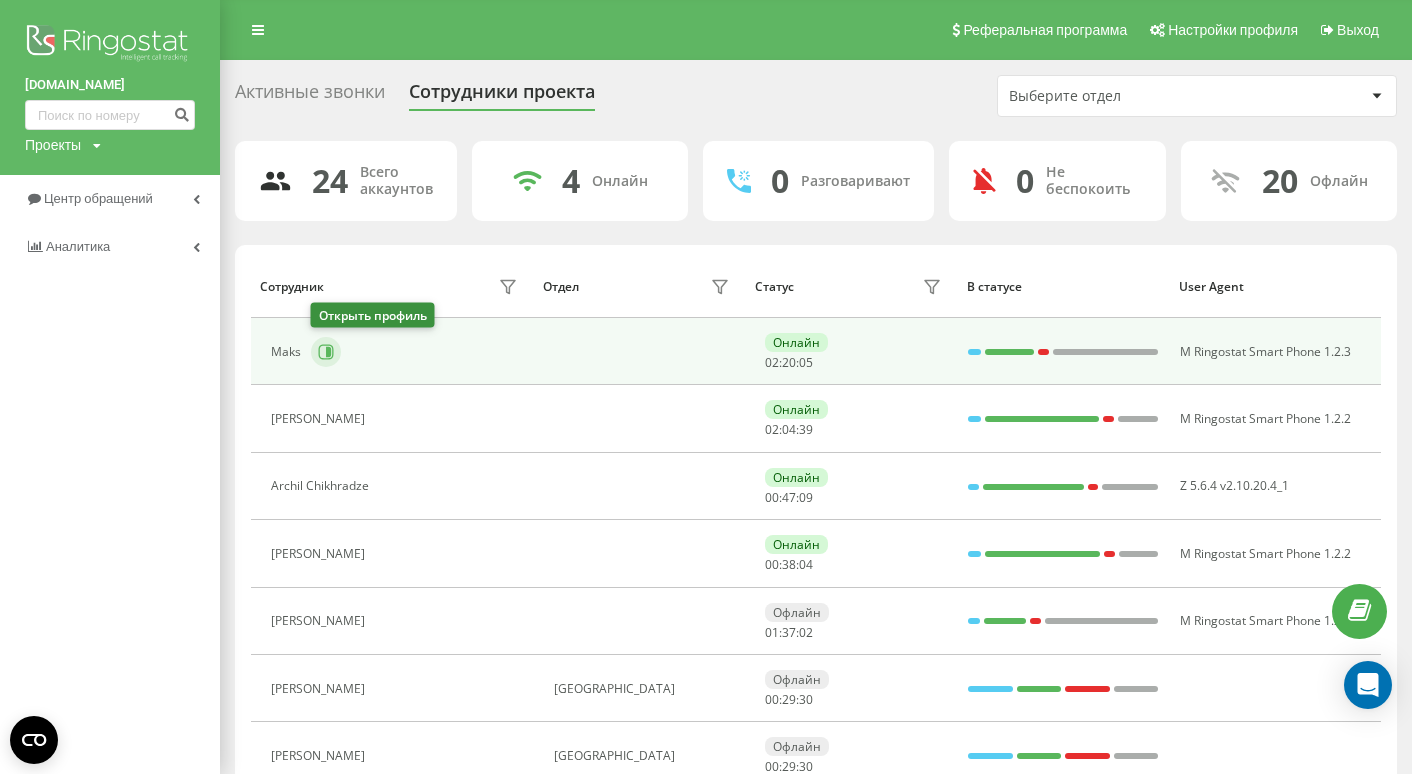 click 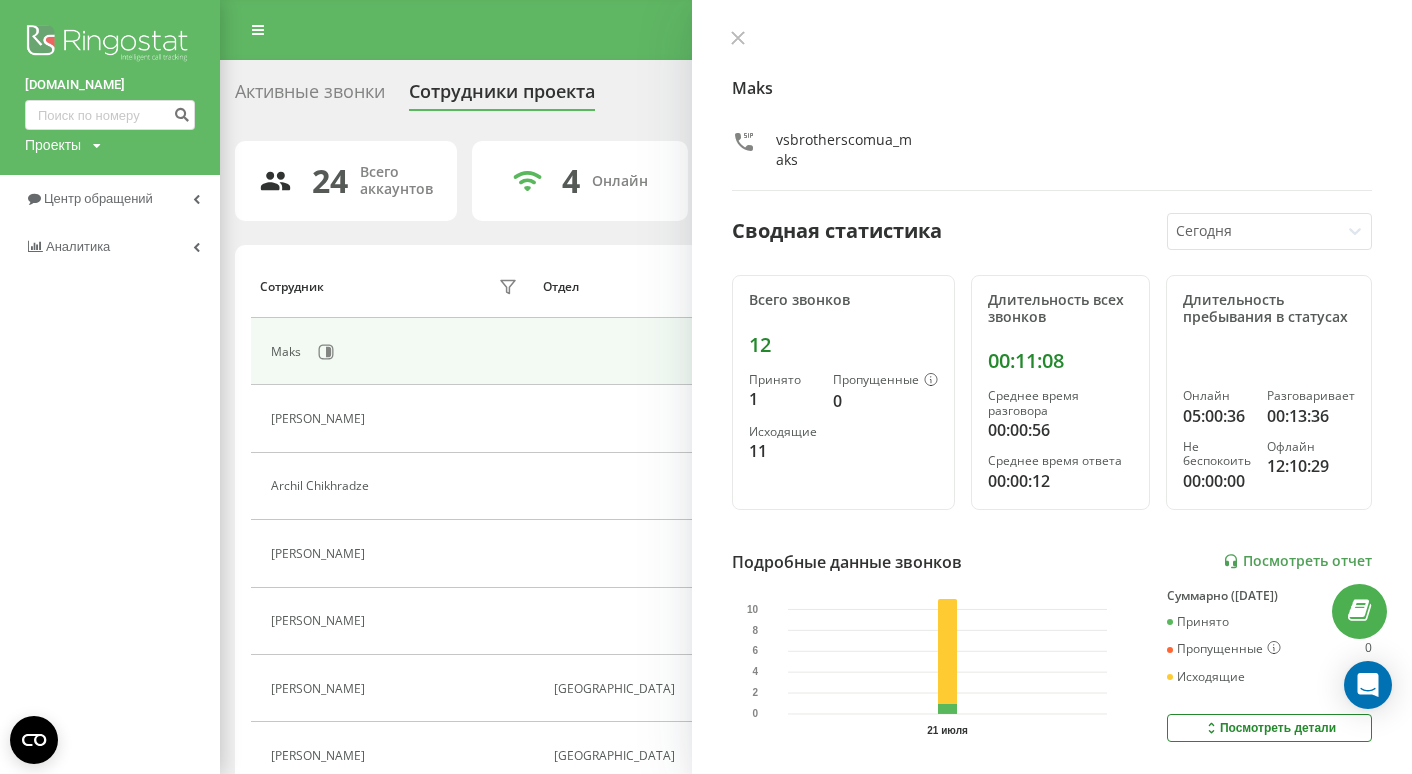 click on "Maks vsbrotherscomua_maks Сводная статистика Сегодня Всего звонков 12 Принято 1 Пропущенные 0 Исходящие 11 Длительность всех звонков 00:11:08 Среднее время разговора 00:00:56 Среднее время ответа 00:00:12 Длительность пребывания в статусах Онлайн 05:00:36 Разговаривает 00:13:36 Не беспокоить 00:00:00 Офлайн 12:10:29 Подробные данные звонков Посмотреть отчет 21 июля 0 2 4 6 8 10 Суммарно (Сегодня) Принято 1 Пропущенные 0 Исходящие 11   Посмотреть детали Подробные данные статусов 21 июля Суммарно (Сегодня) Онлайн 05:00:36 Разговаривает 00:13:36 Не беспокоить 00:00:00 Офлайн 12:10:29   Посмотреть детали" at bounding box center [1052, 387] 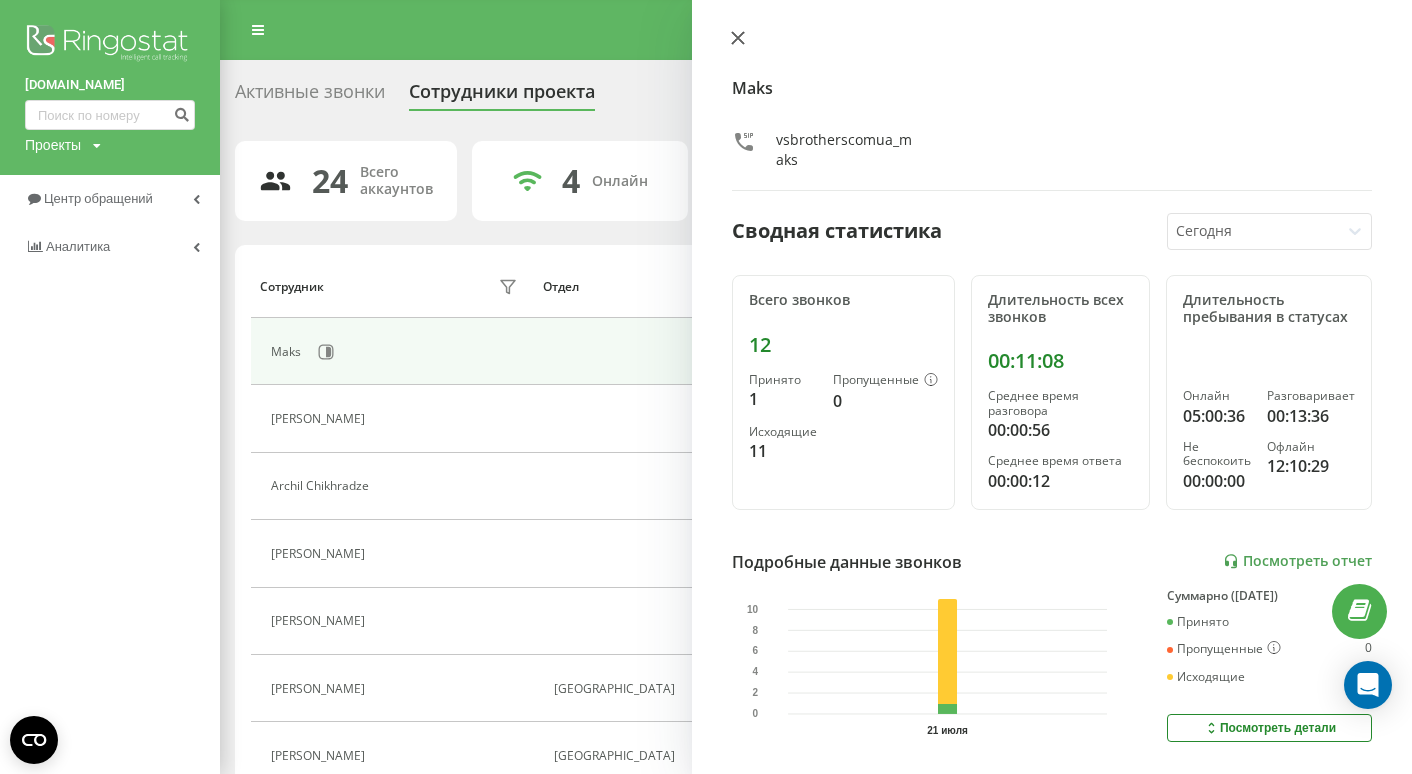 click 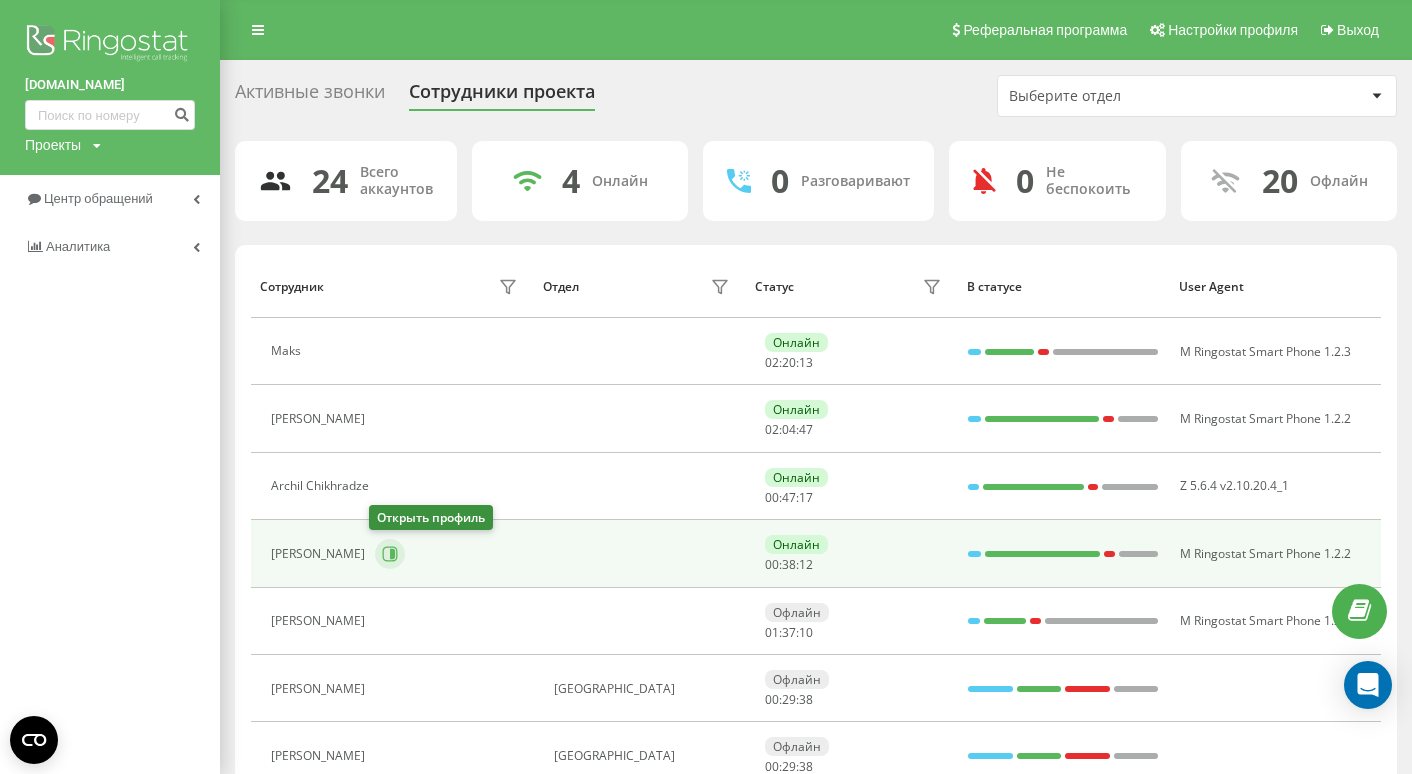 click 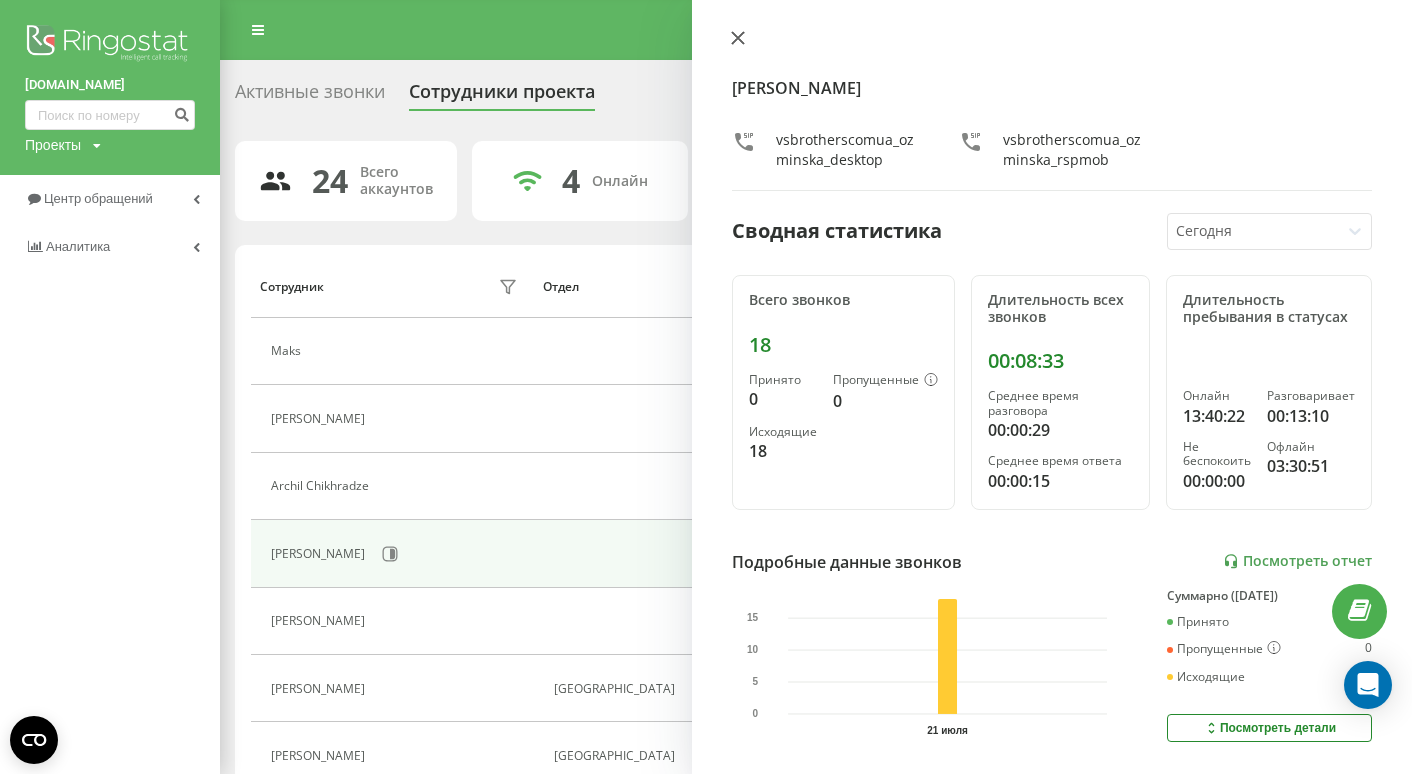 click 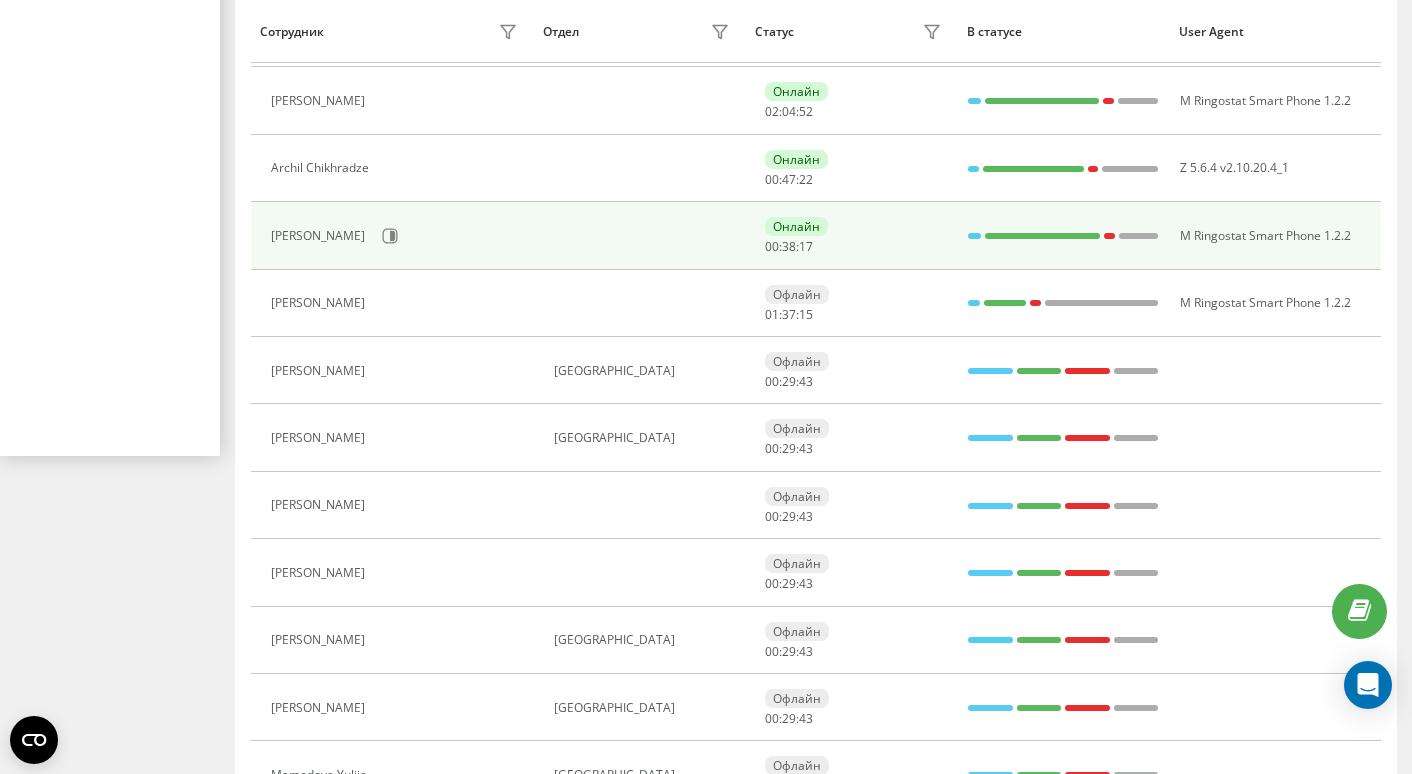 scroll, scrollTop: 325, scrollLeft: 0, axis: vertical 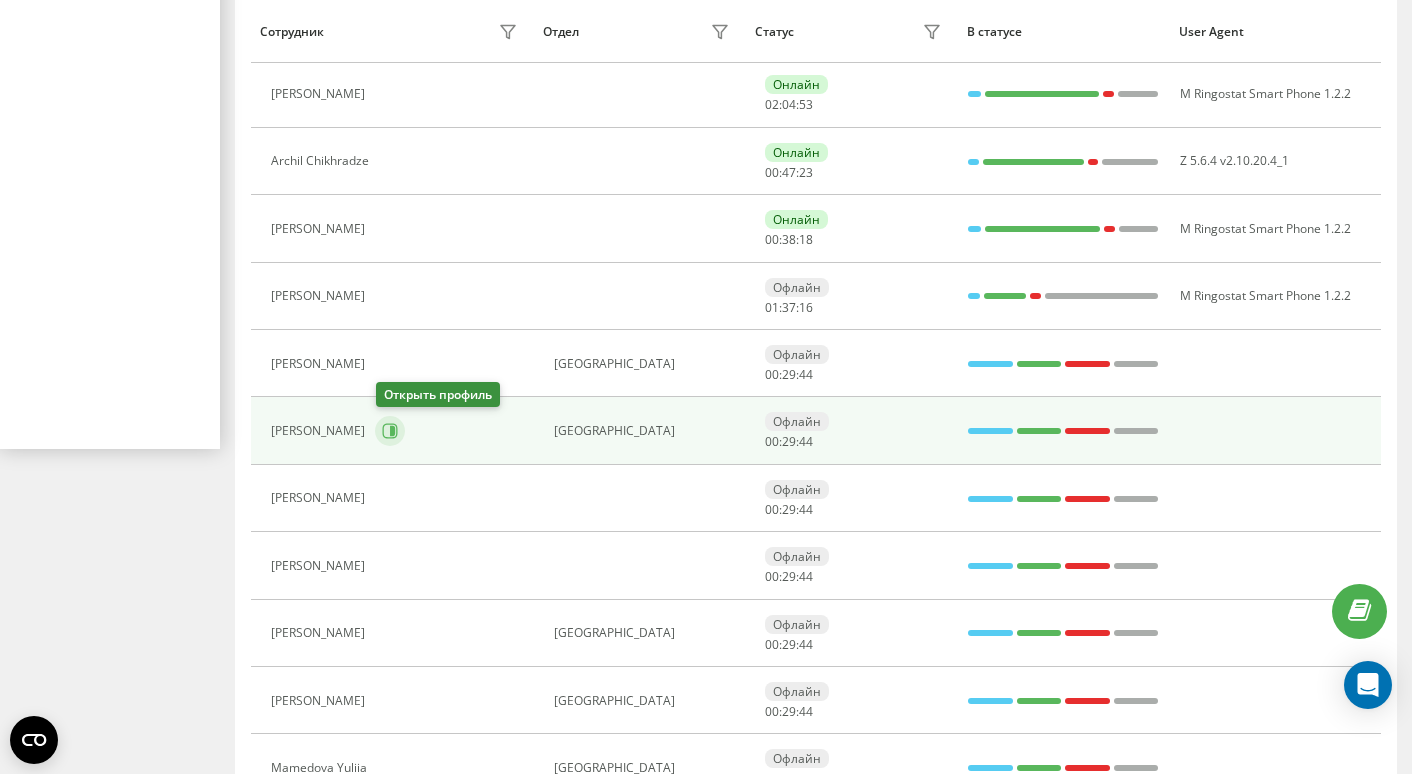 click at bounding box center (390, 431) 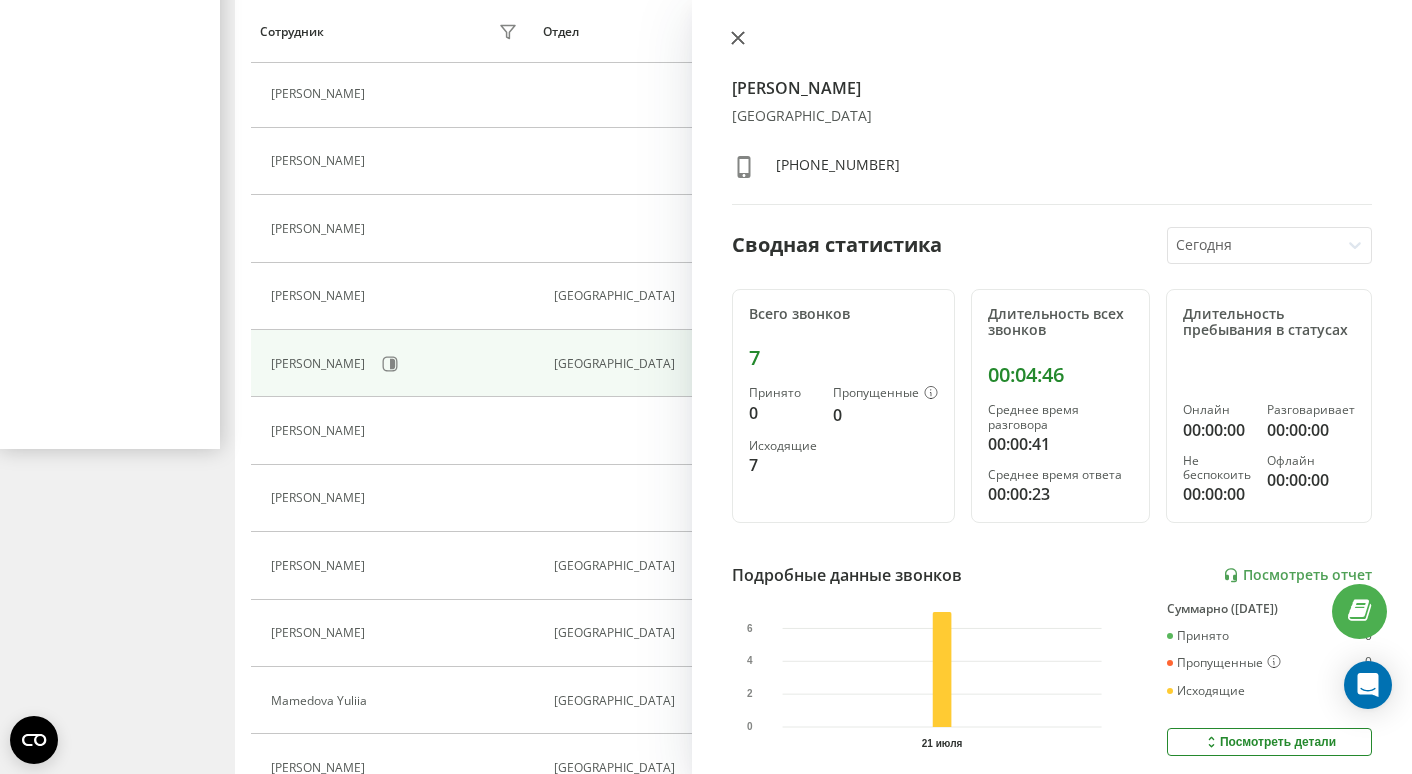 click 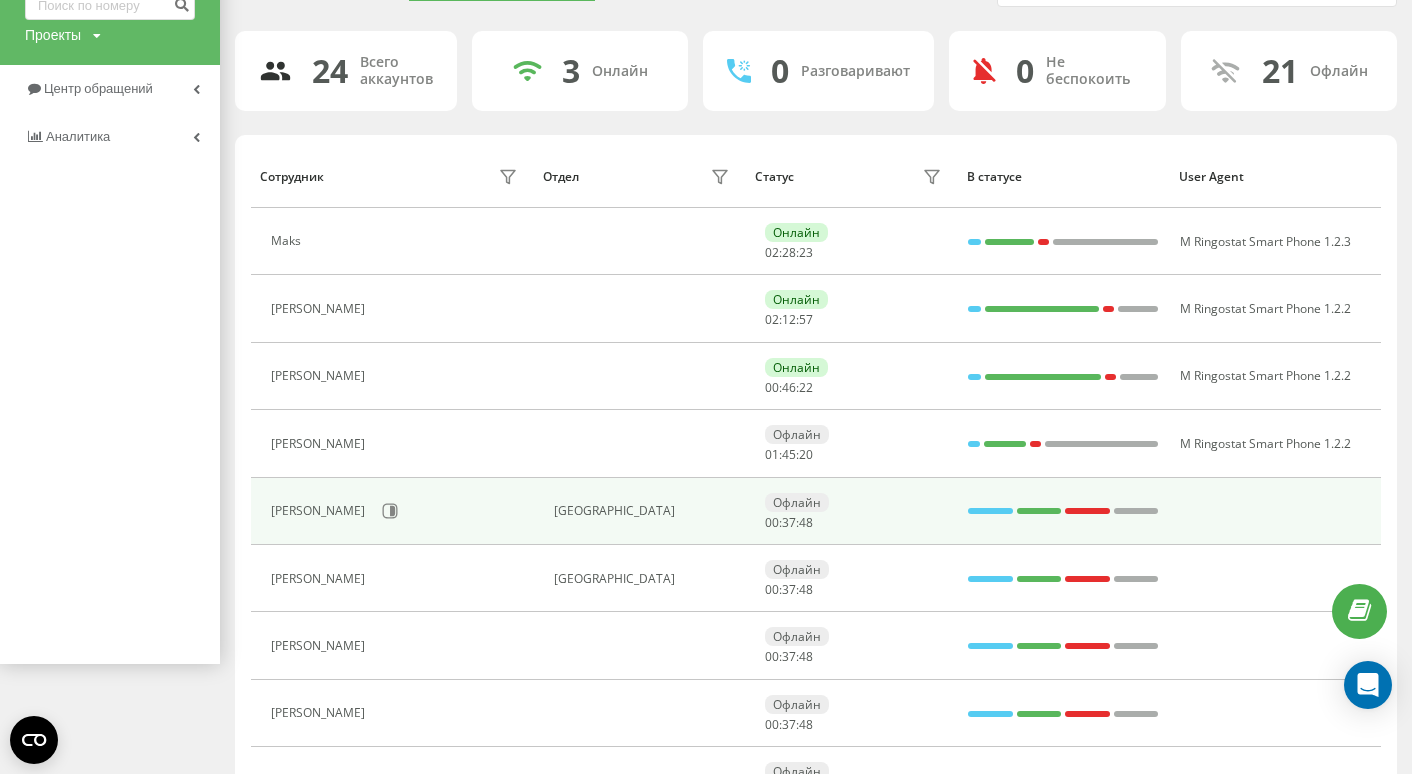scroll, scrollTop: 0, scrollLeft: 0, axis: both 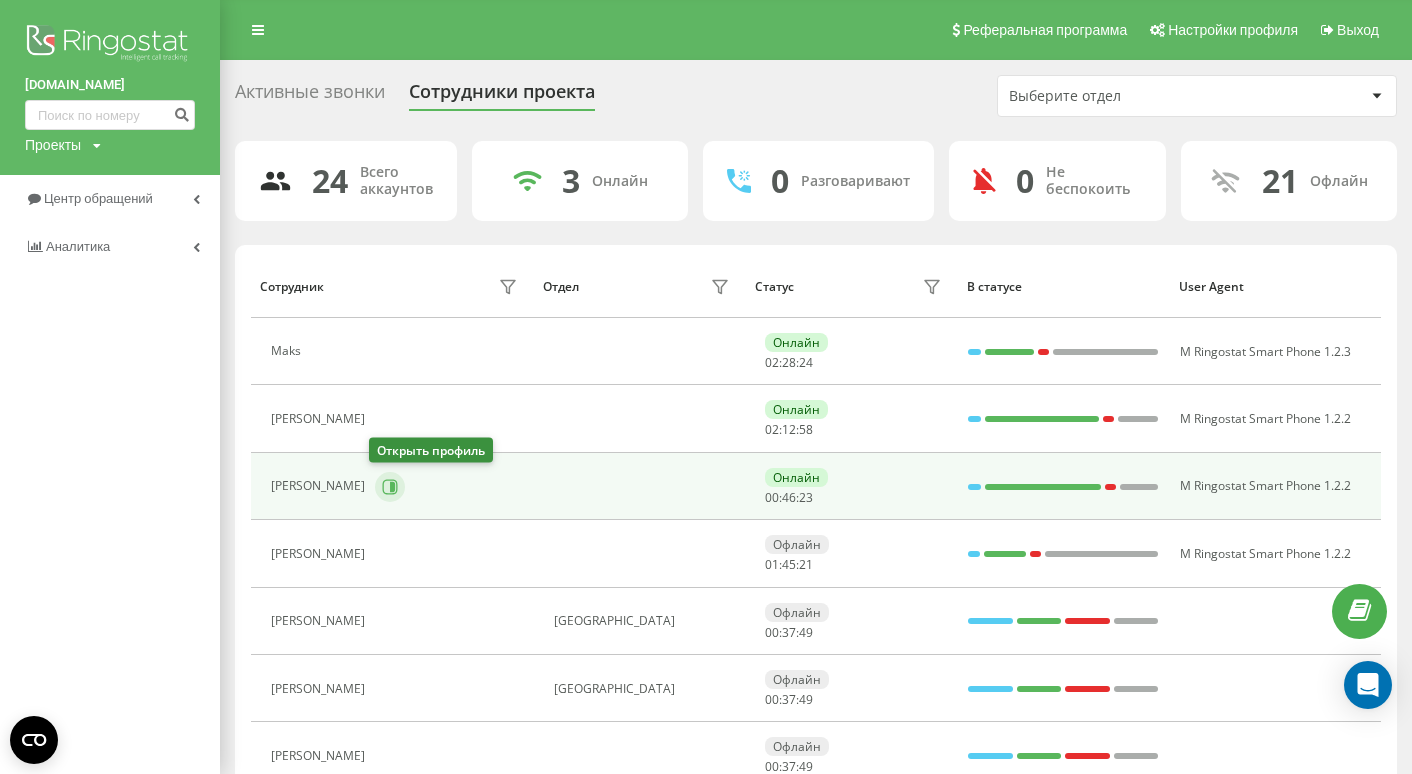 click 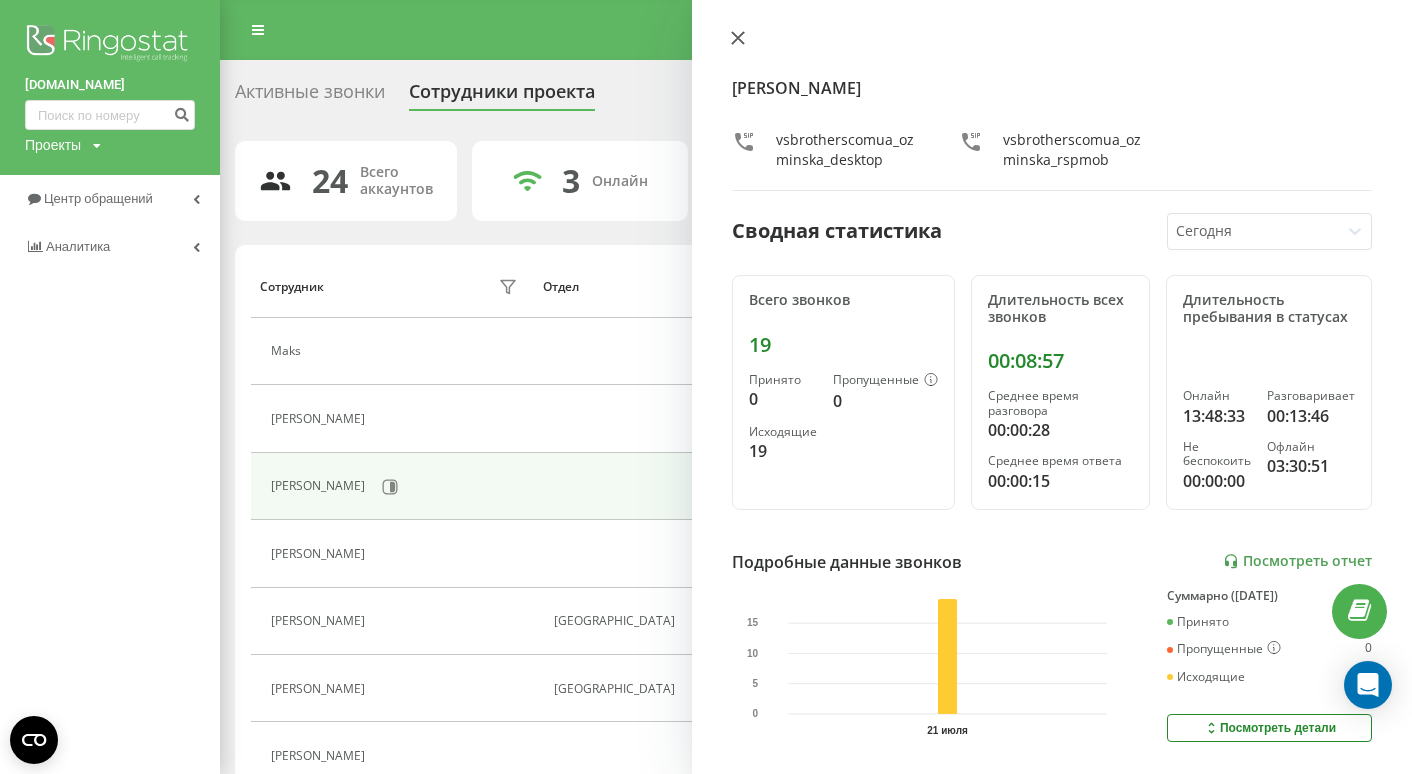 click 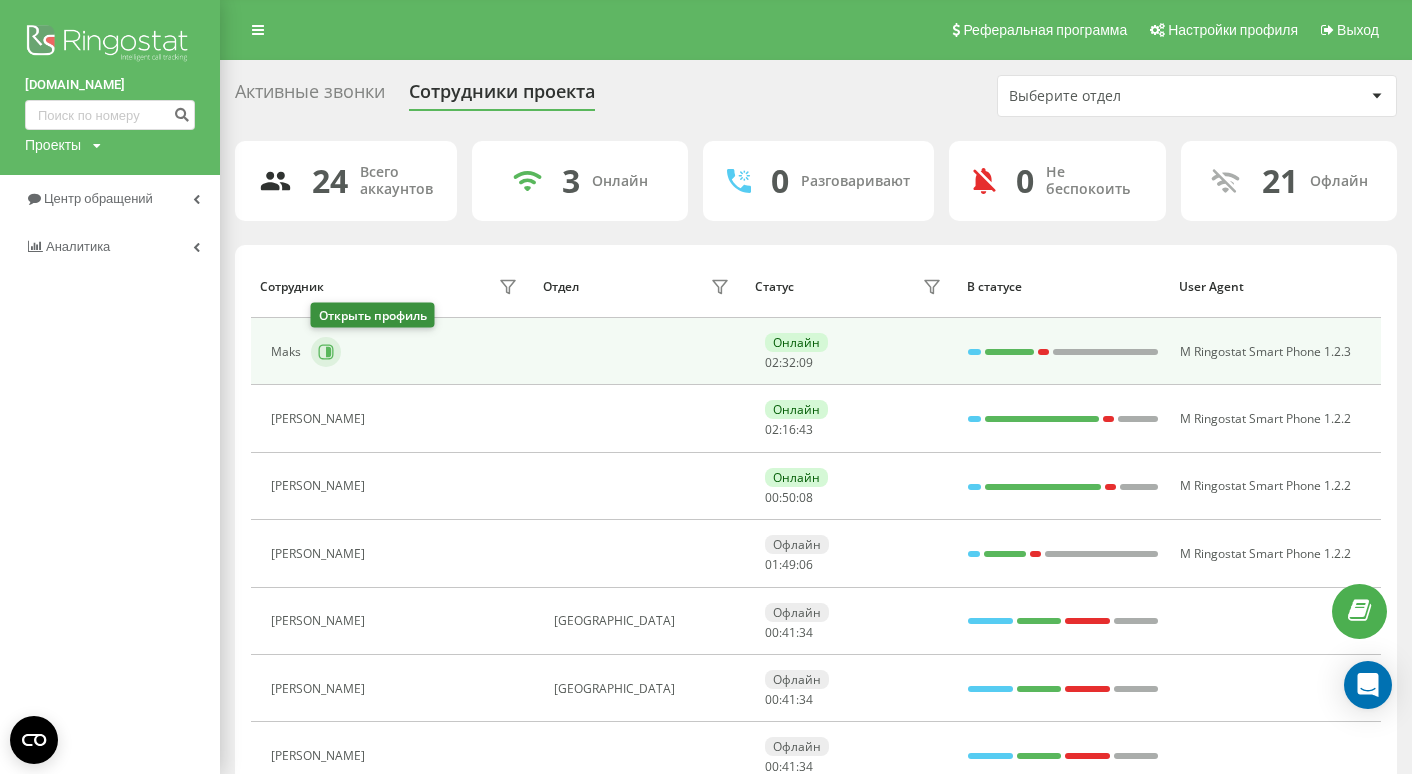 click at bounding box center (326, 352) 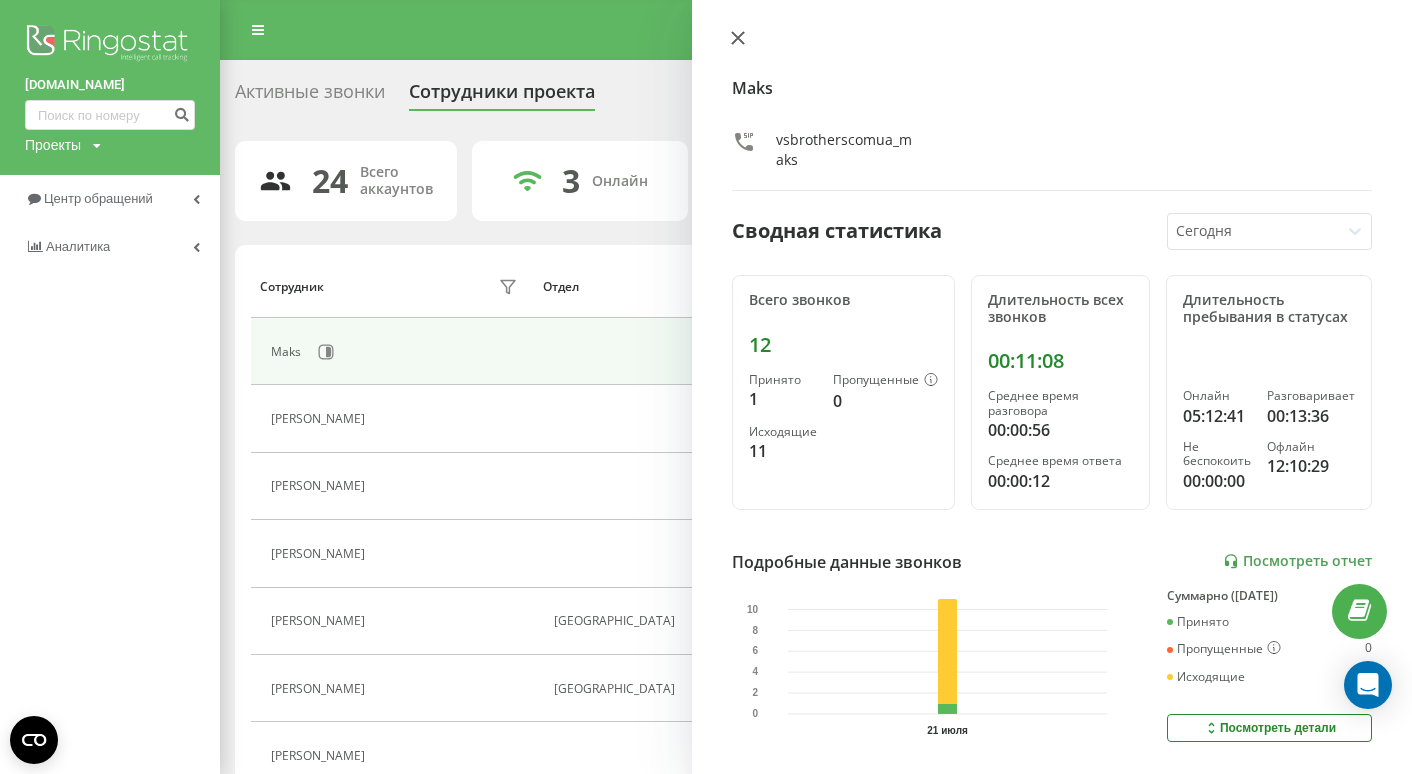 click 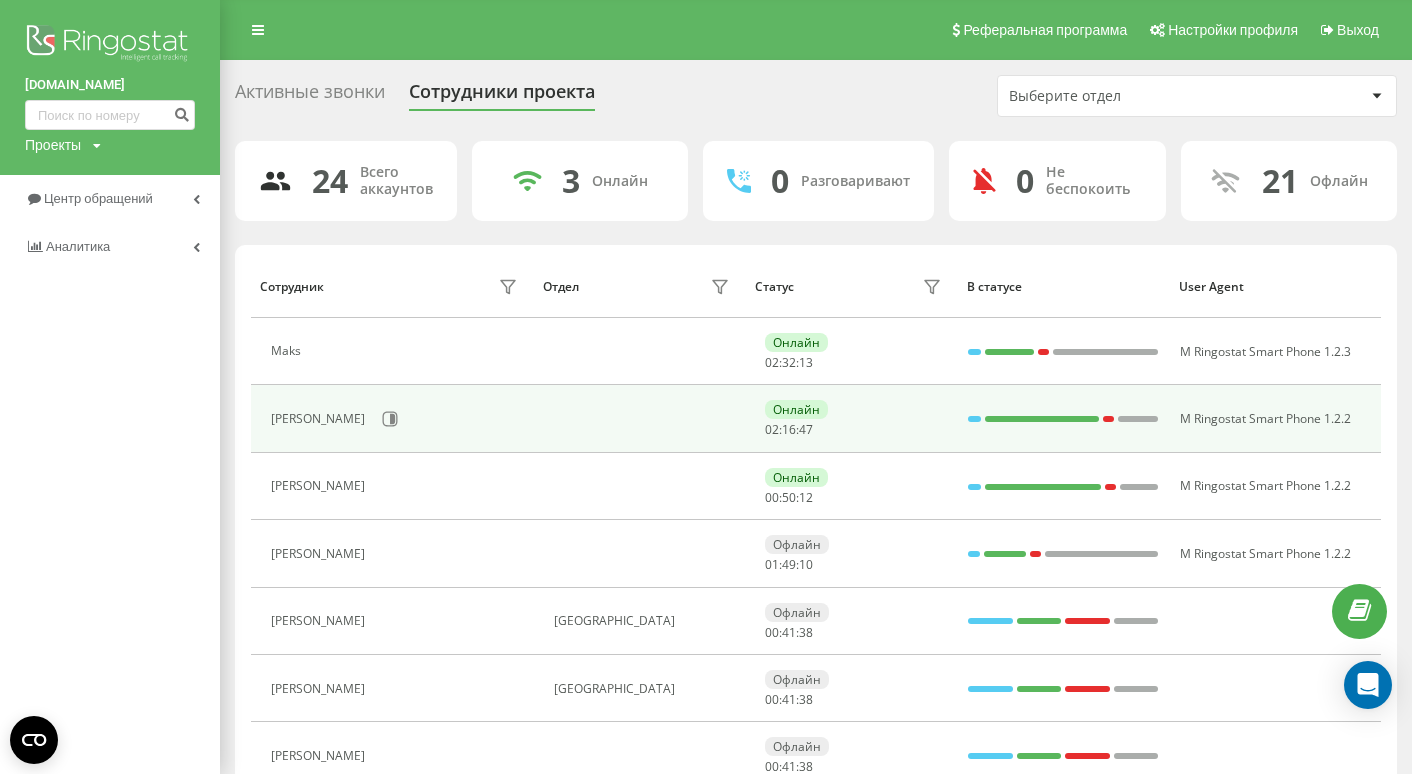 click on "[PERSON_NAME]" at bounding box center (397, 419) 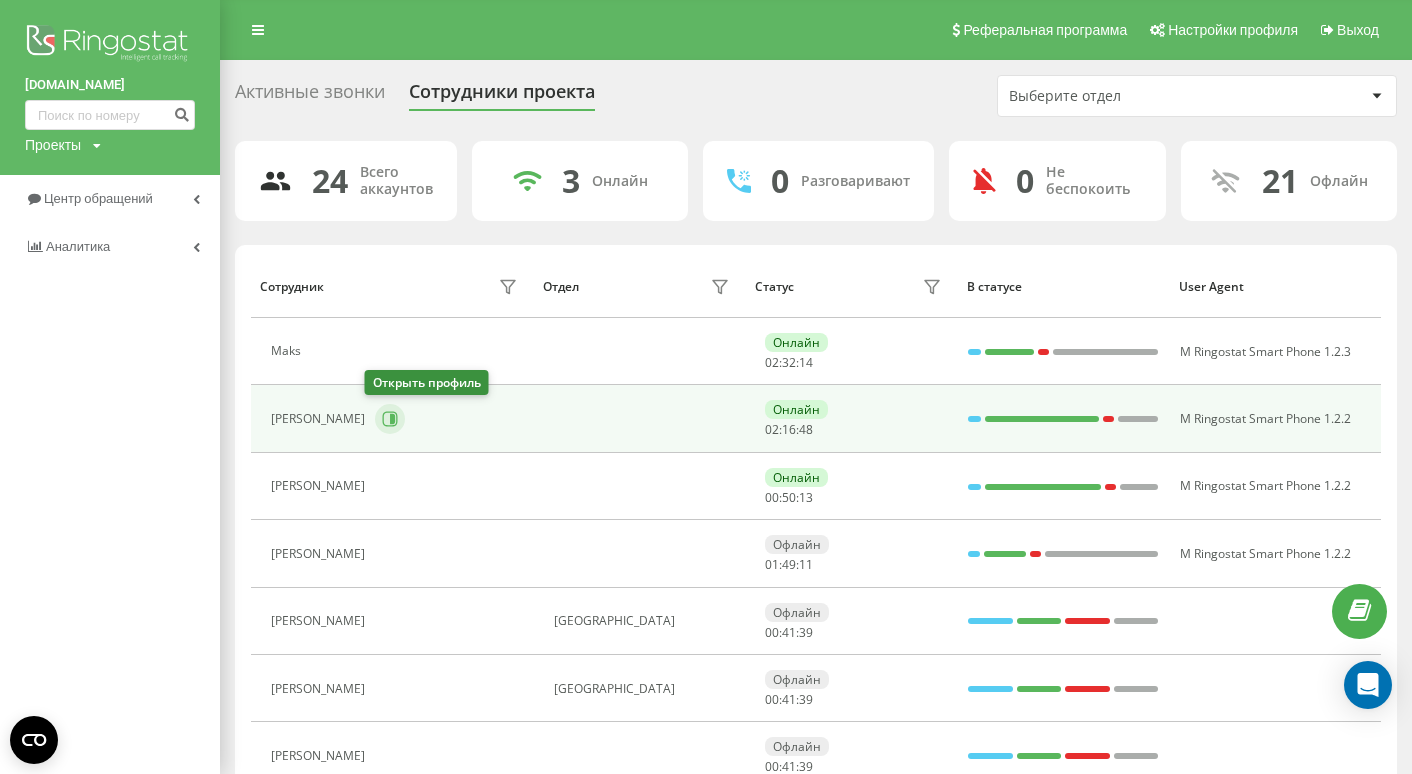 click 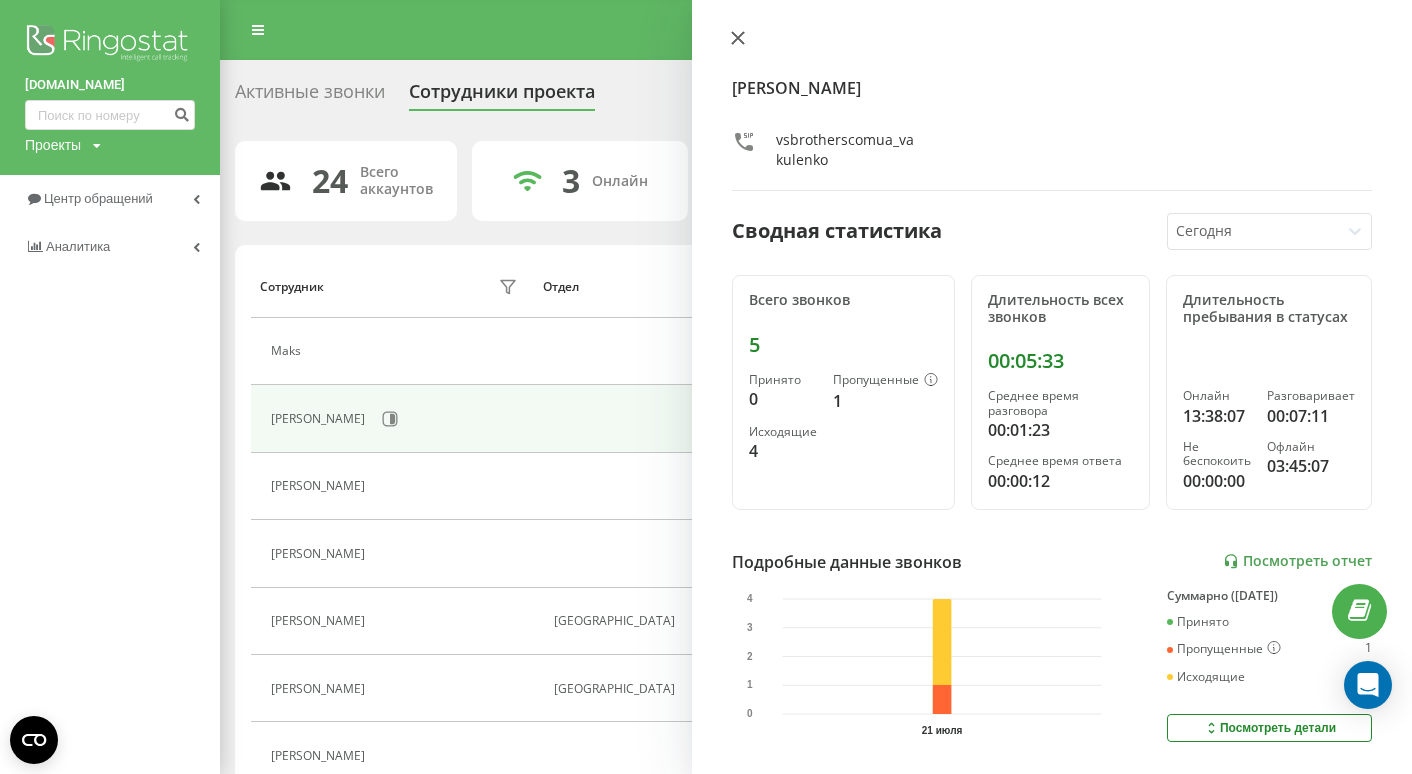 click 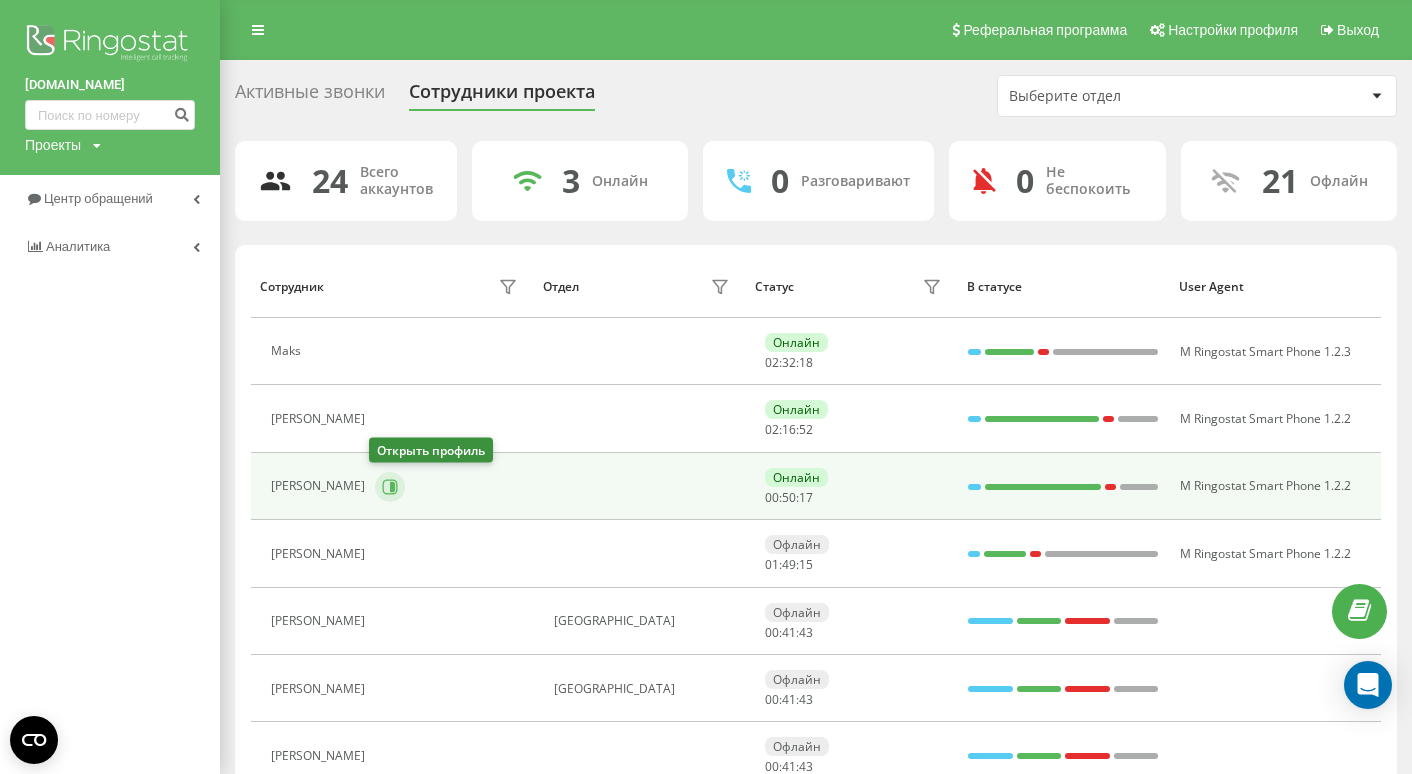 click 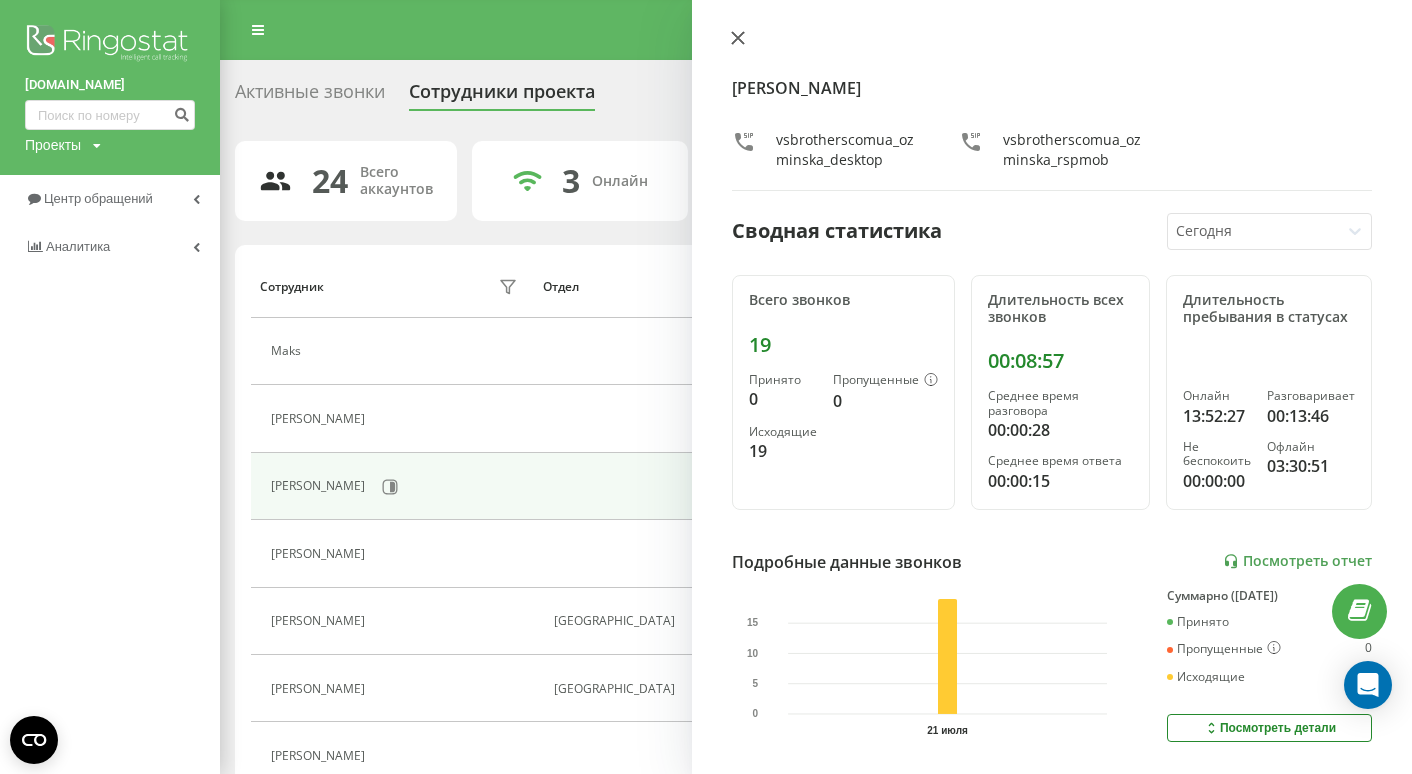 click 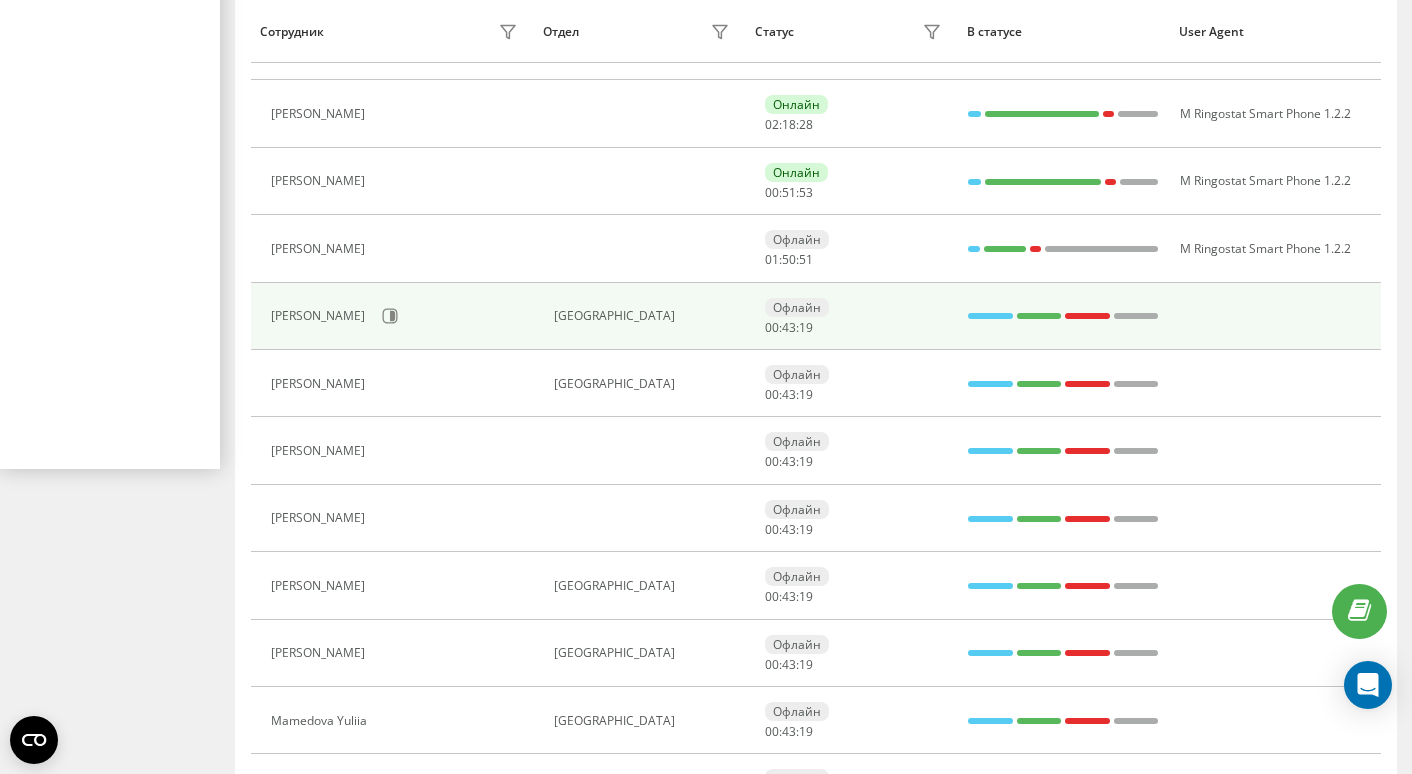 scroll, scrollTop: 312, scrollLeft: 0, axis: vertical 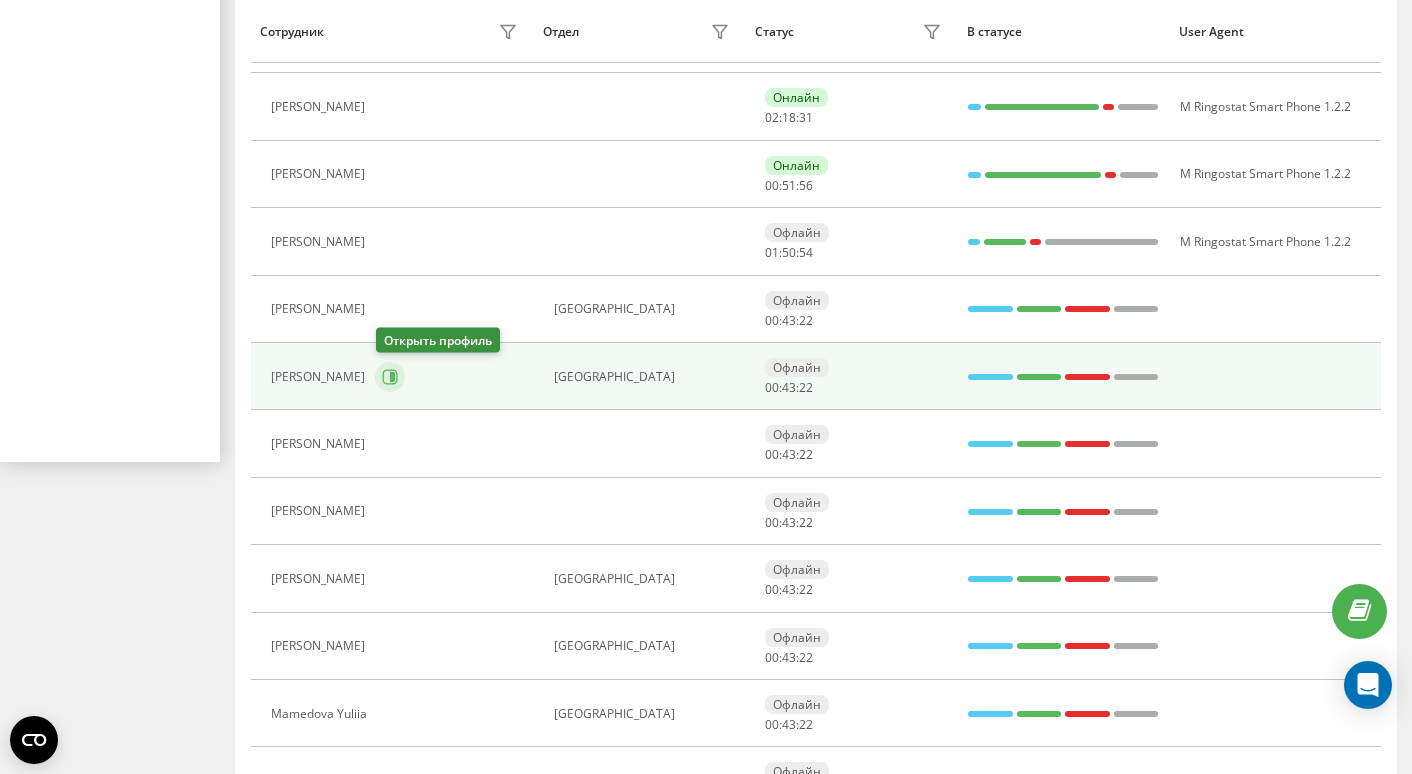 click 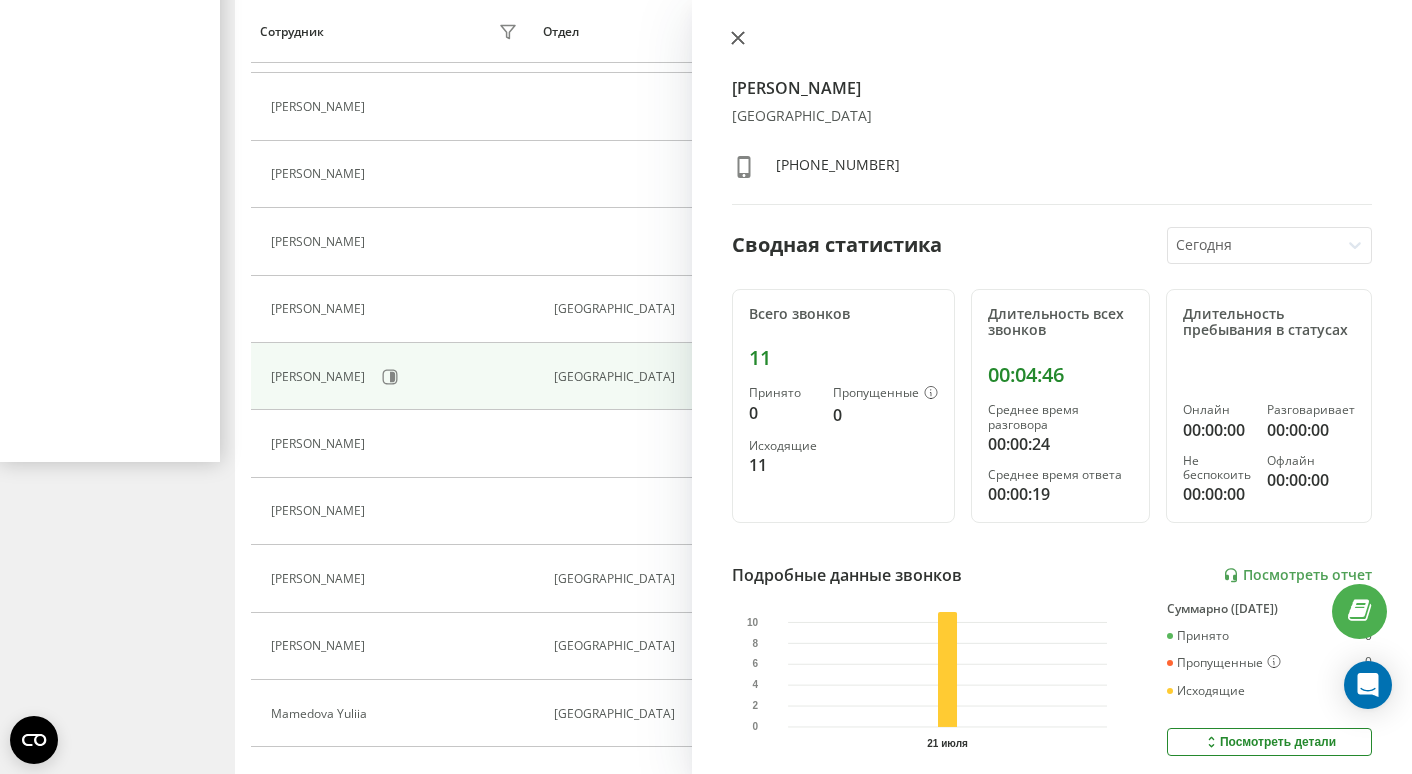 click 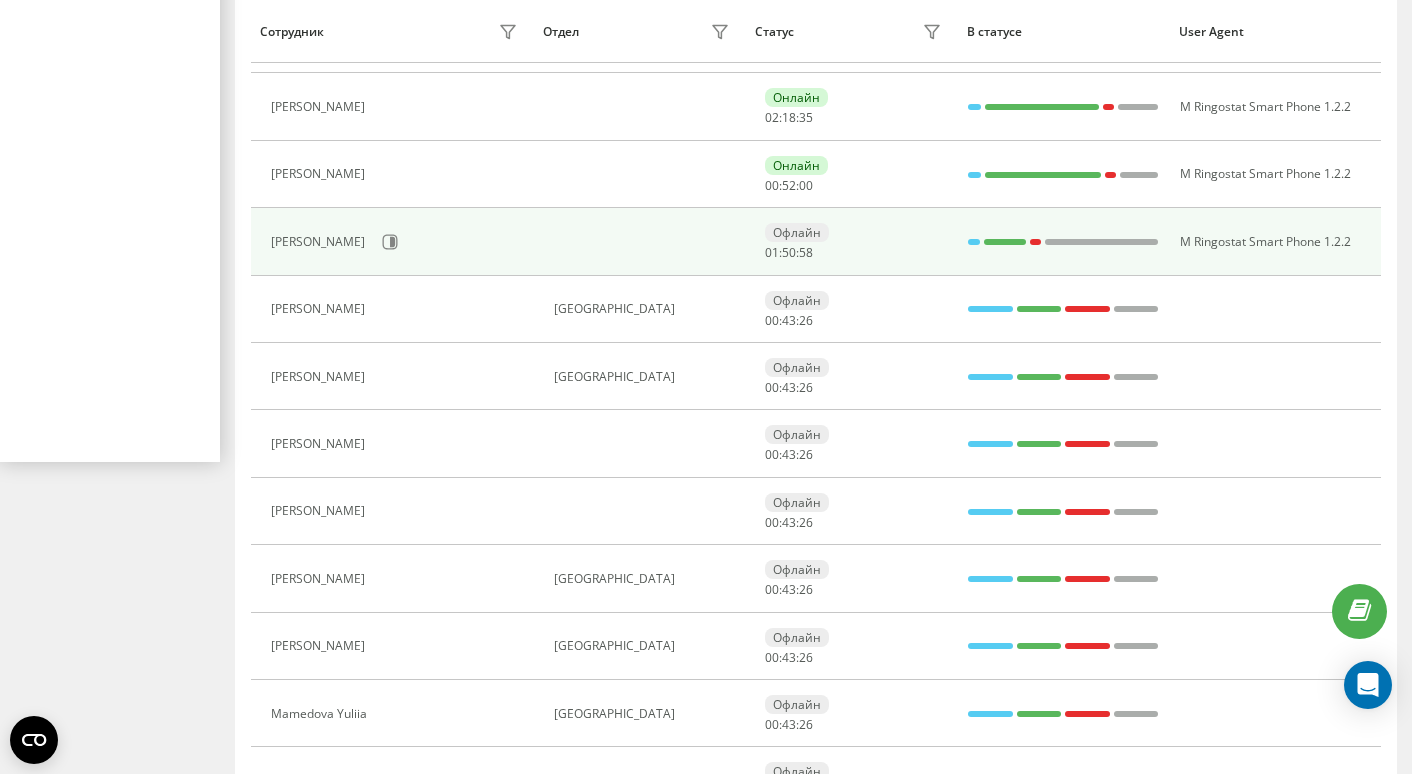 scroll, scrollTop: 0, scrollLeft: 0, axis: both 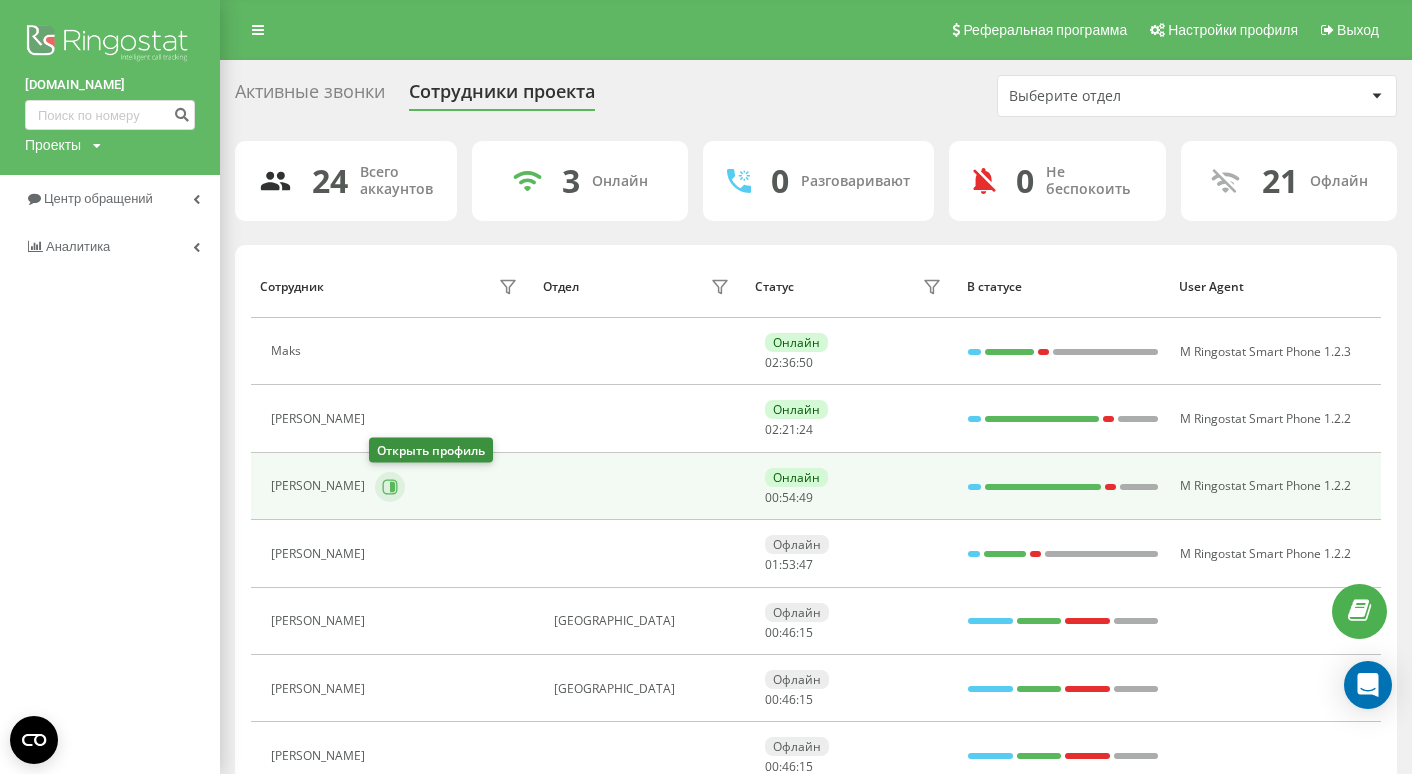 click at bounding box center [390, 487] 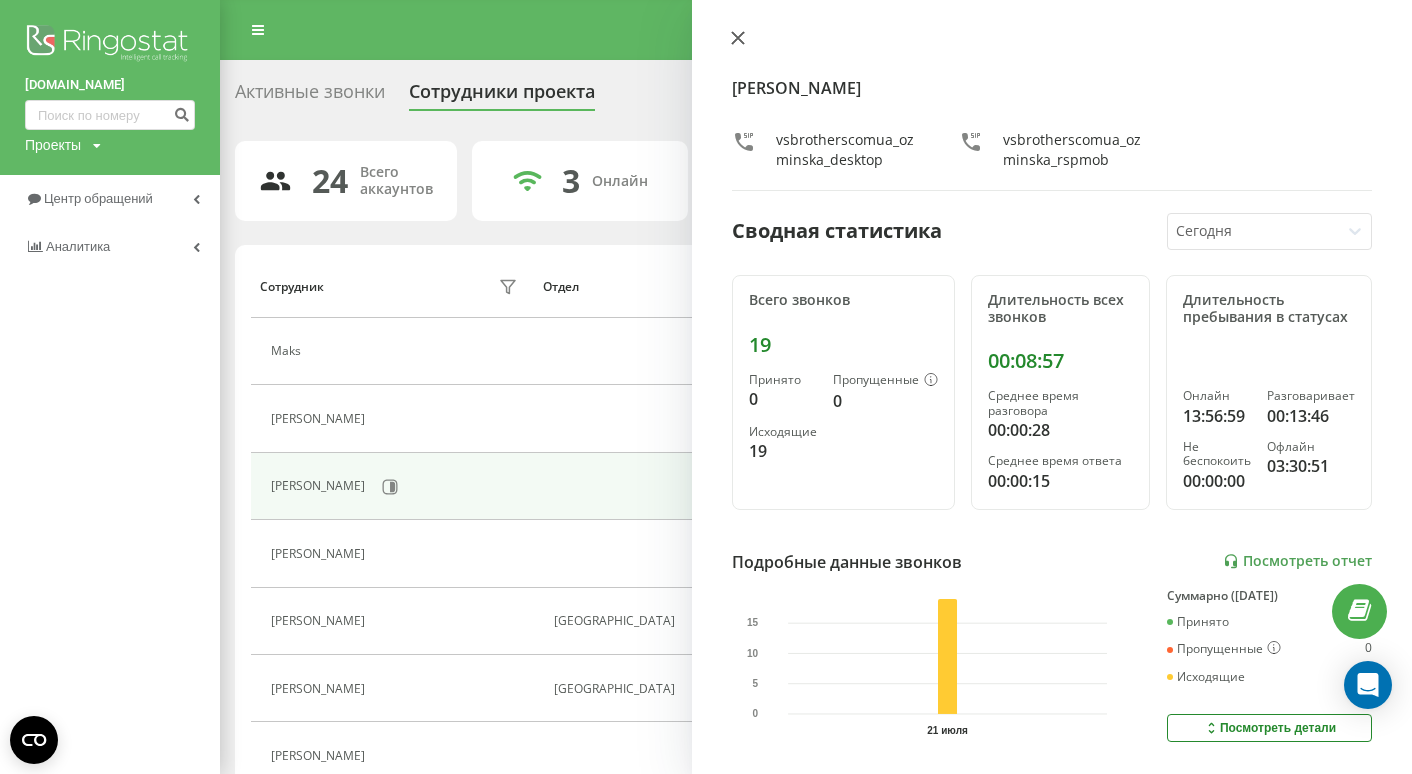 click at bounding box center (738, 39) 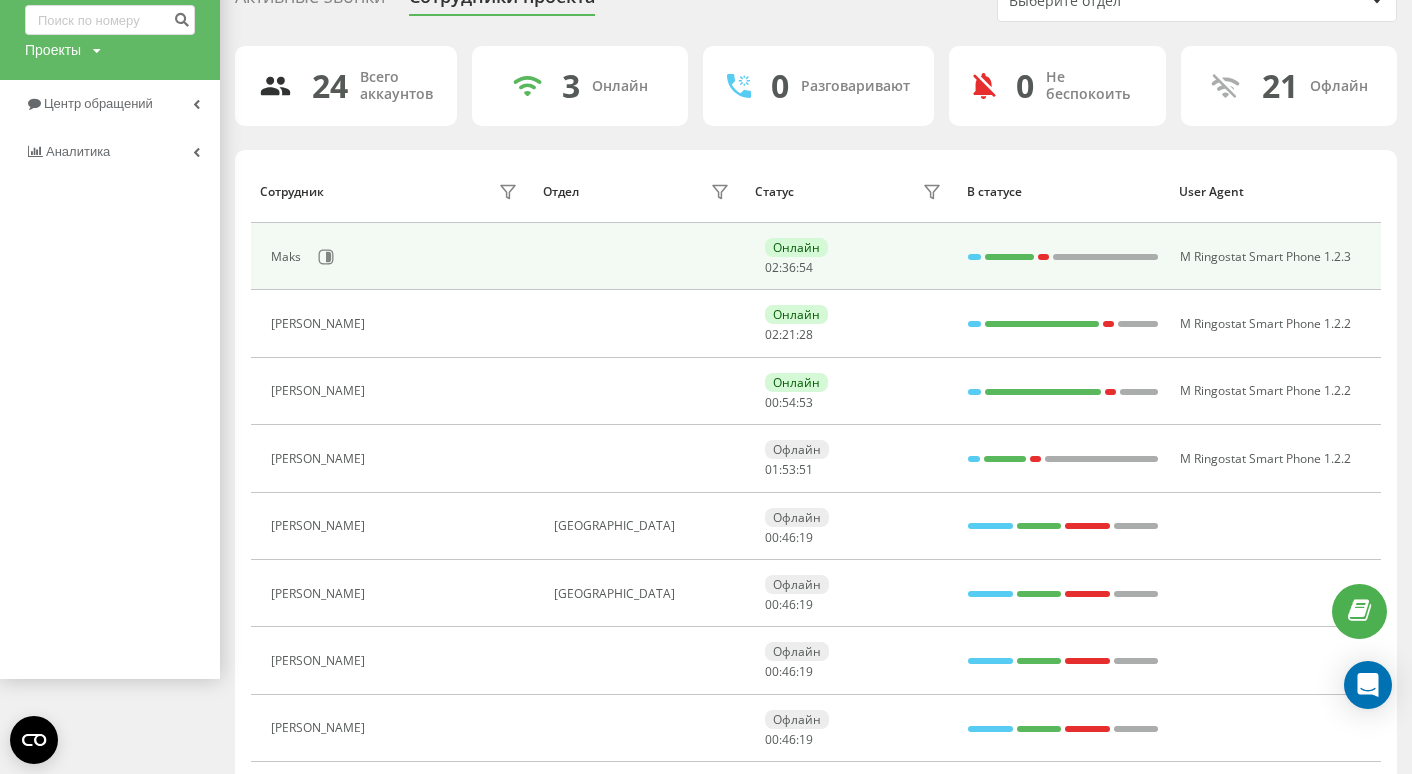 scroll, scrollTop: 100, scrollLeft: 0, axis: vertical 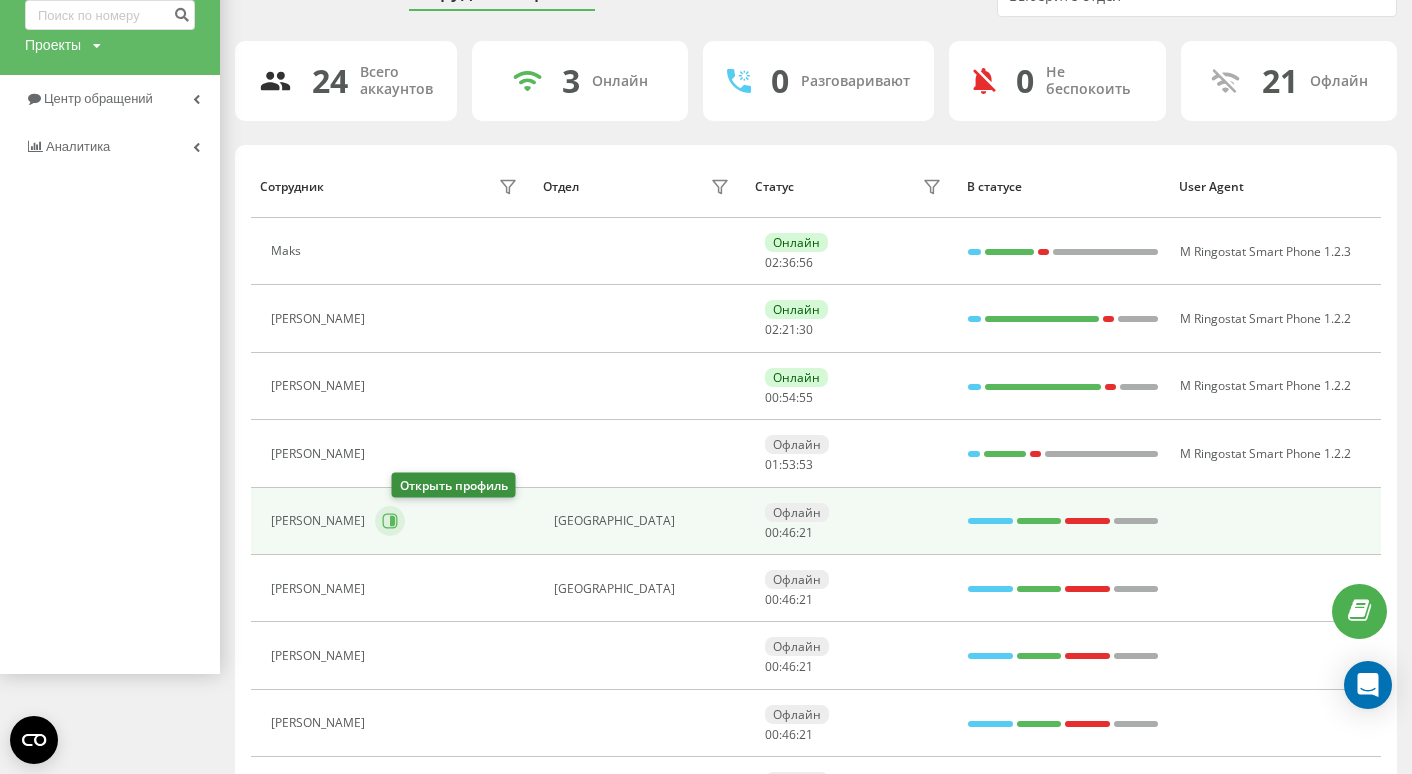 click 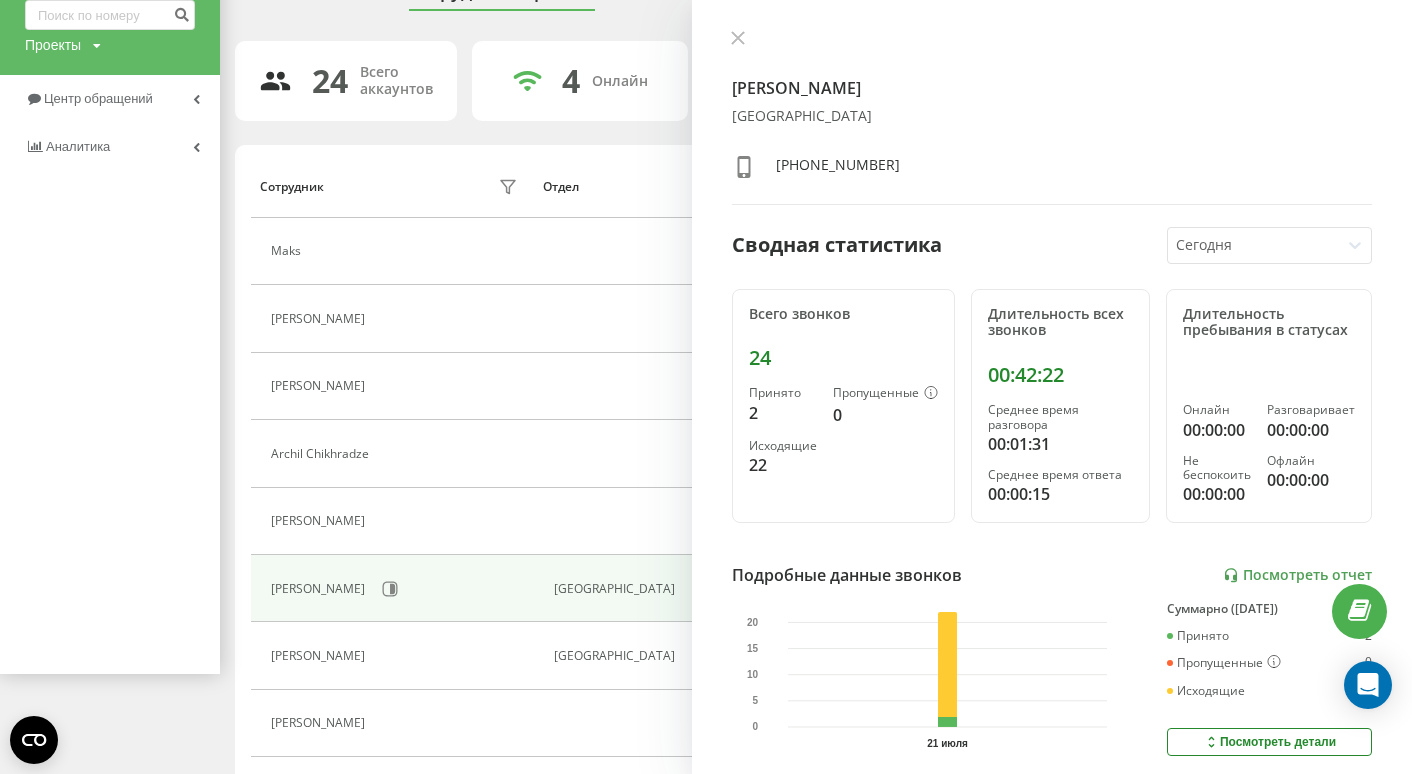 click 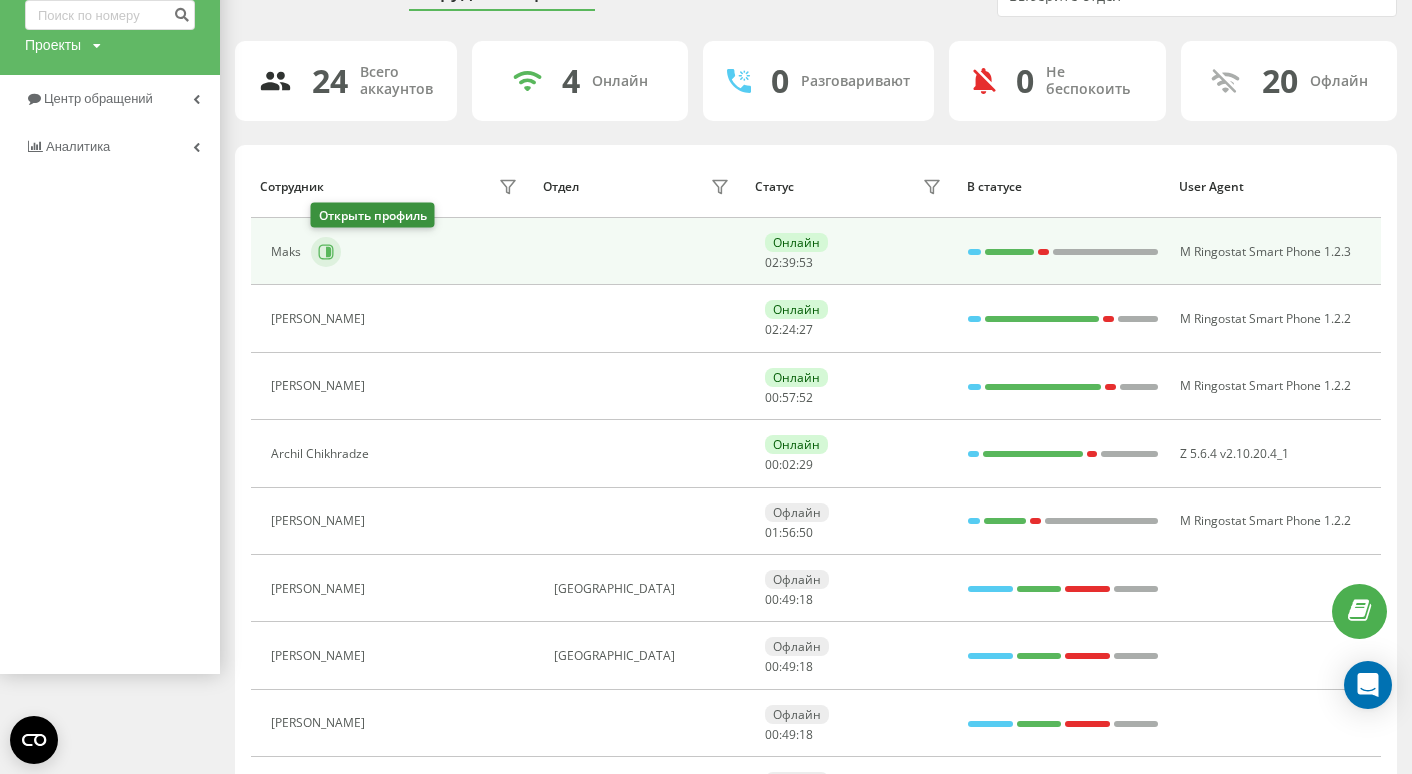 click 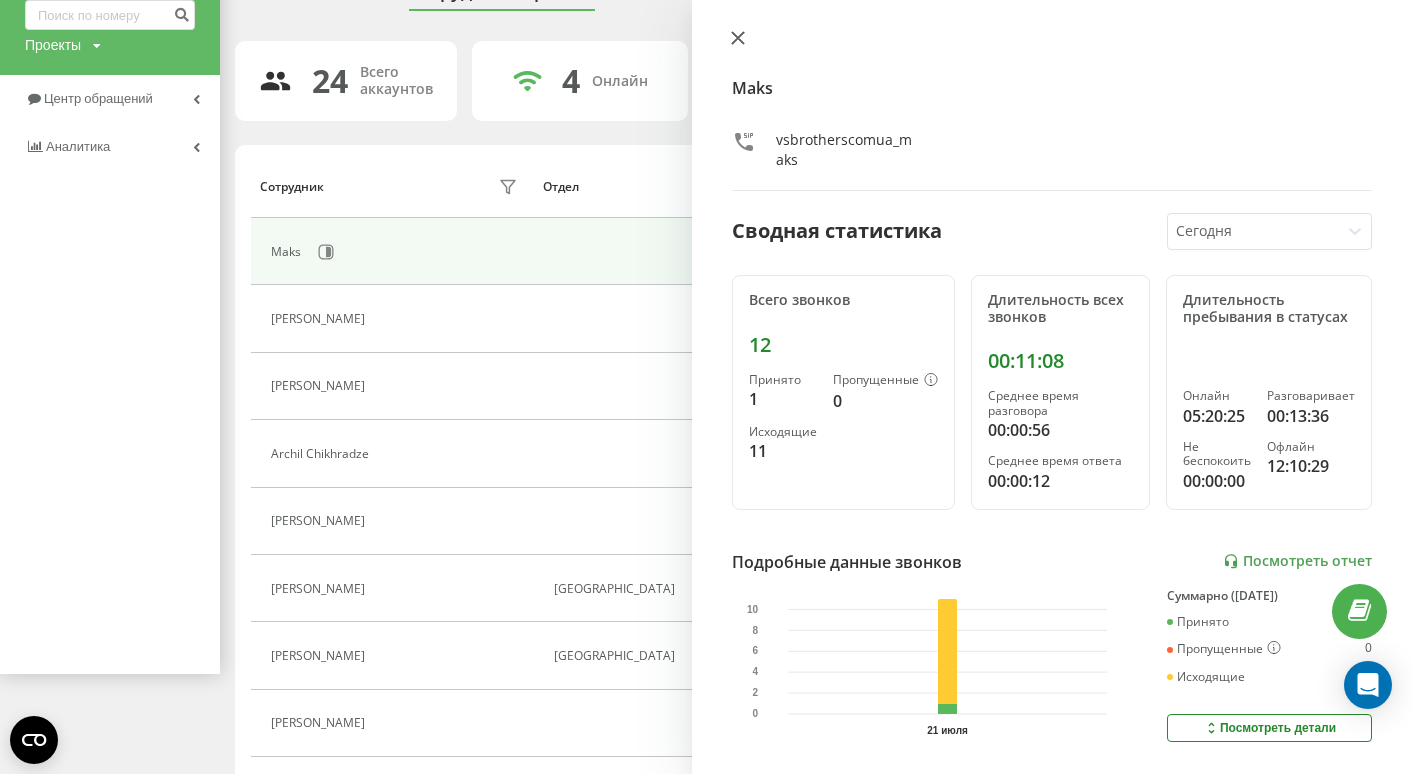 click 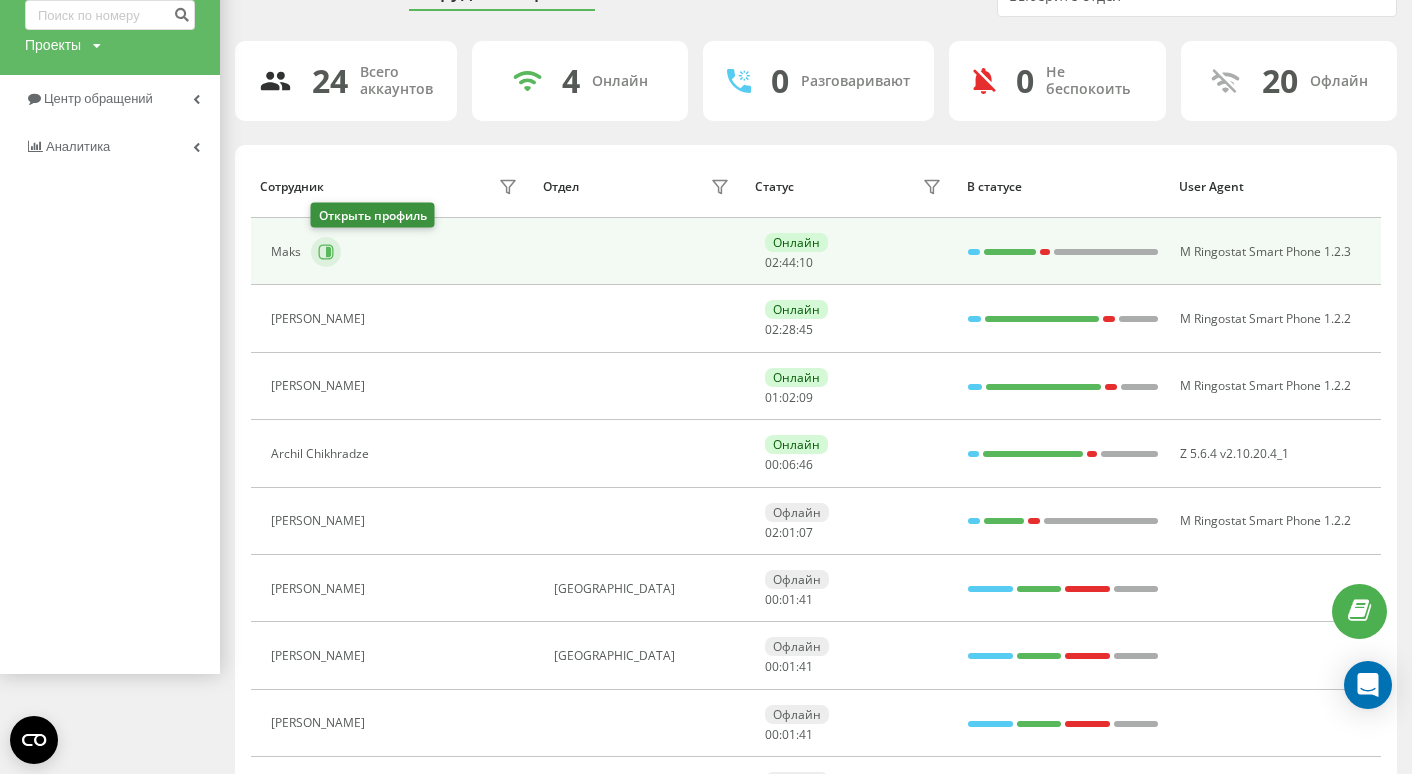 click 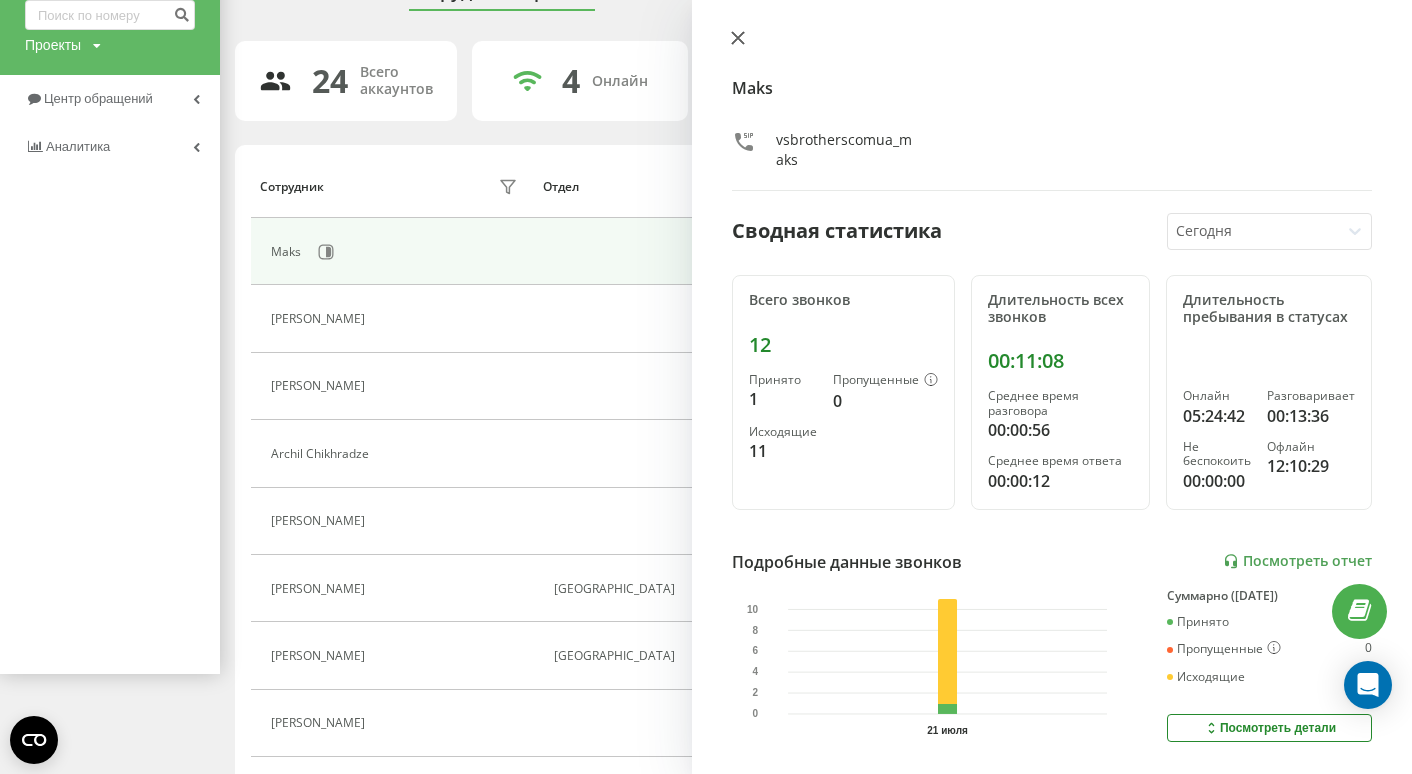 click 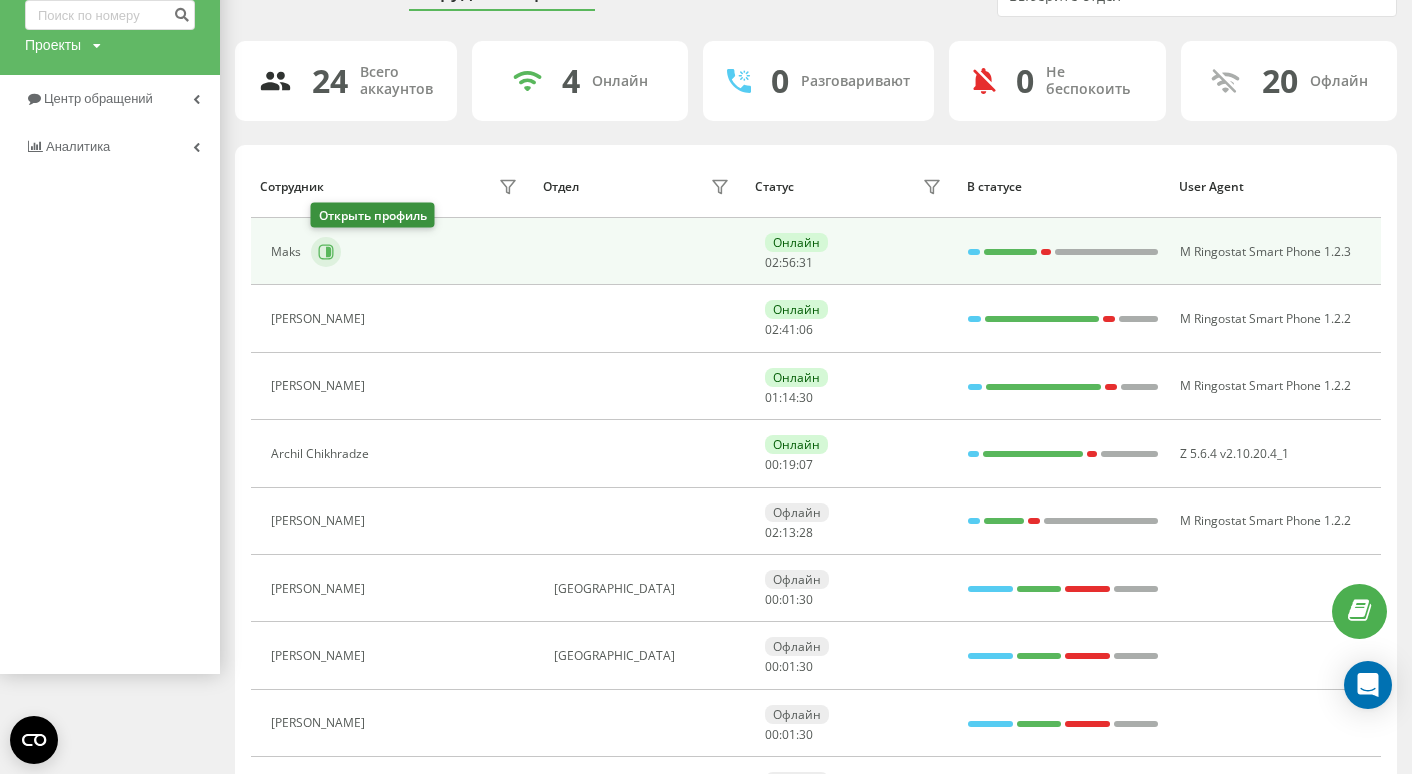 click at bounding box center [326, 252] 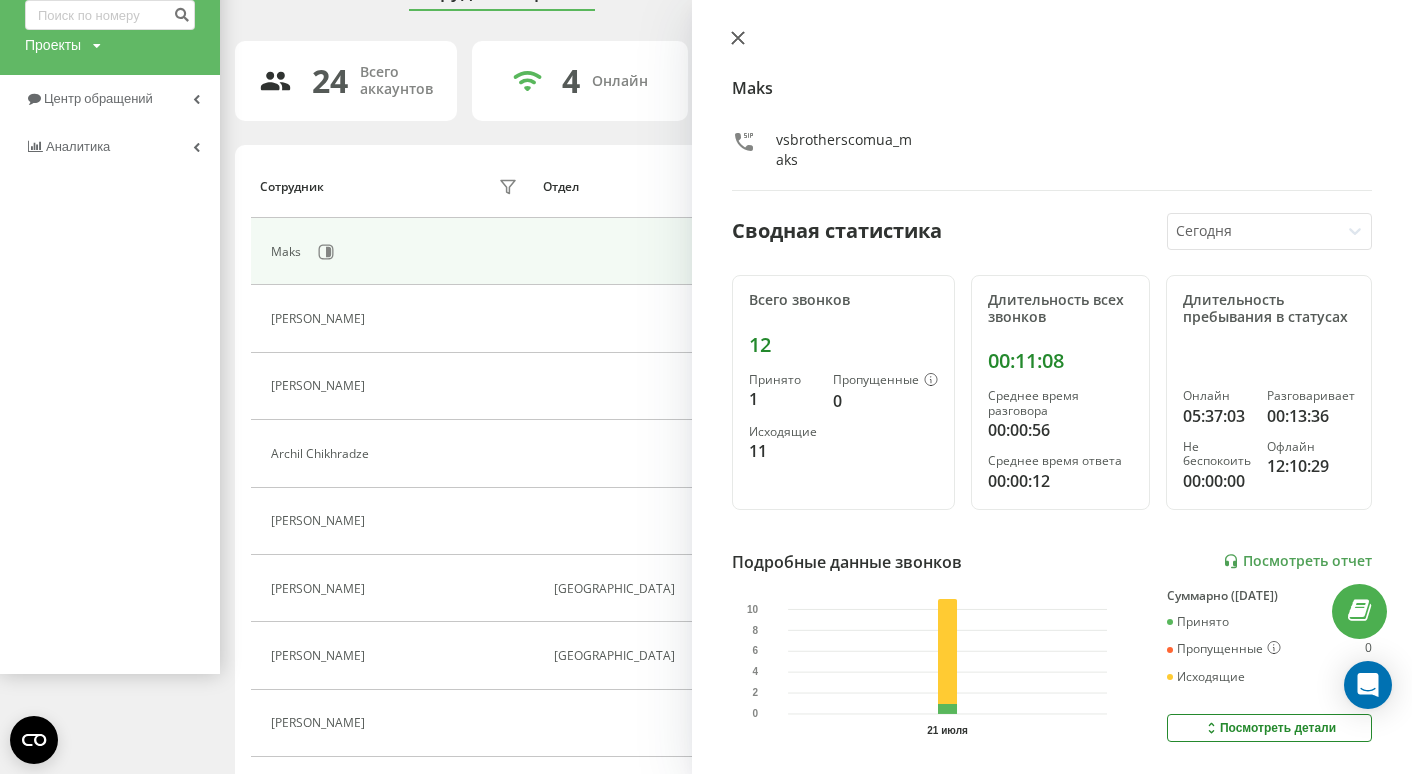click 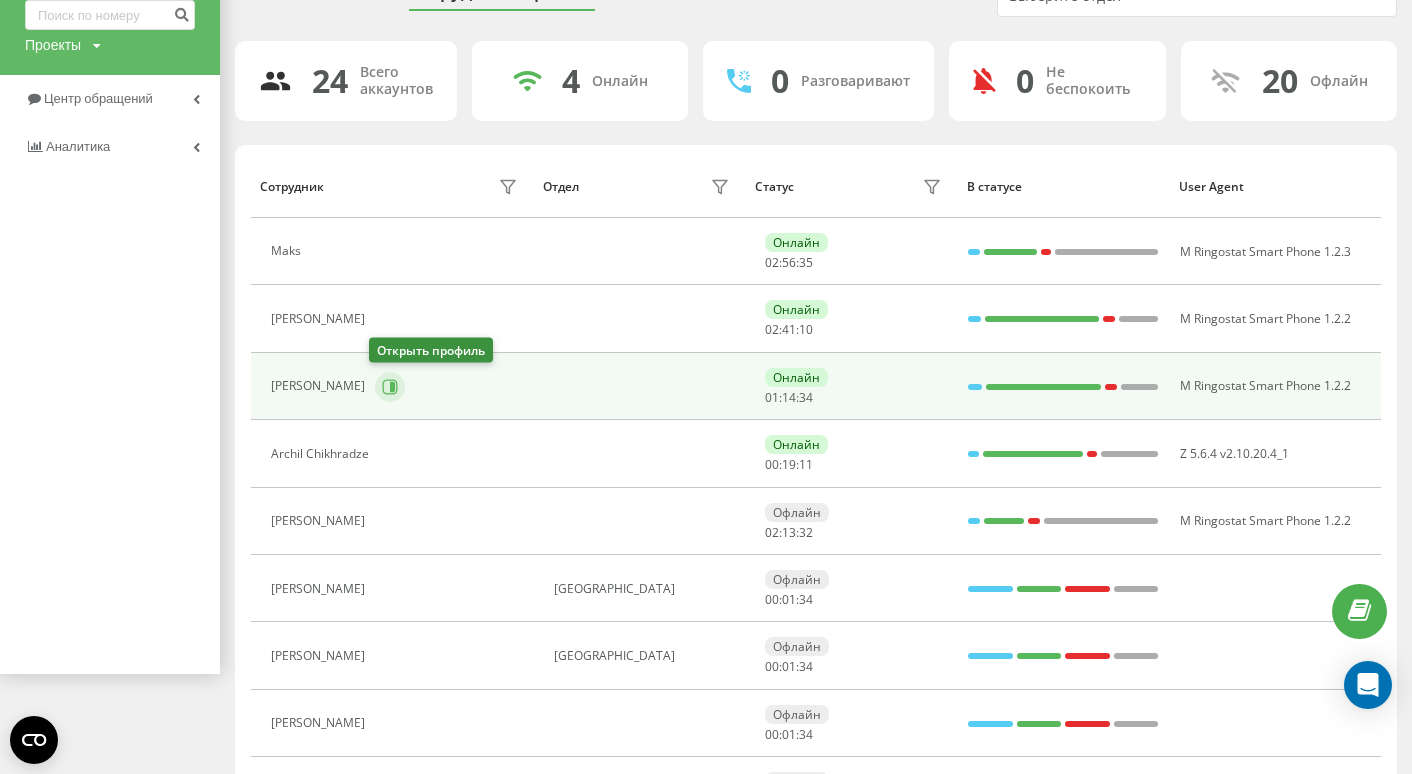 click 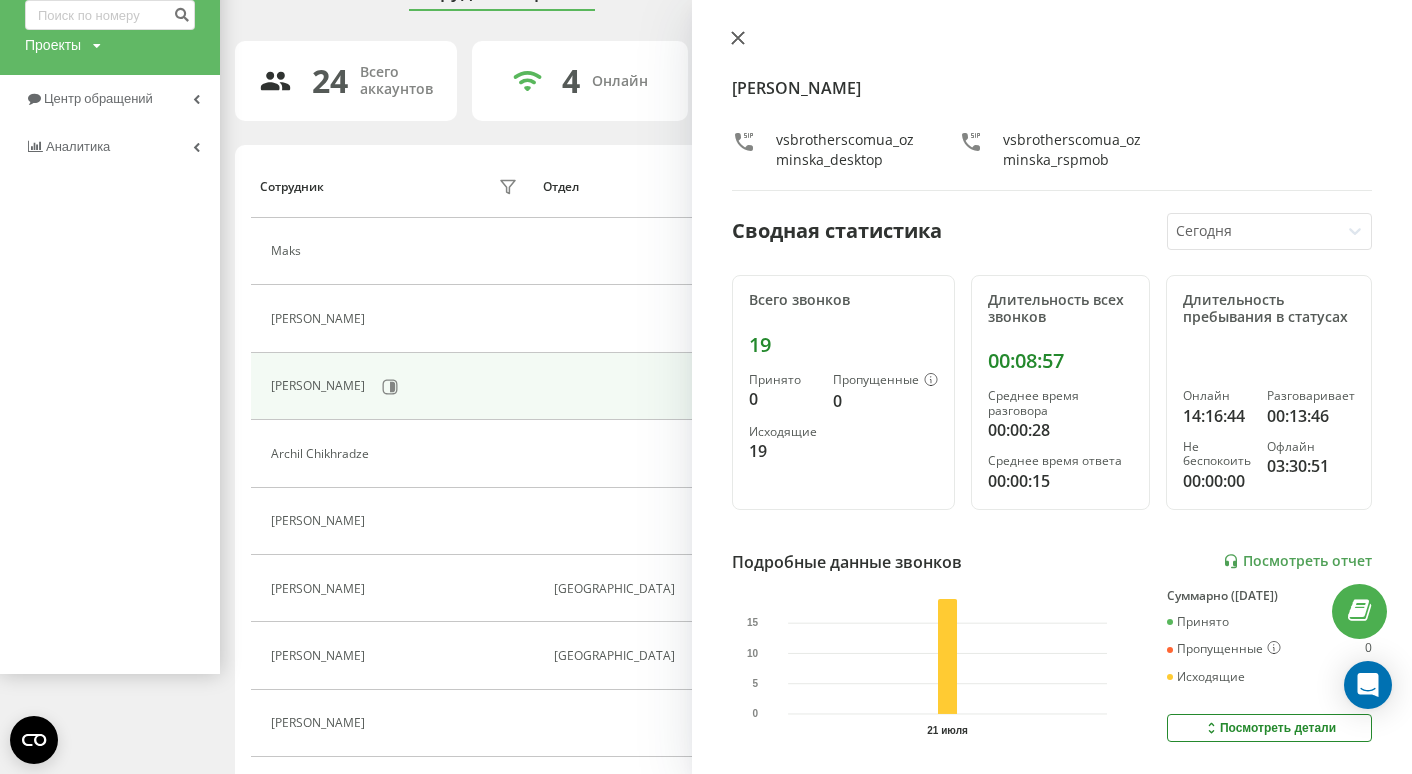 click 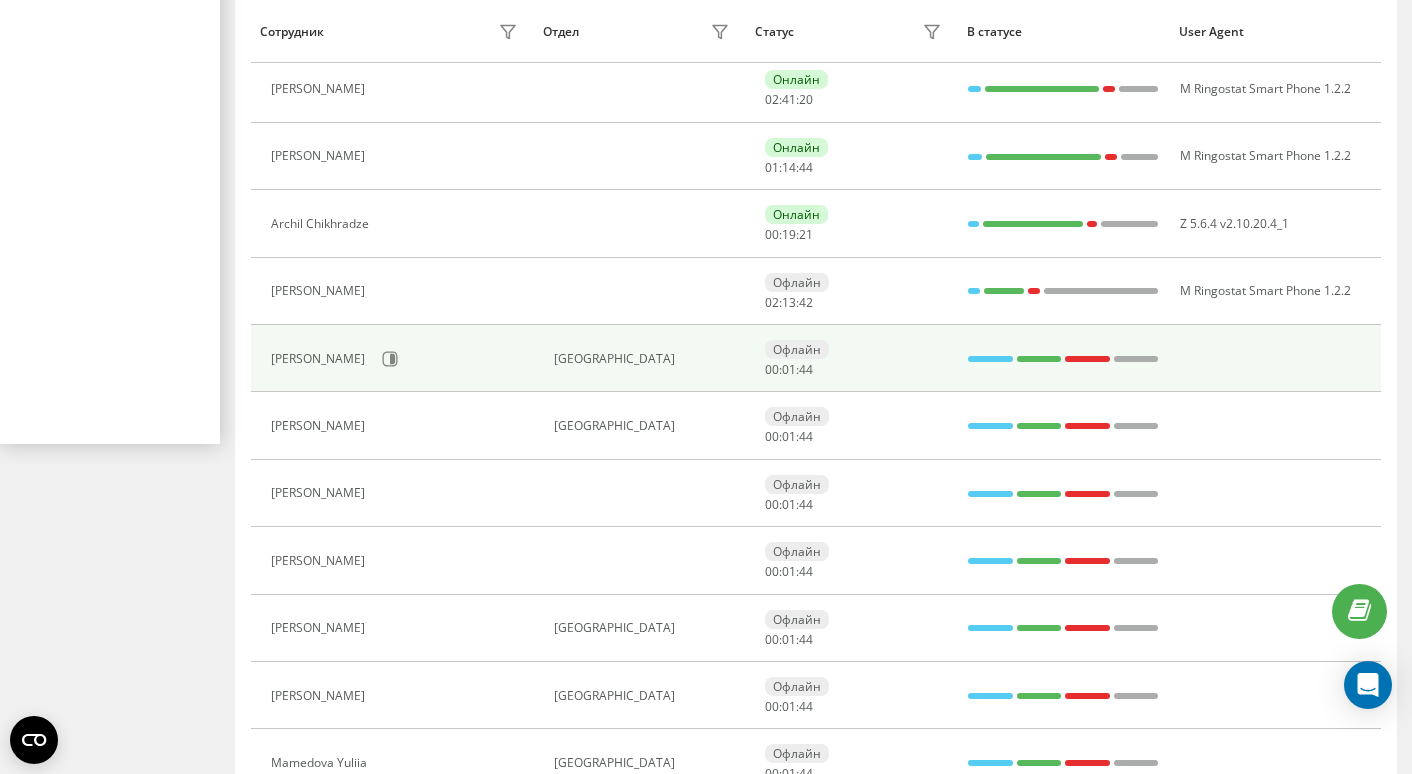 scroll, scrollTop: 331, scrollLeft: 0, axis: vertical 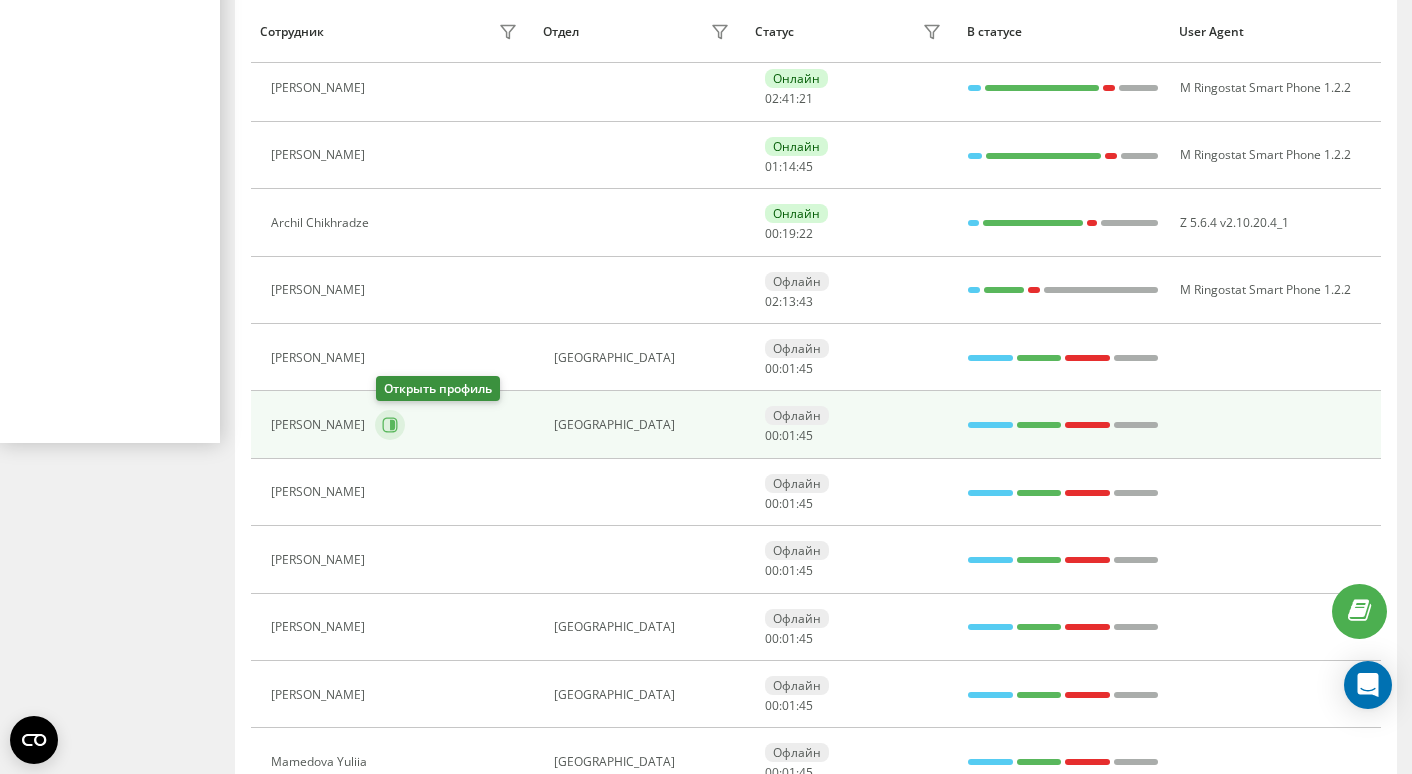 click at bounding box center (390, 425) 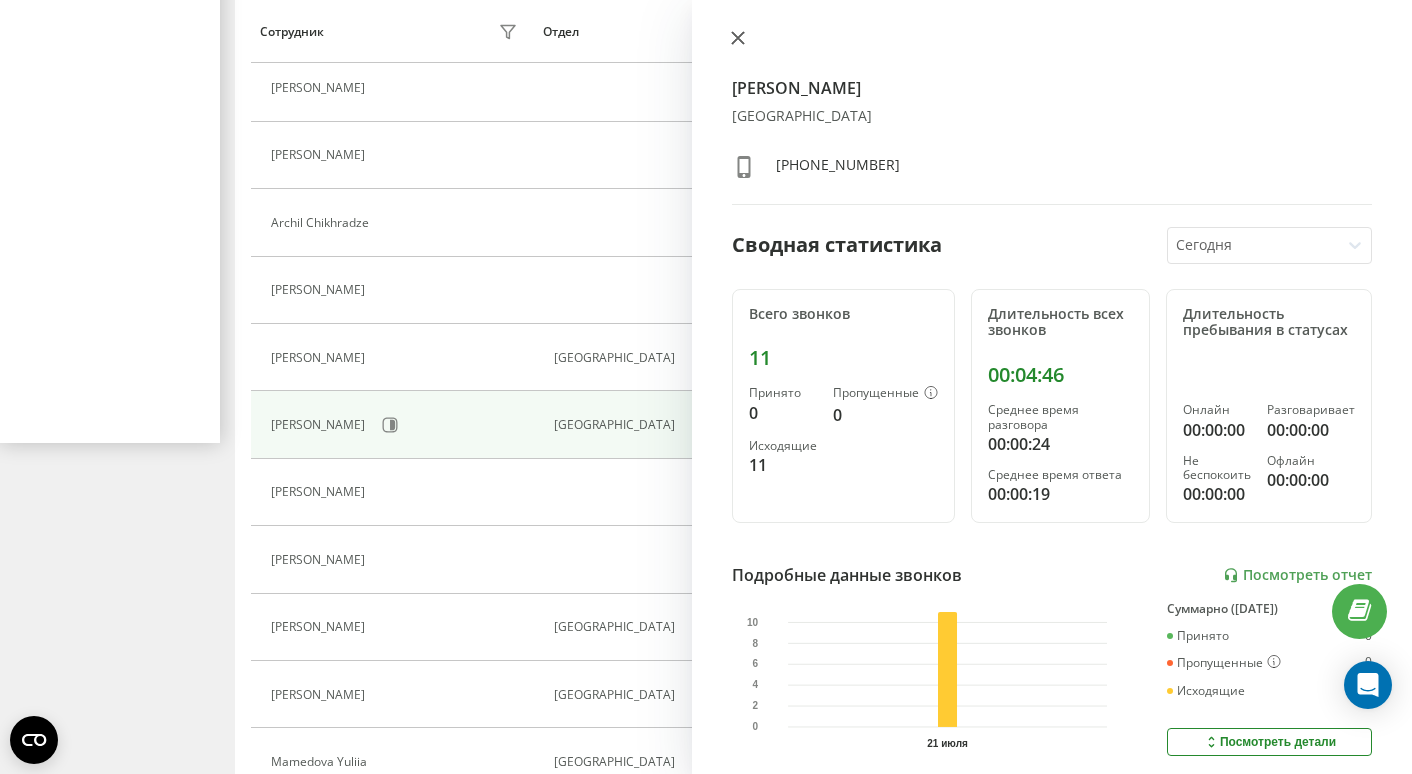 click at bounding box center (738, 39) 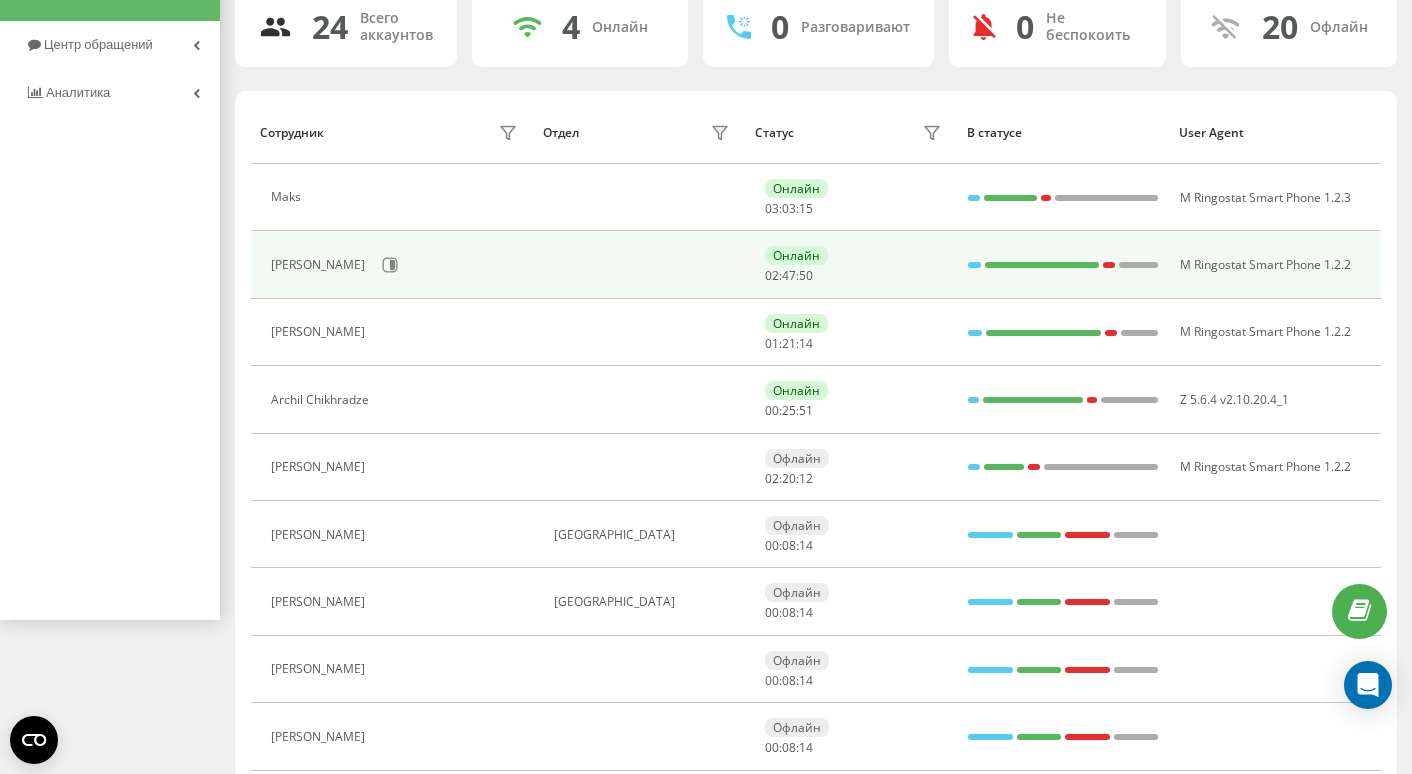 scroll, scrollTop: 0, scrollLeft: 0, axis: both 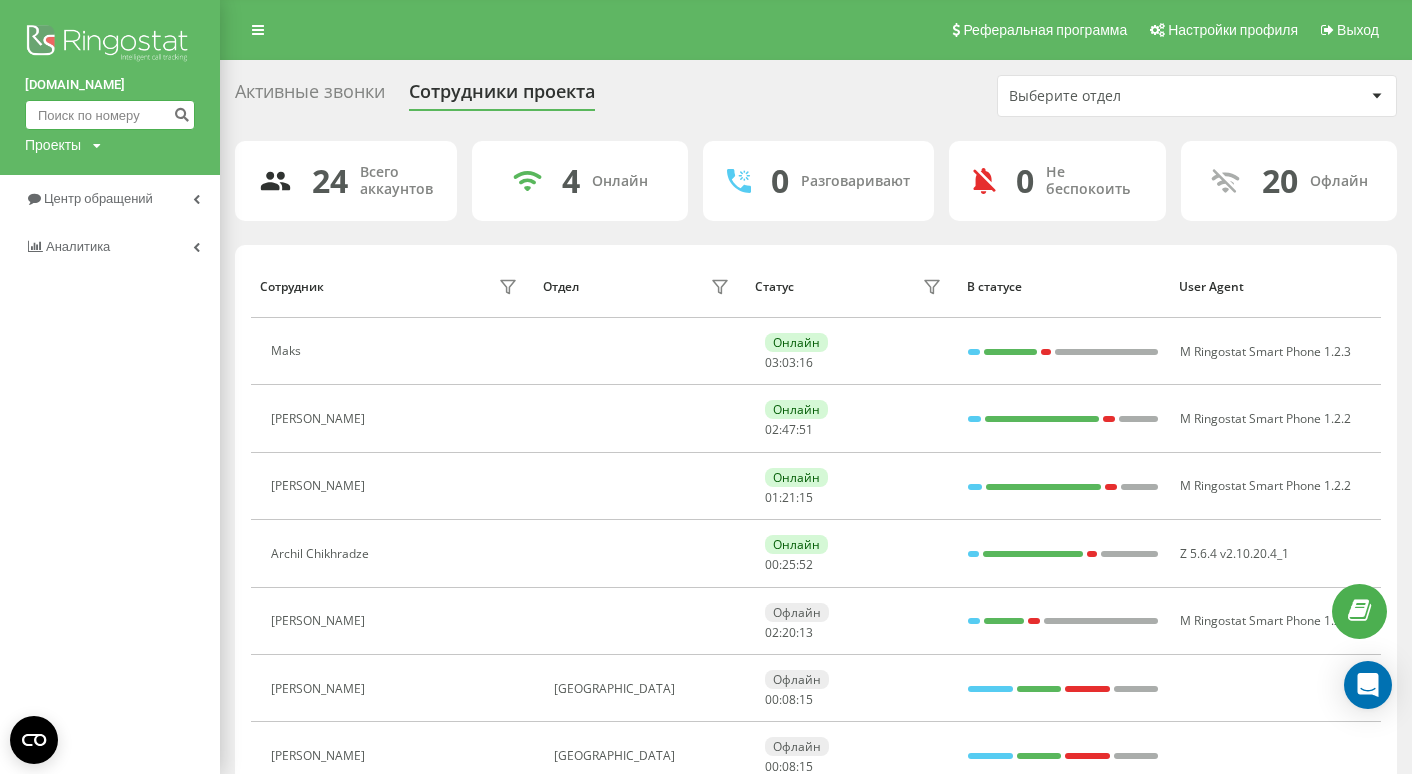 click at bounding box center [110, 115] 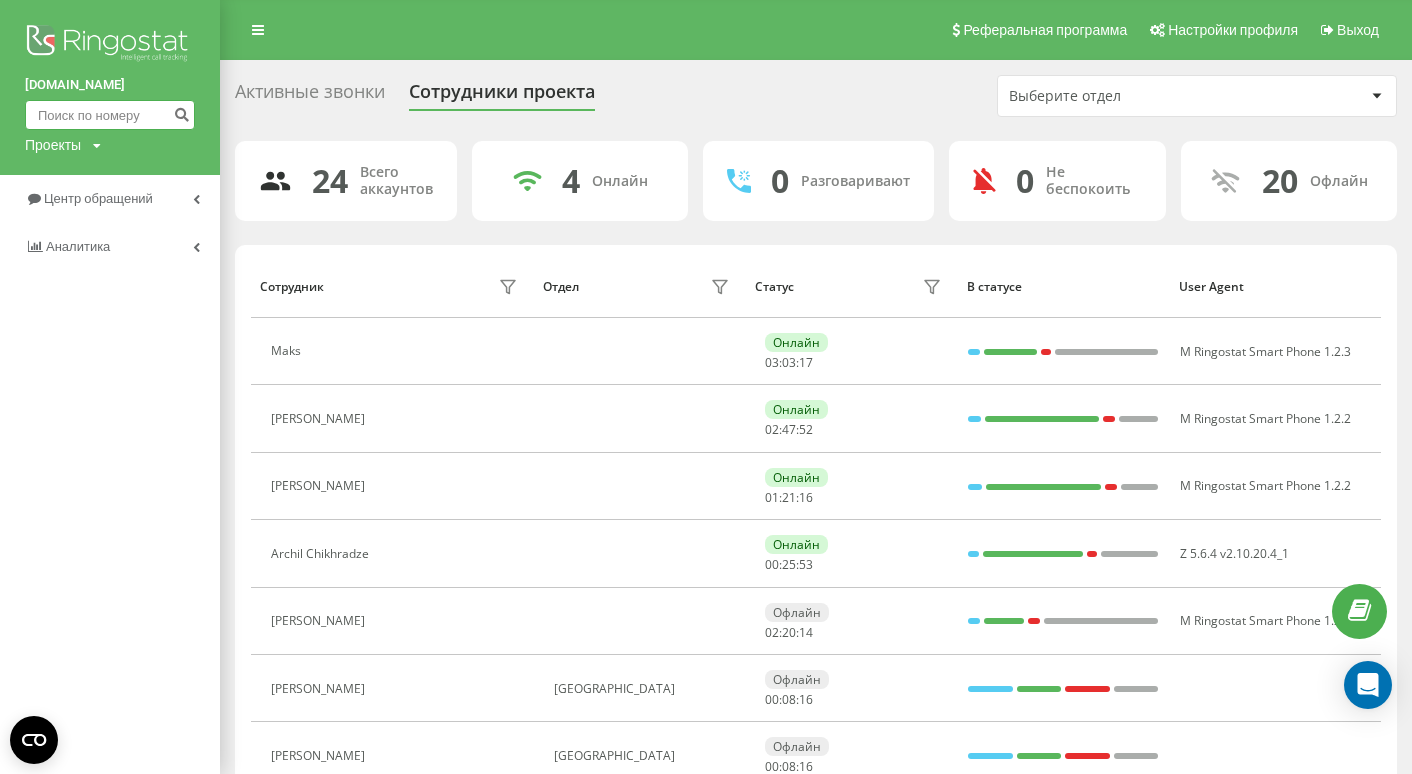 paste on "792562342" 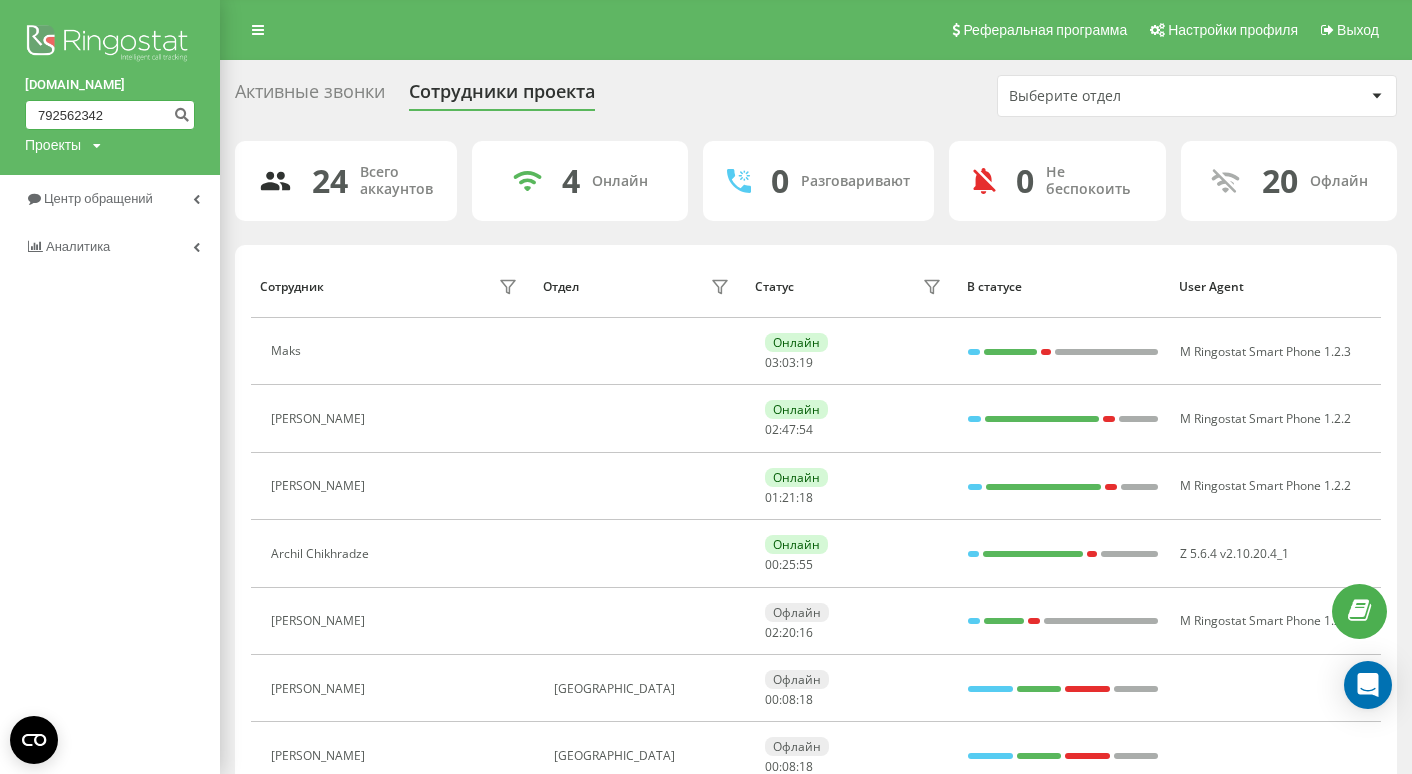 type on "792562342" 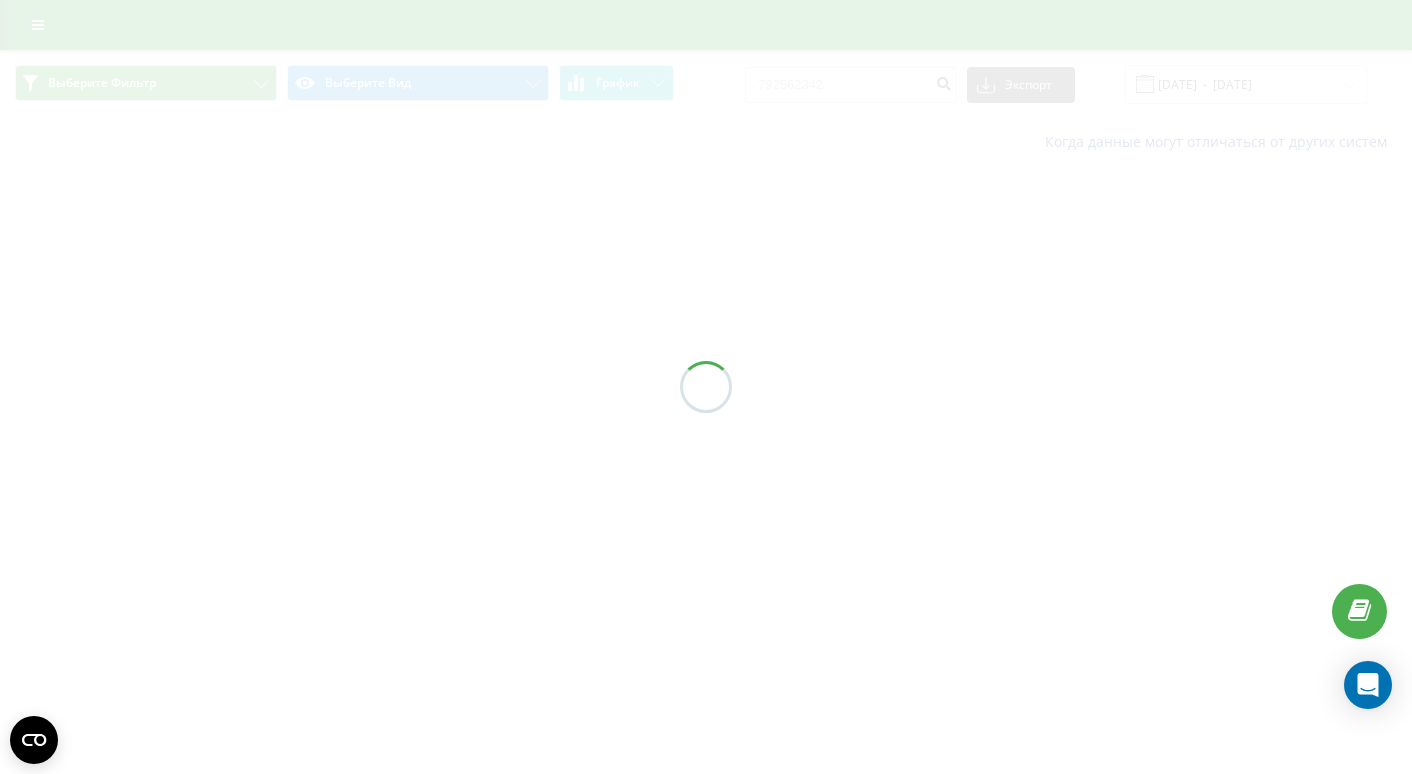 scroll, scrollTop: 0, scrollLeft: 0, axis: both 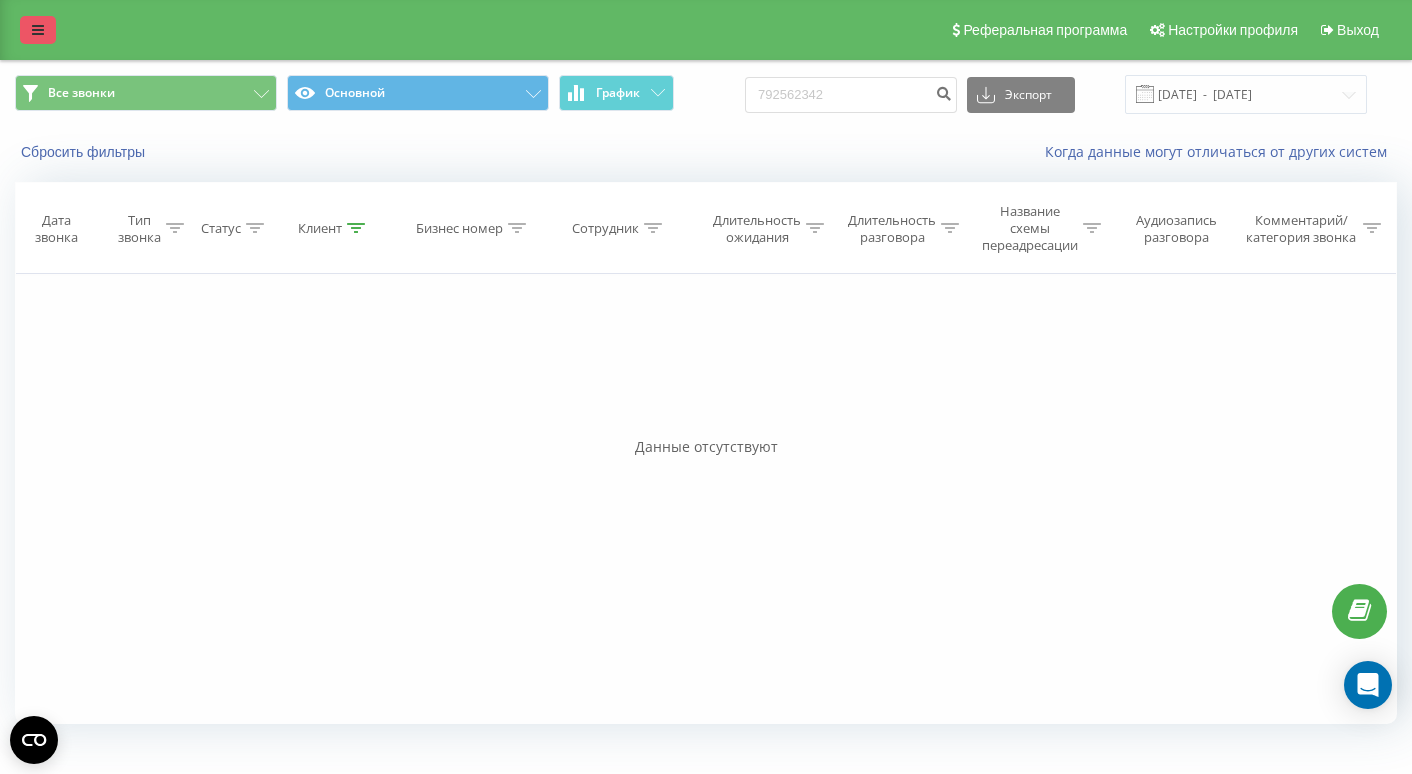 click at bounding box center [38, 30] 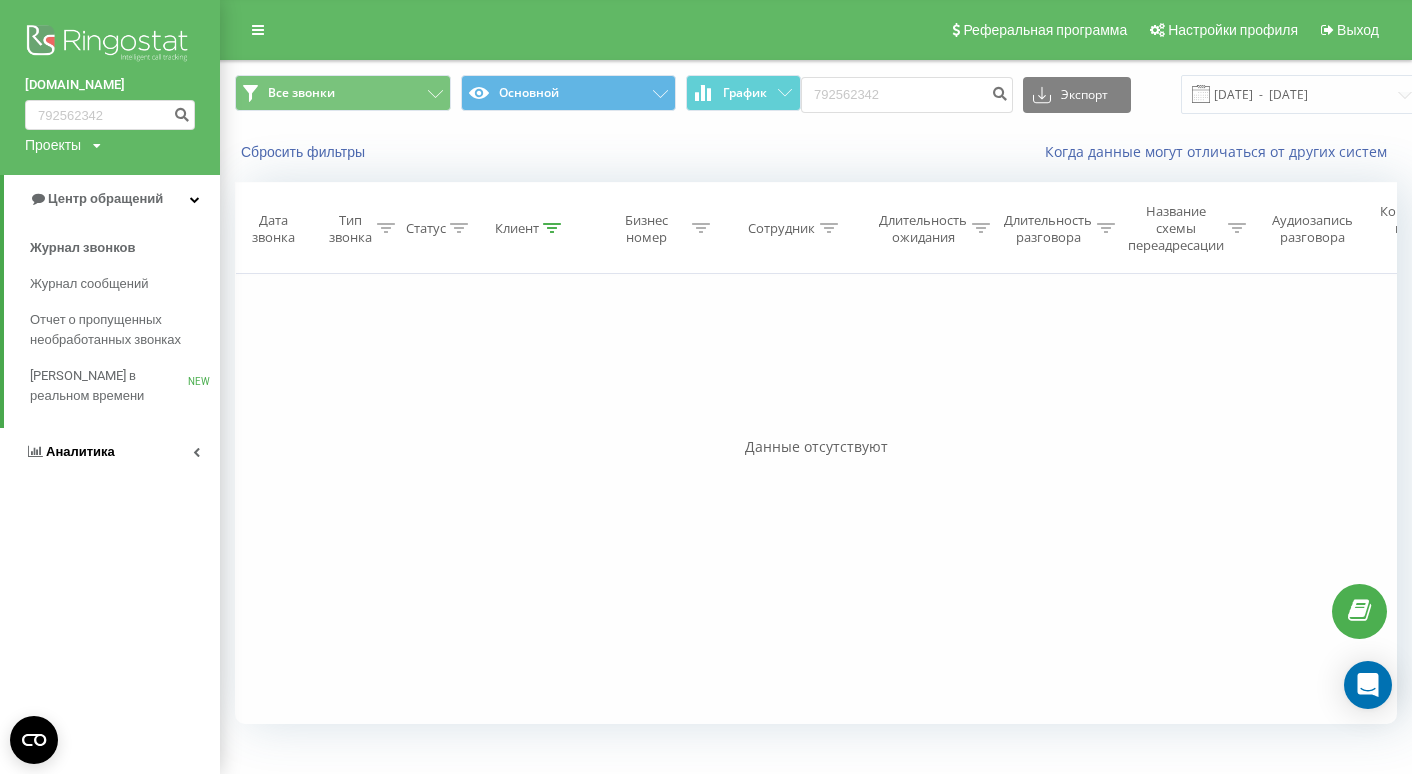 click on "Аналитика" at bounding box center (80, 451) 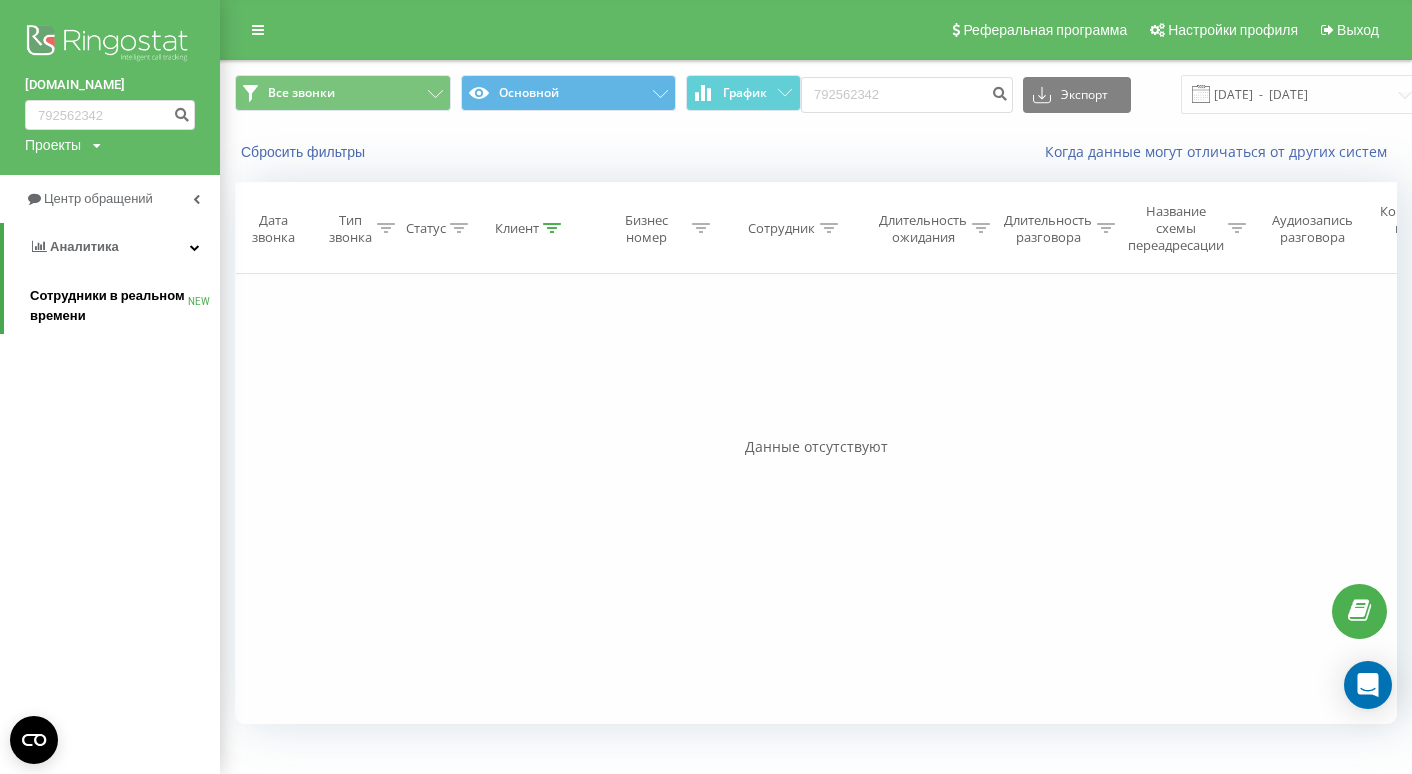 click on "Сотрудники в реальном времени" at bounding box center [109, 306] 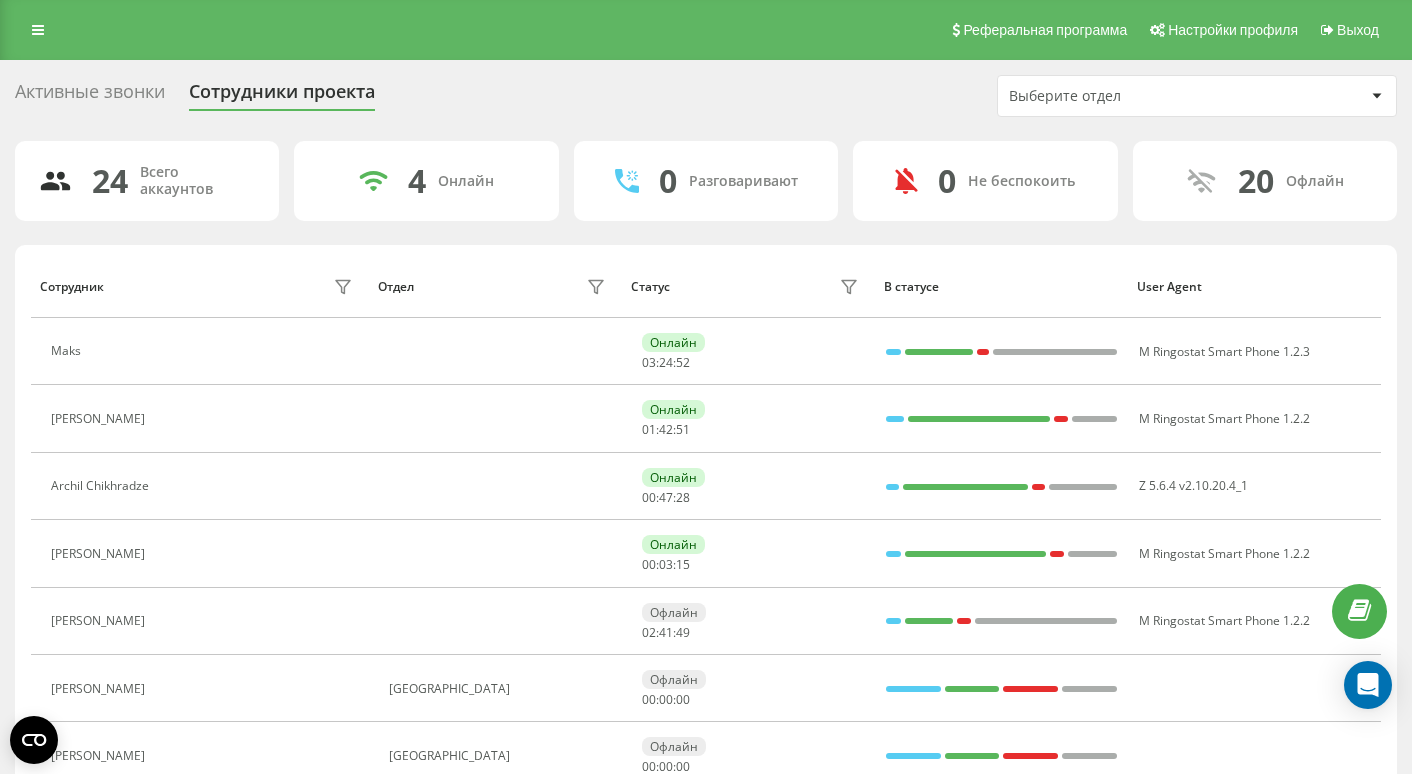 scroll, scrollTop: 0, scrollLeft: 0, axis: both 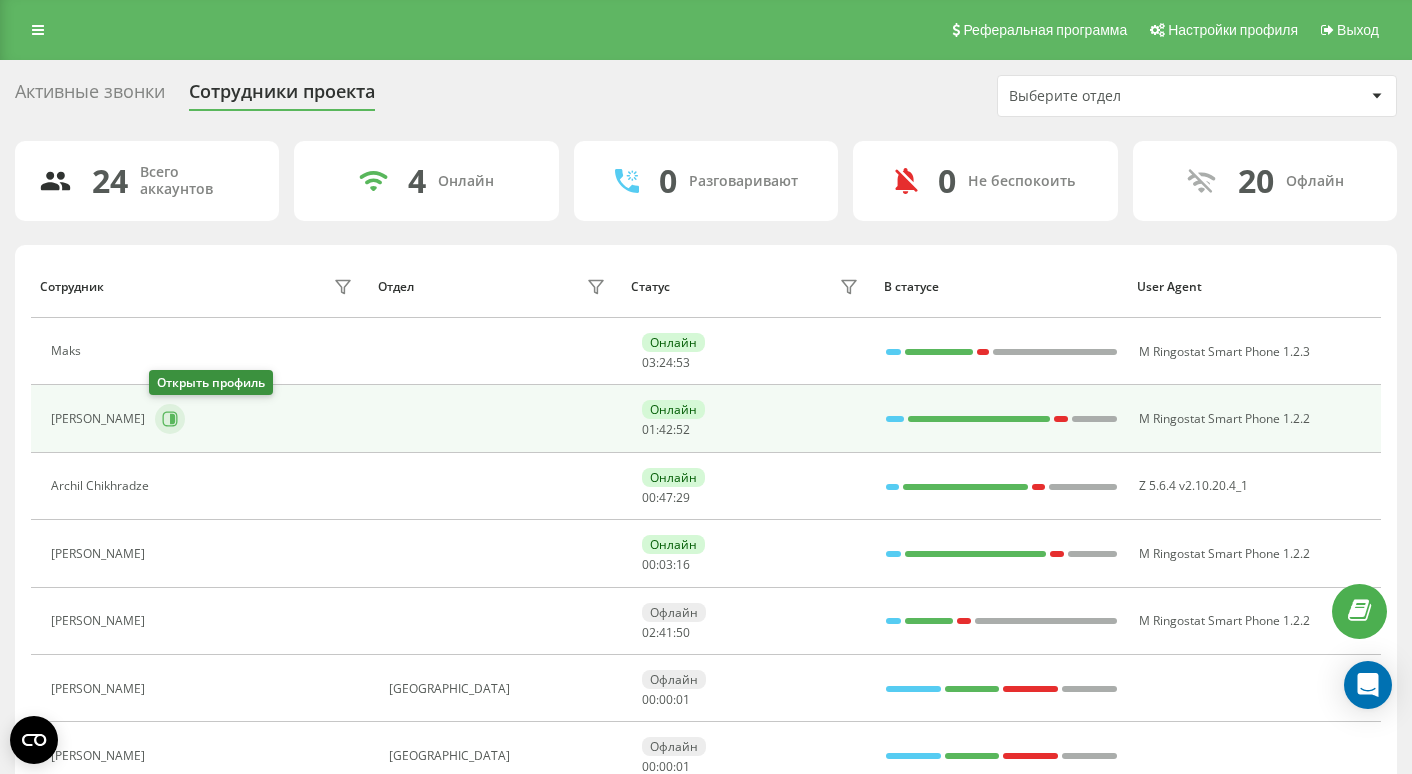 click 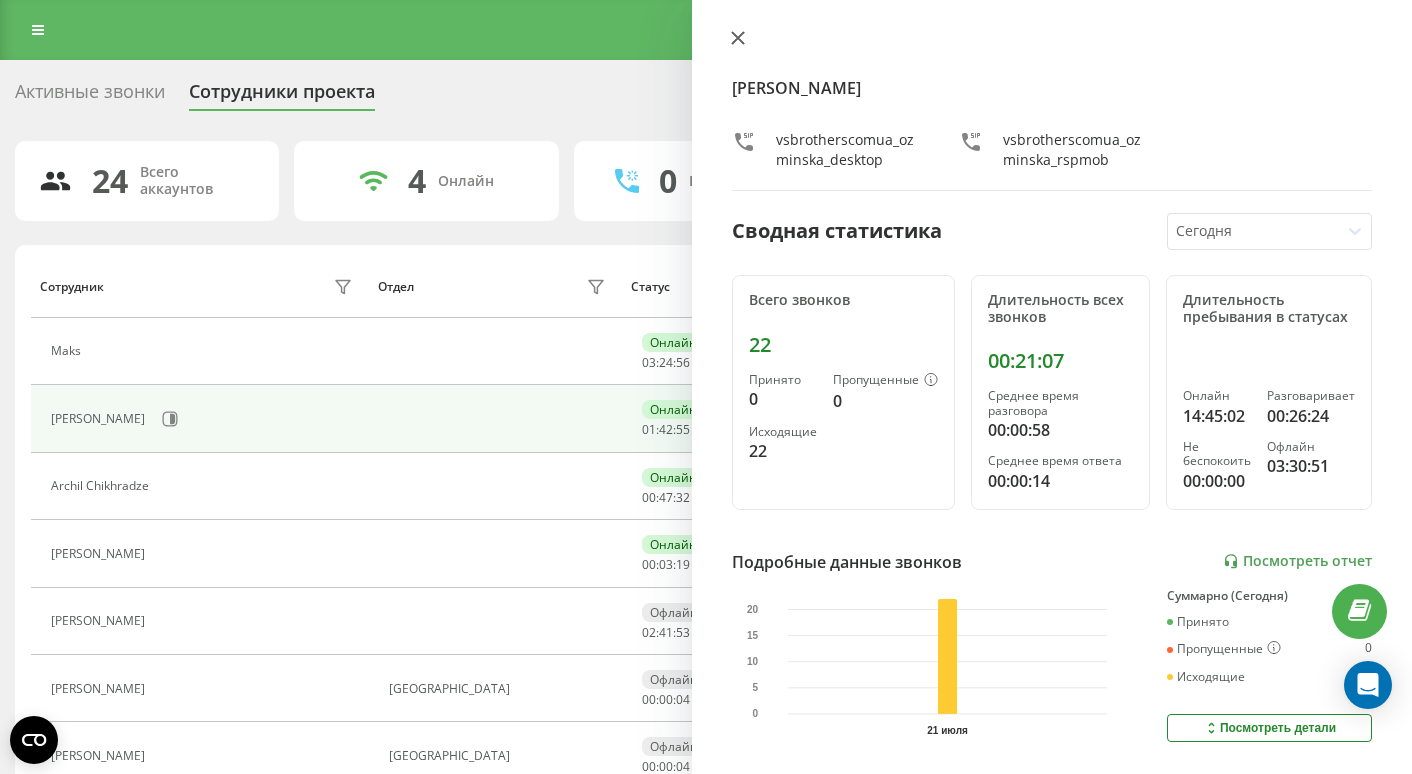 click 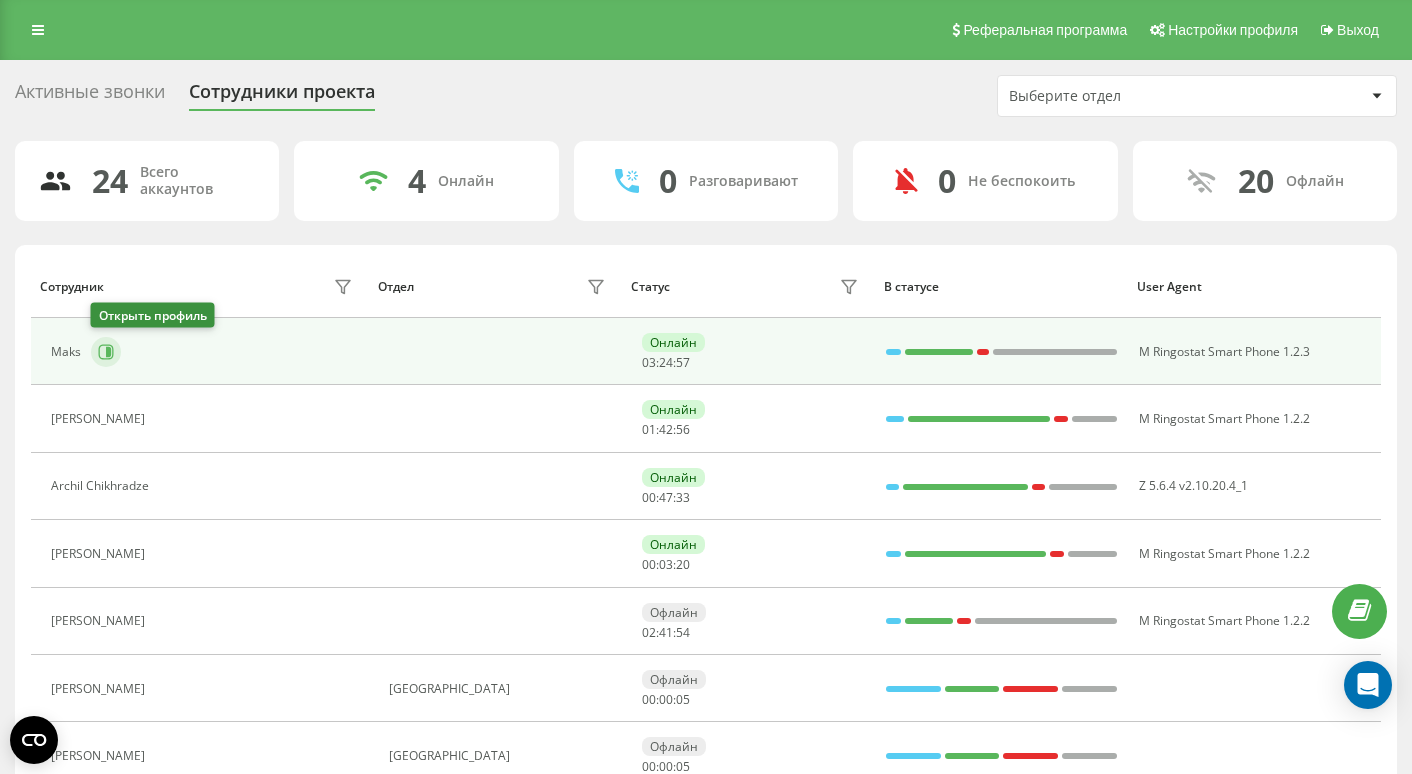 click 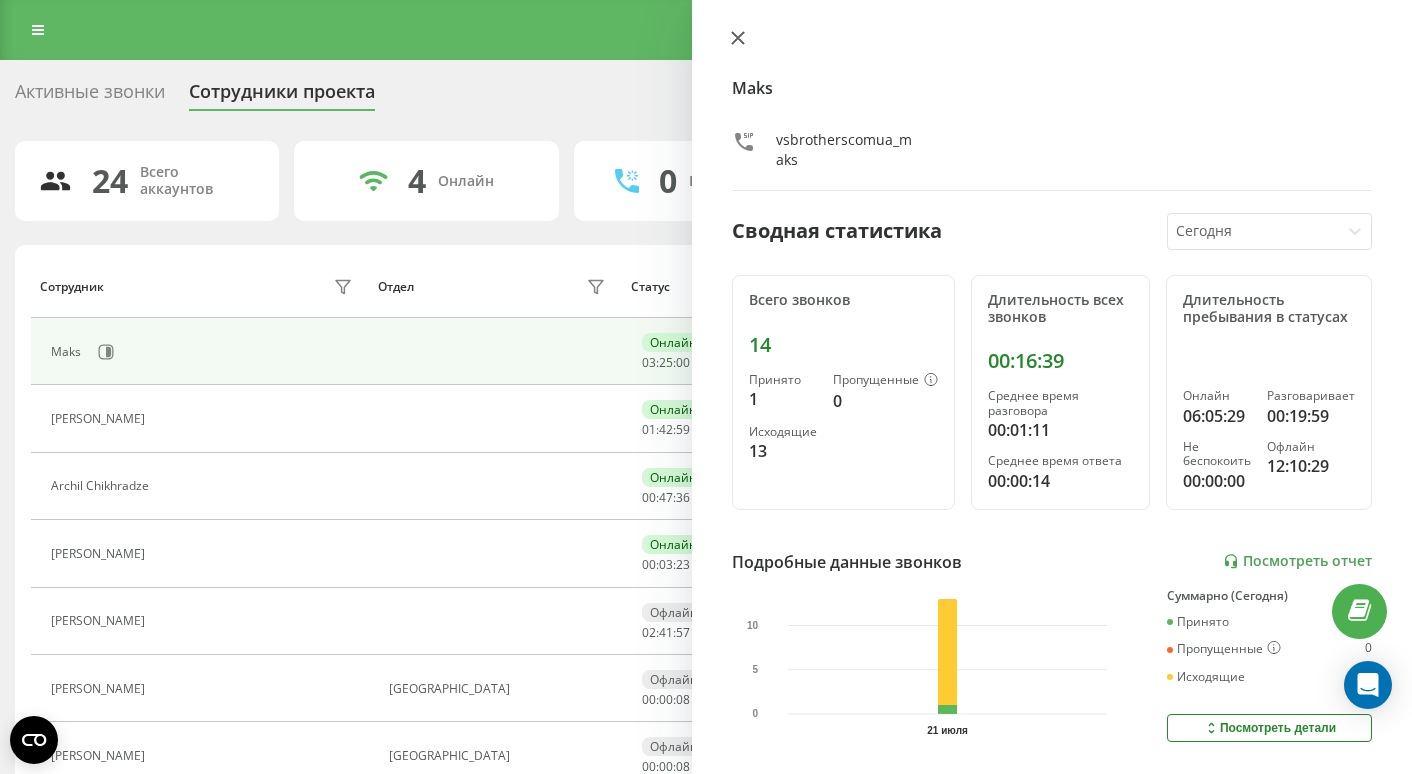 click at bounding box center [738, 39] 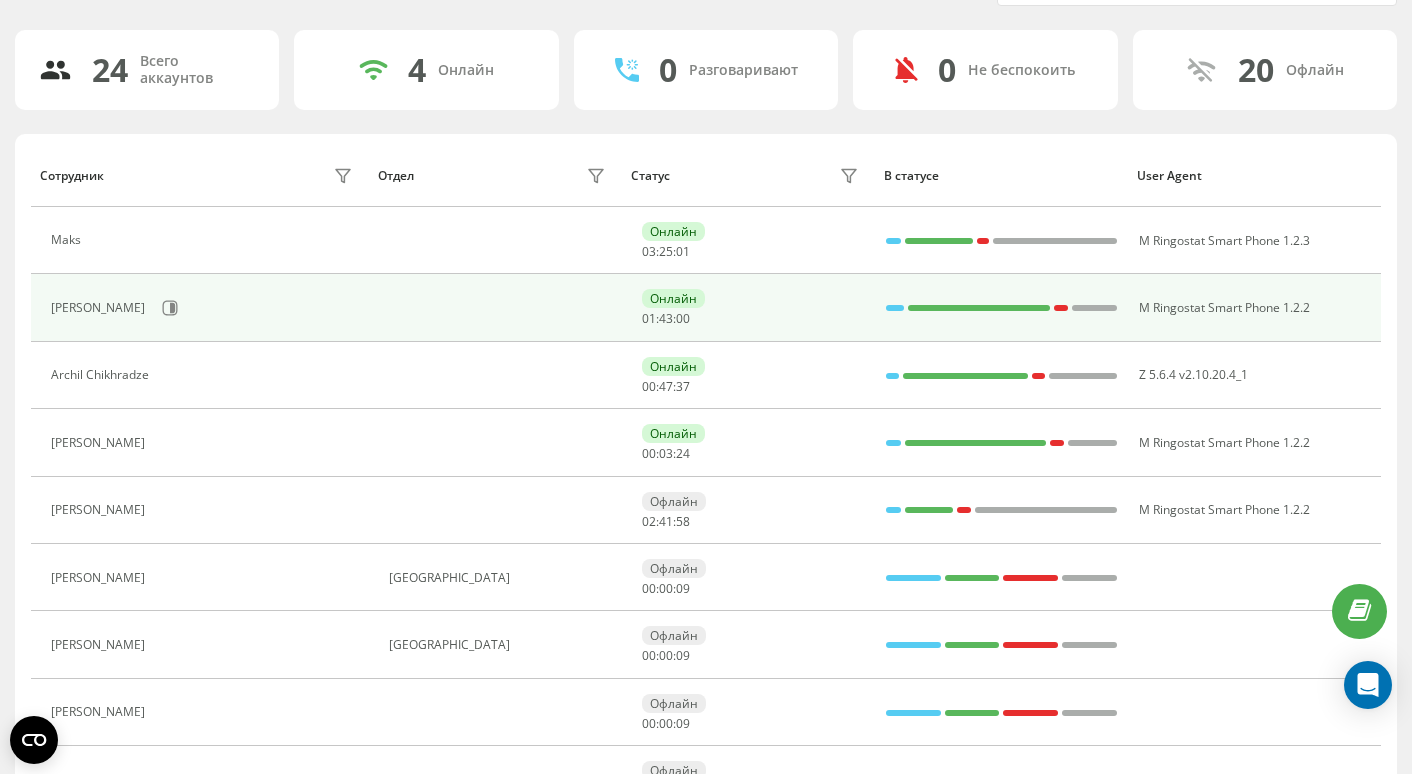 scroll, scrollTop: 112, scrollLeft: 0, axis: vertical 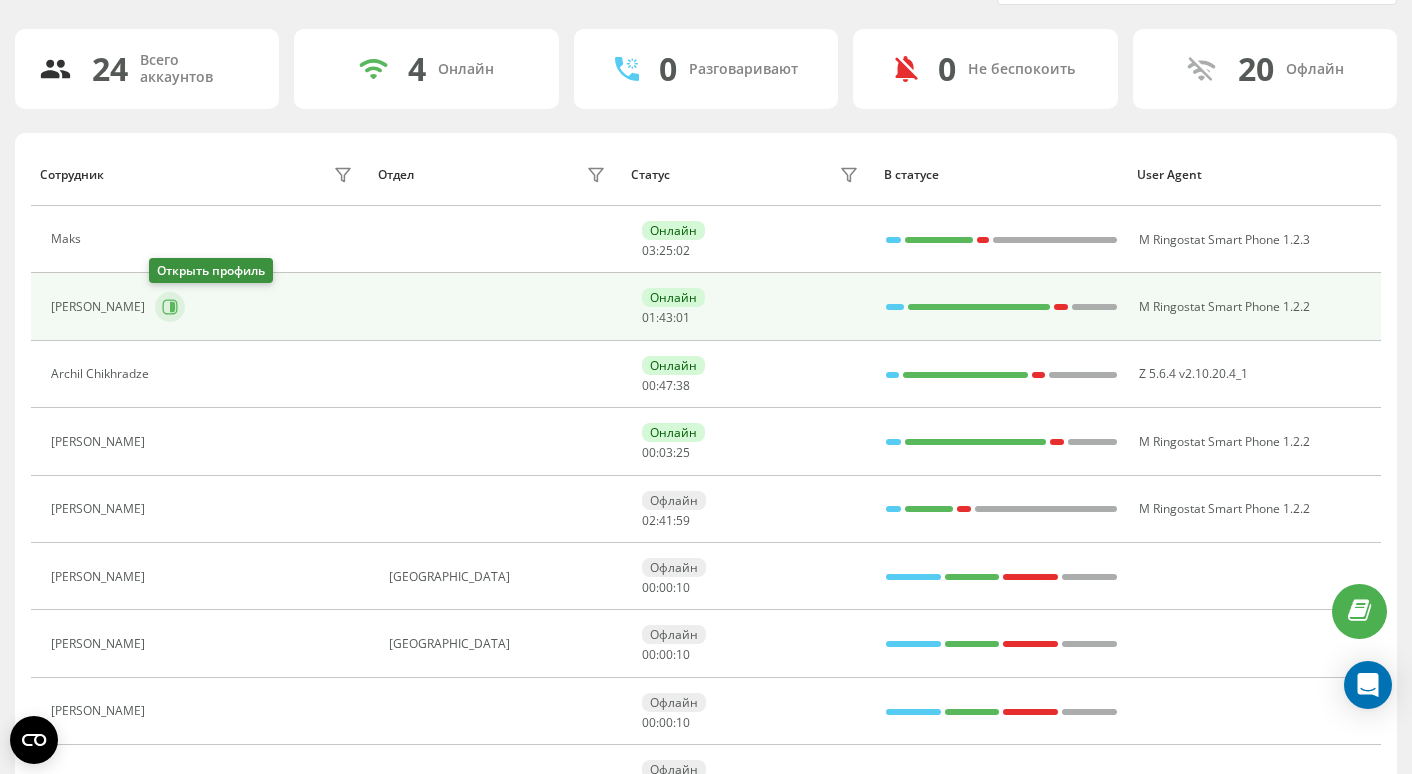 click 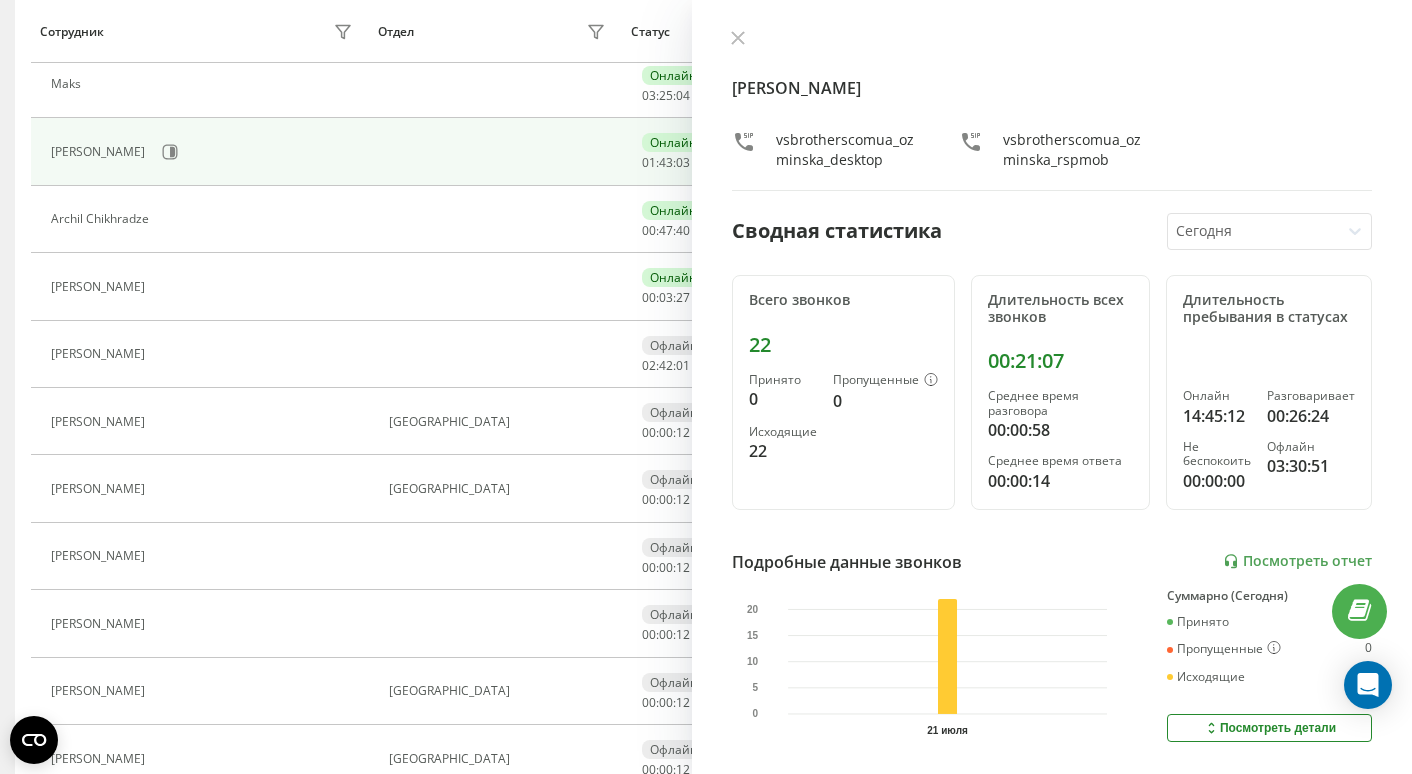 scroll, scrollTop: 284, scrollLeft: 0, axis: vertical 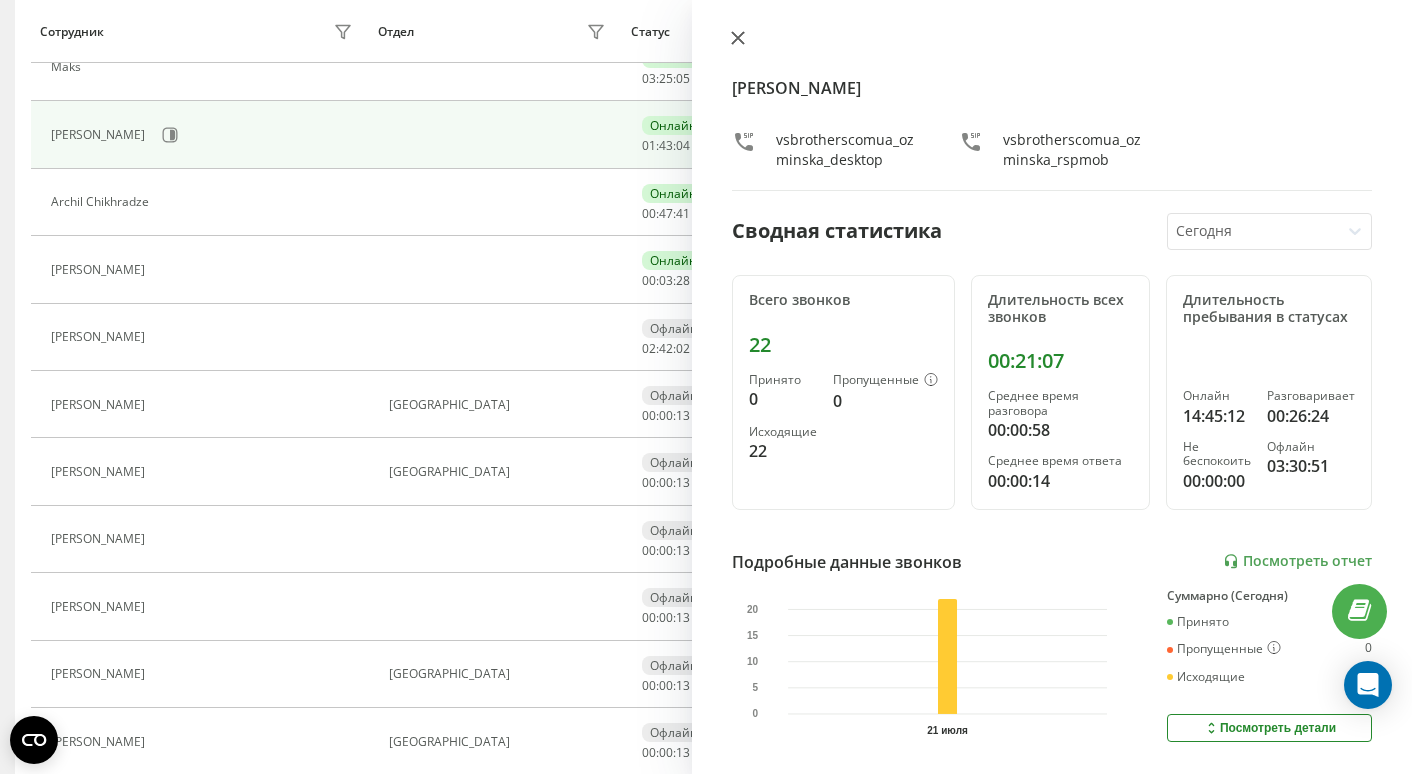click 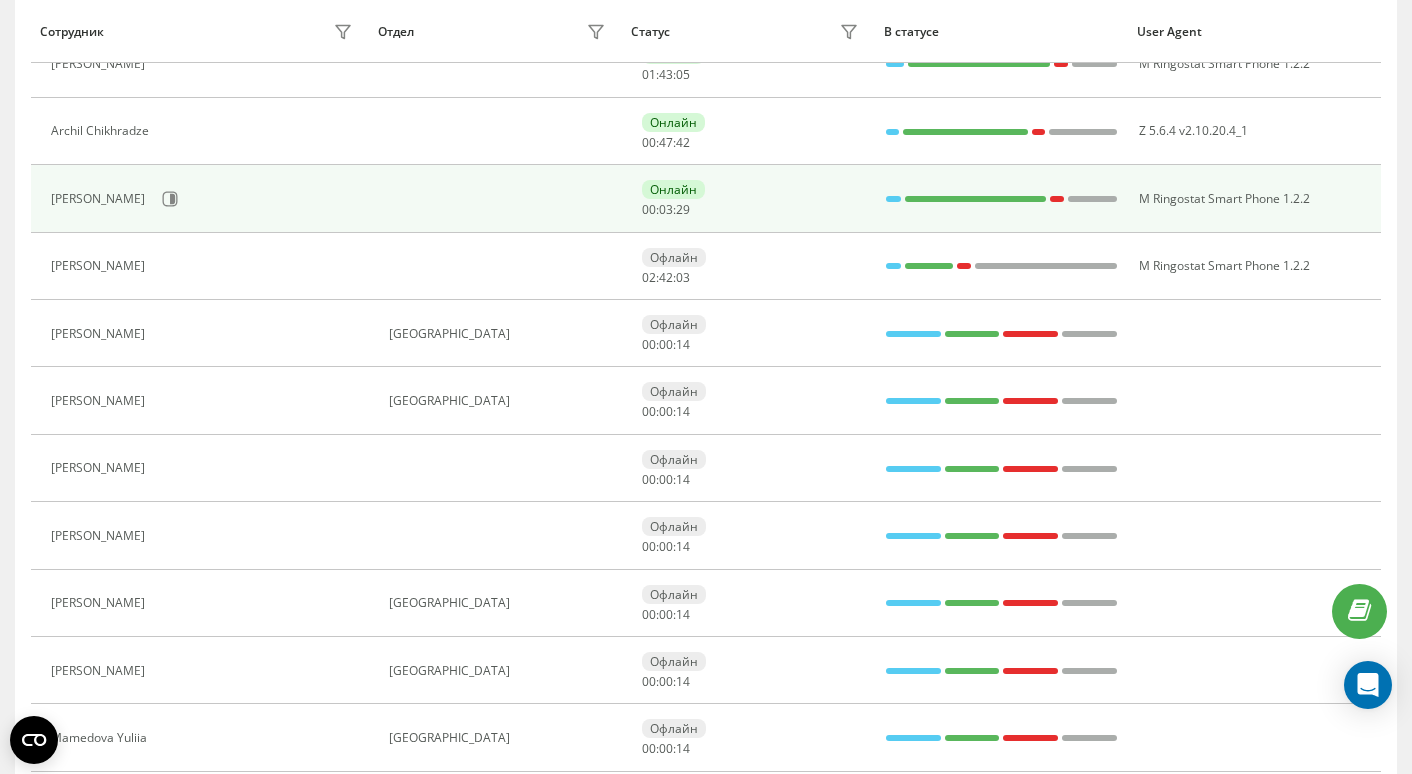 scroll, scrollTop: 364, scrollLeft: 0, axis: vertical 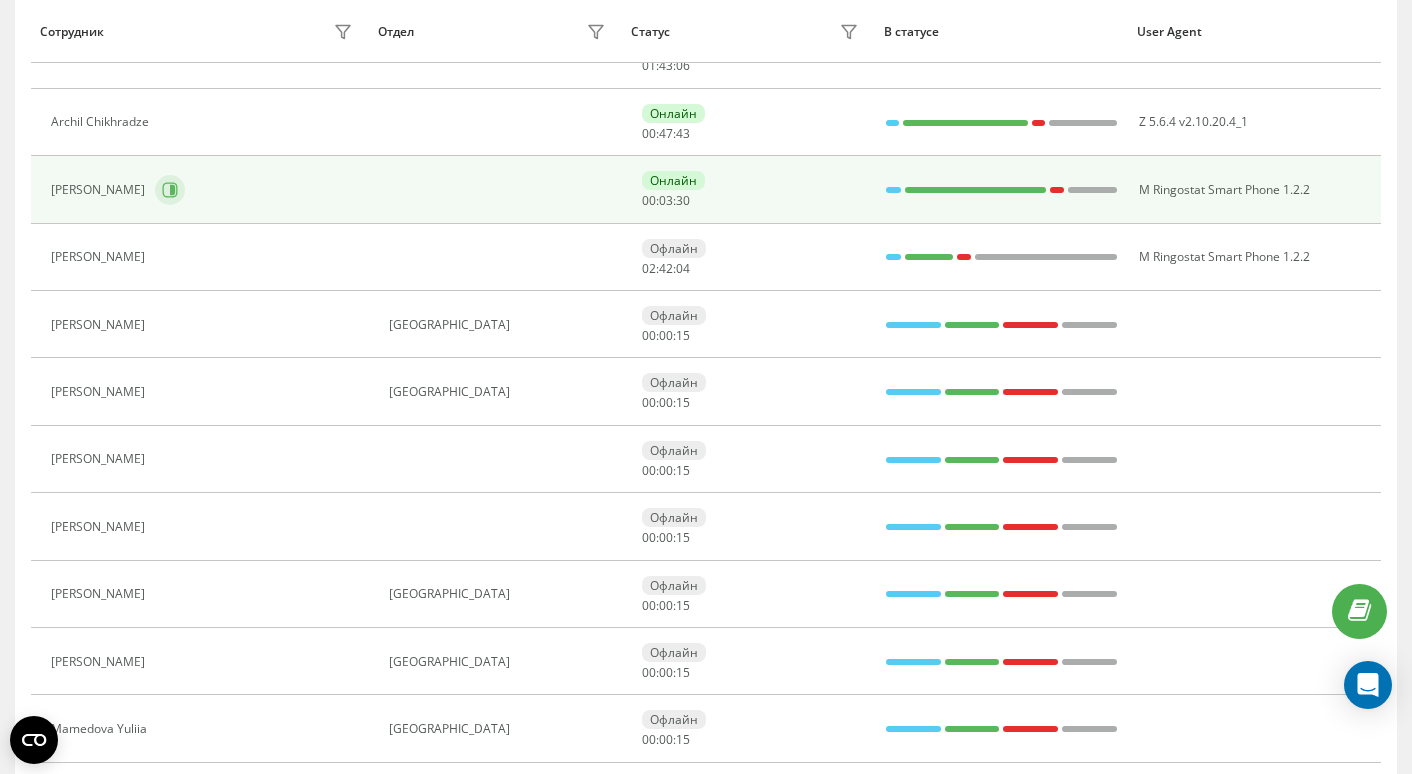 click at bounding box center [170, 190] 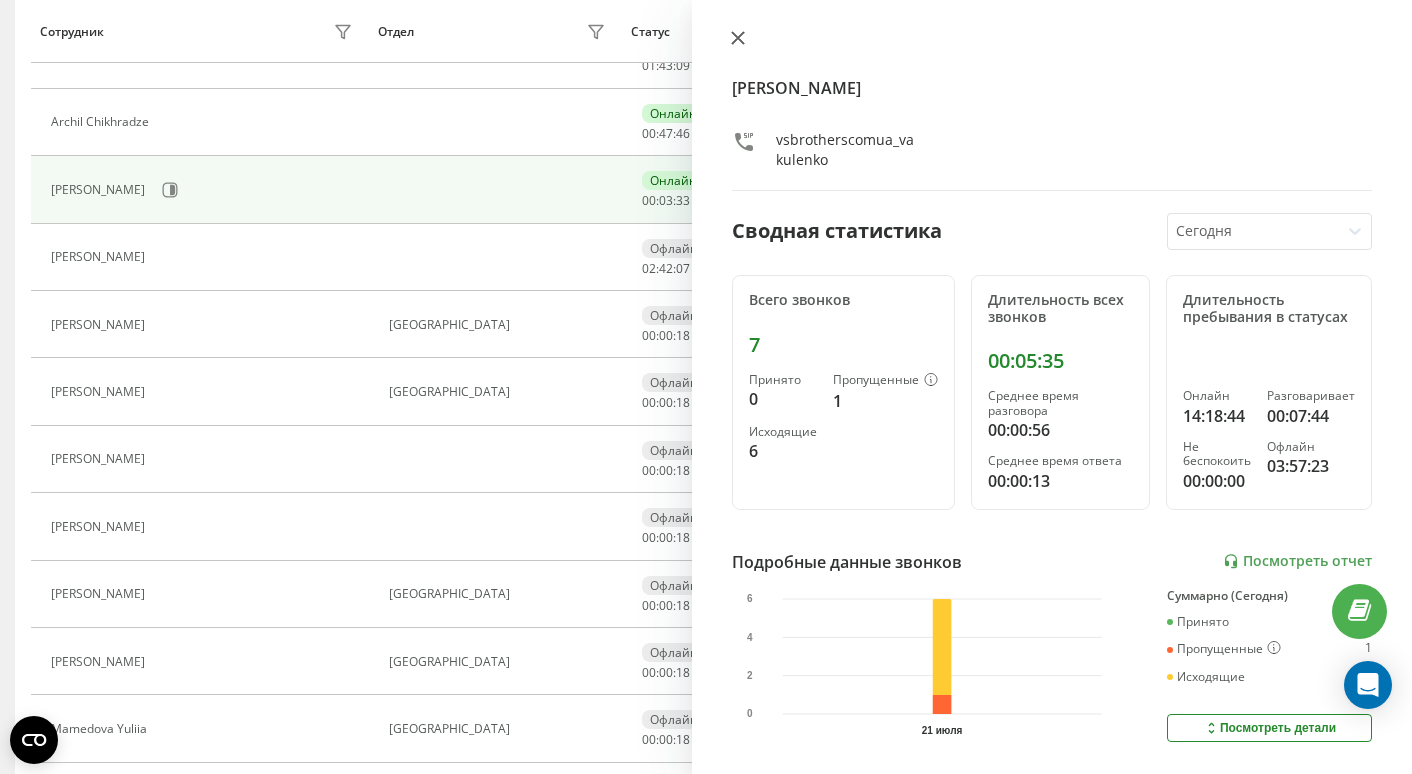 click 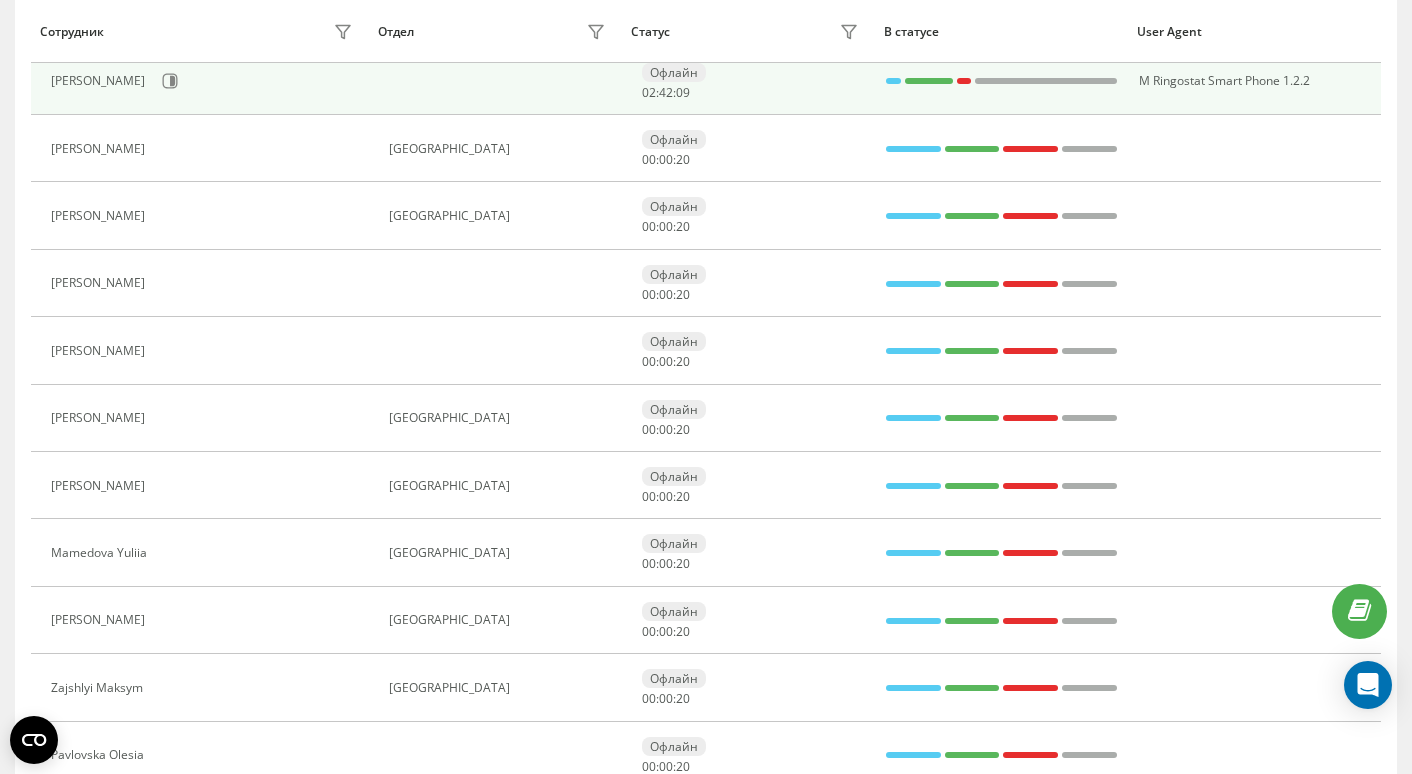 scroll, scrollTop: 549, scrollLeft: 0, axis: vertical 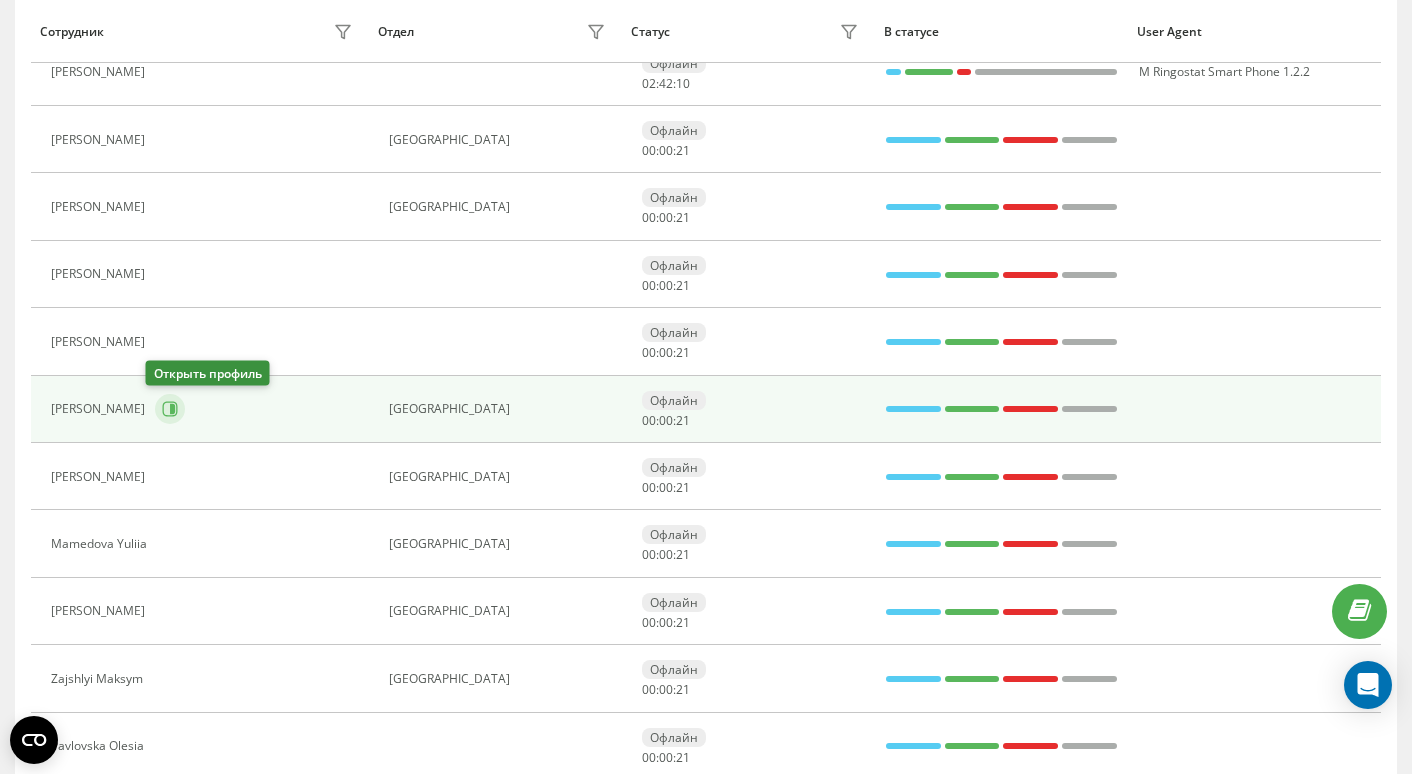 click at bounding box center [170, 409] 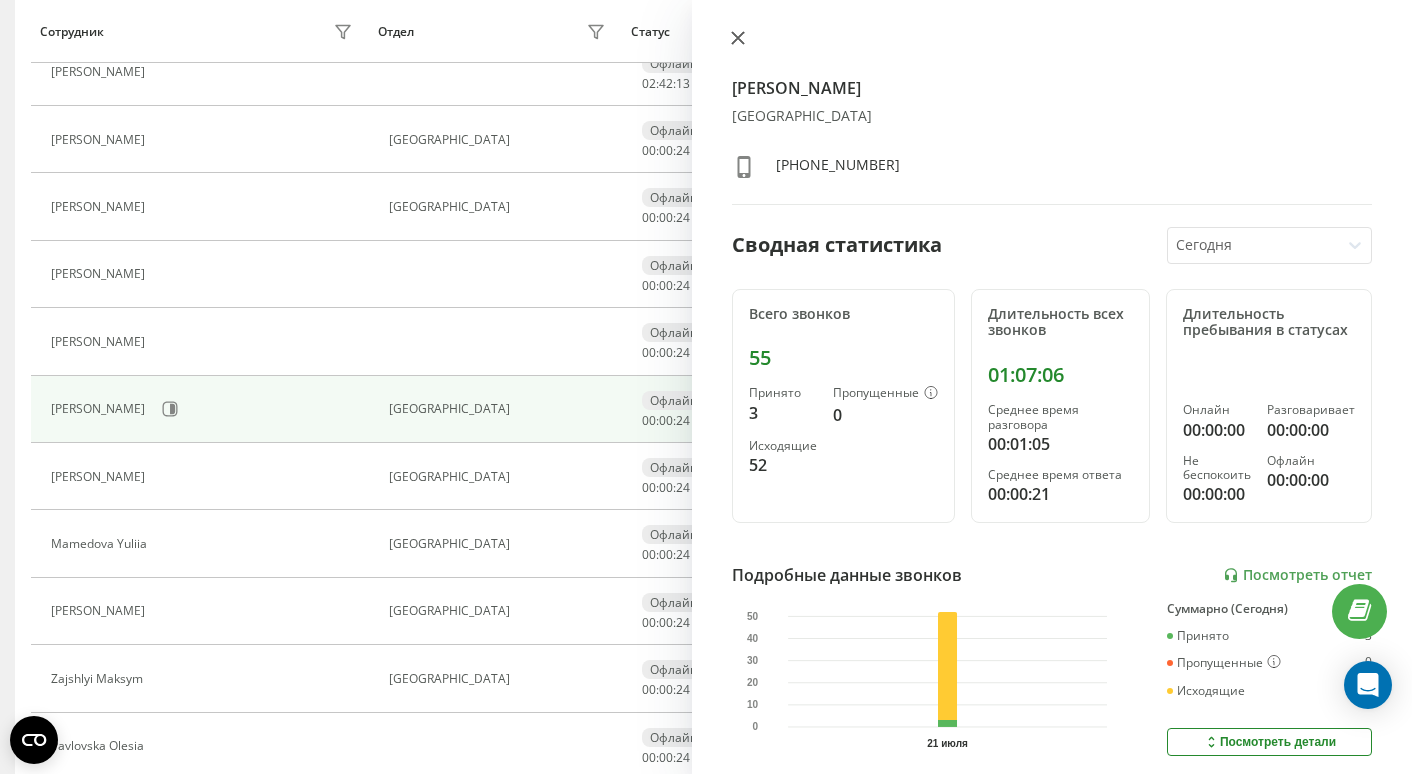 click 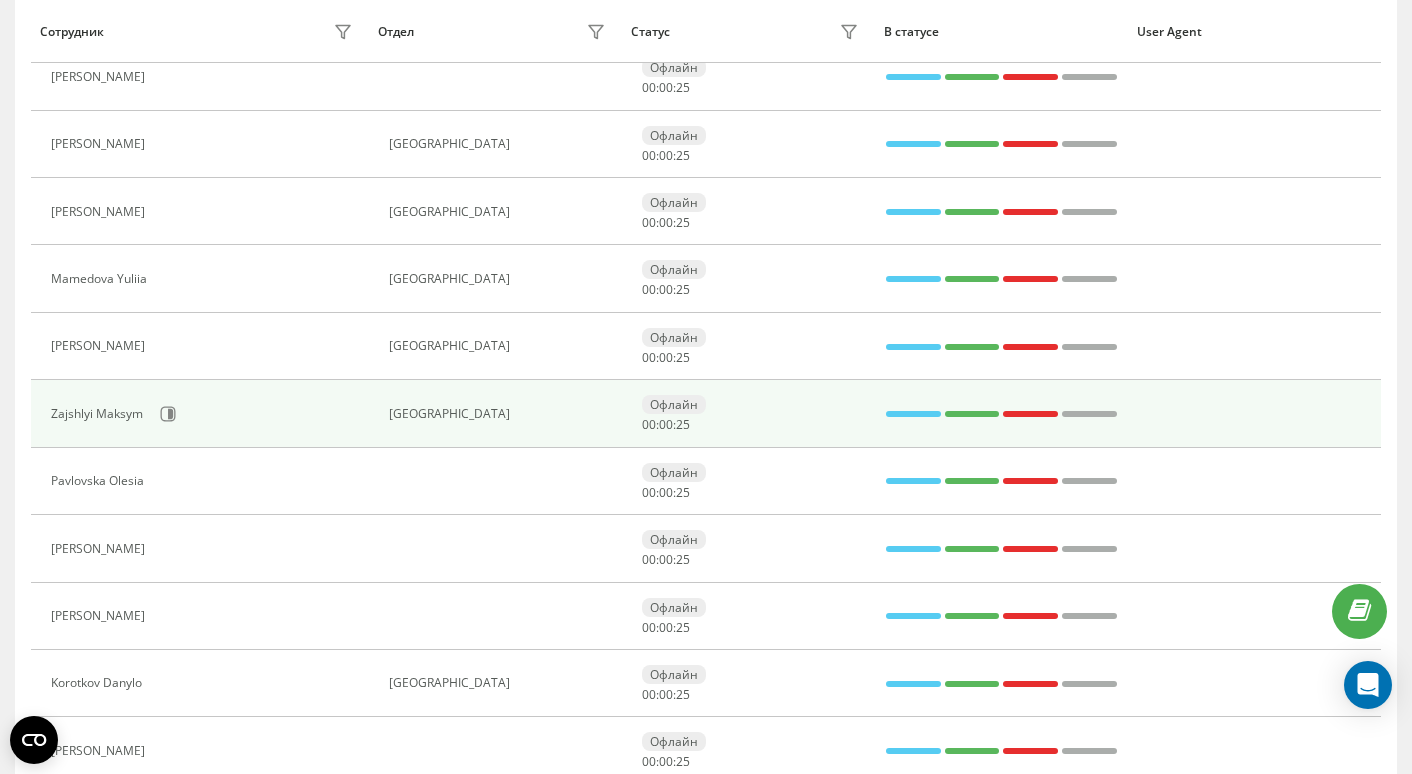 scroll, scrollTop: 833, scrollLeft: 0, axis: vertical 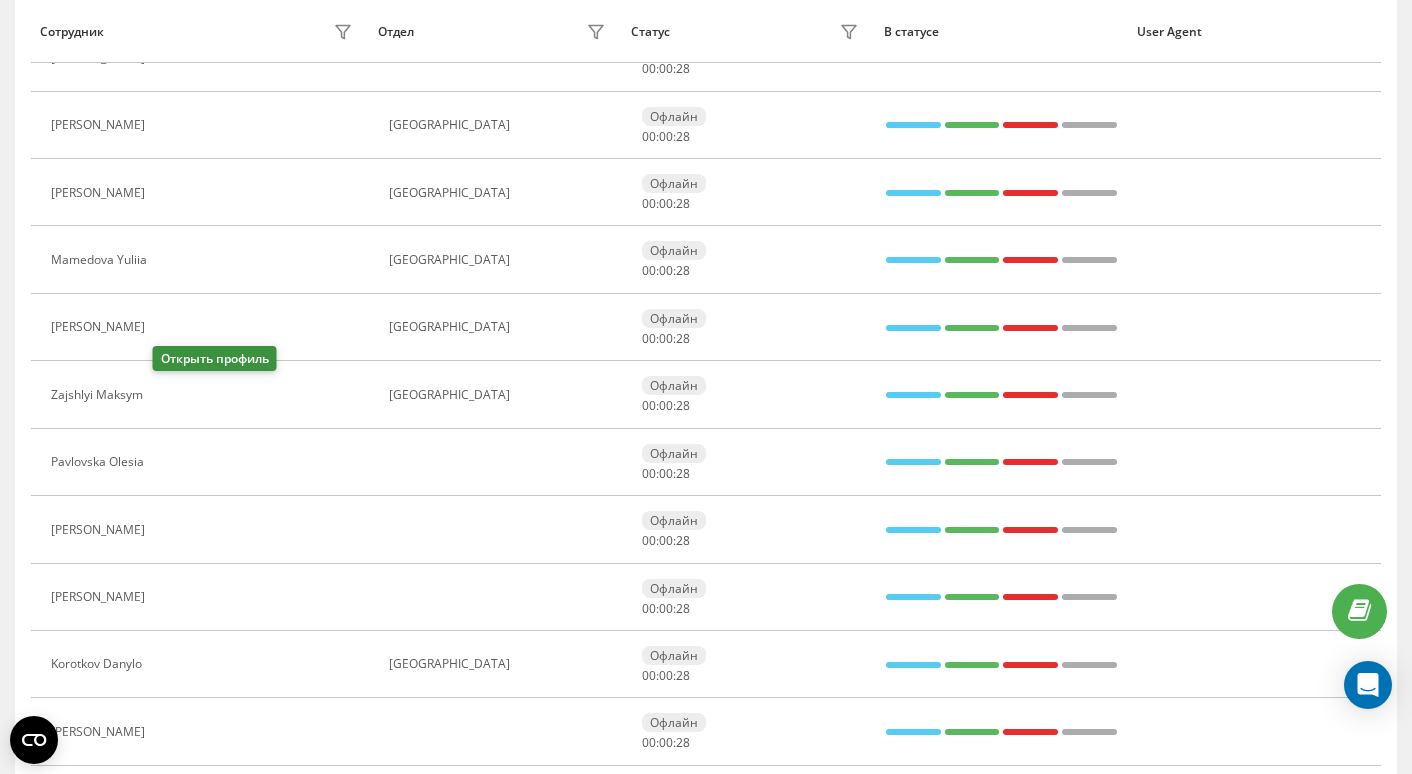 click 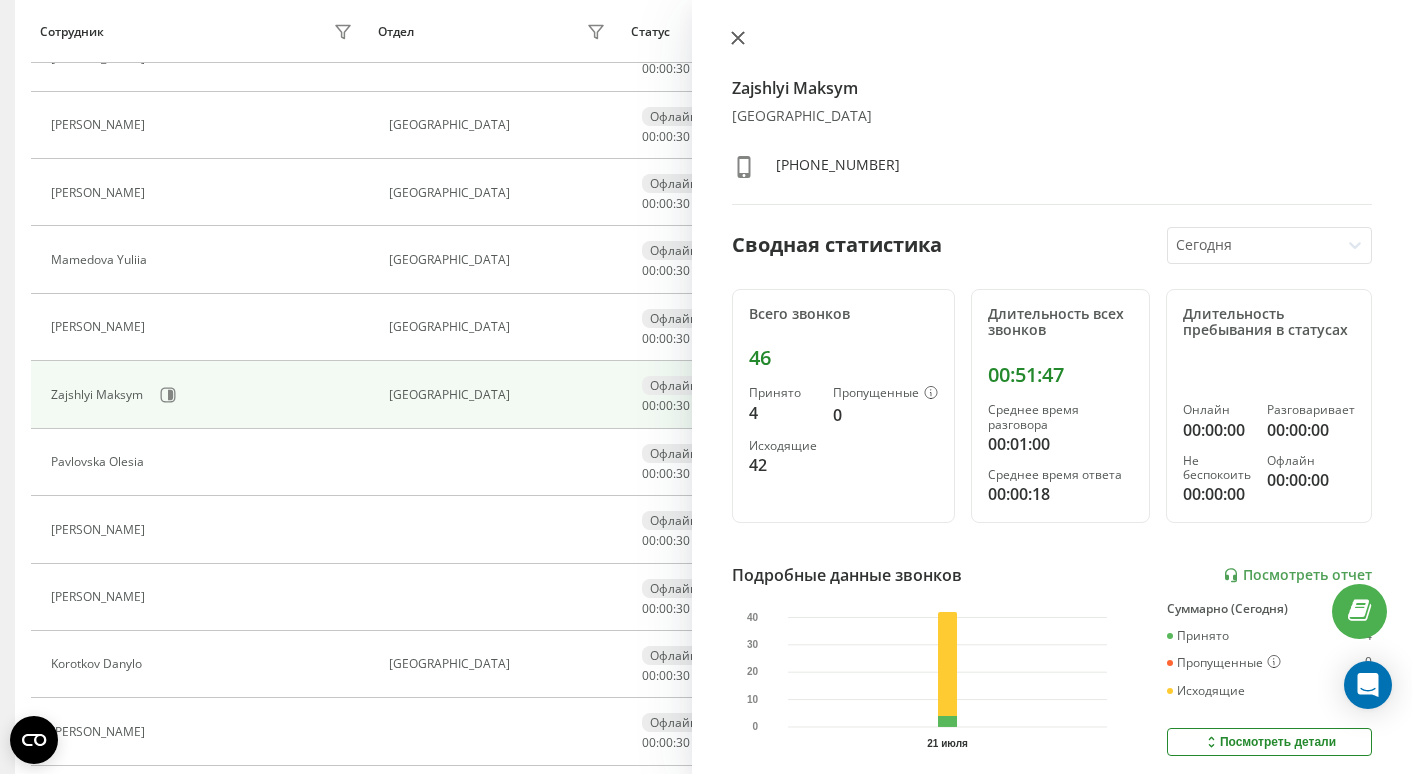 click 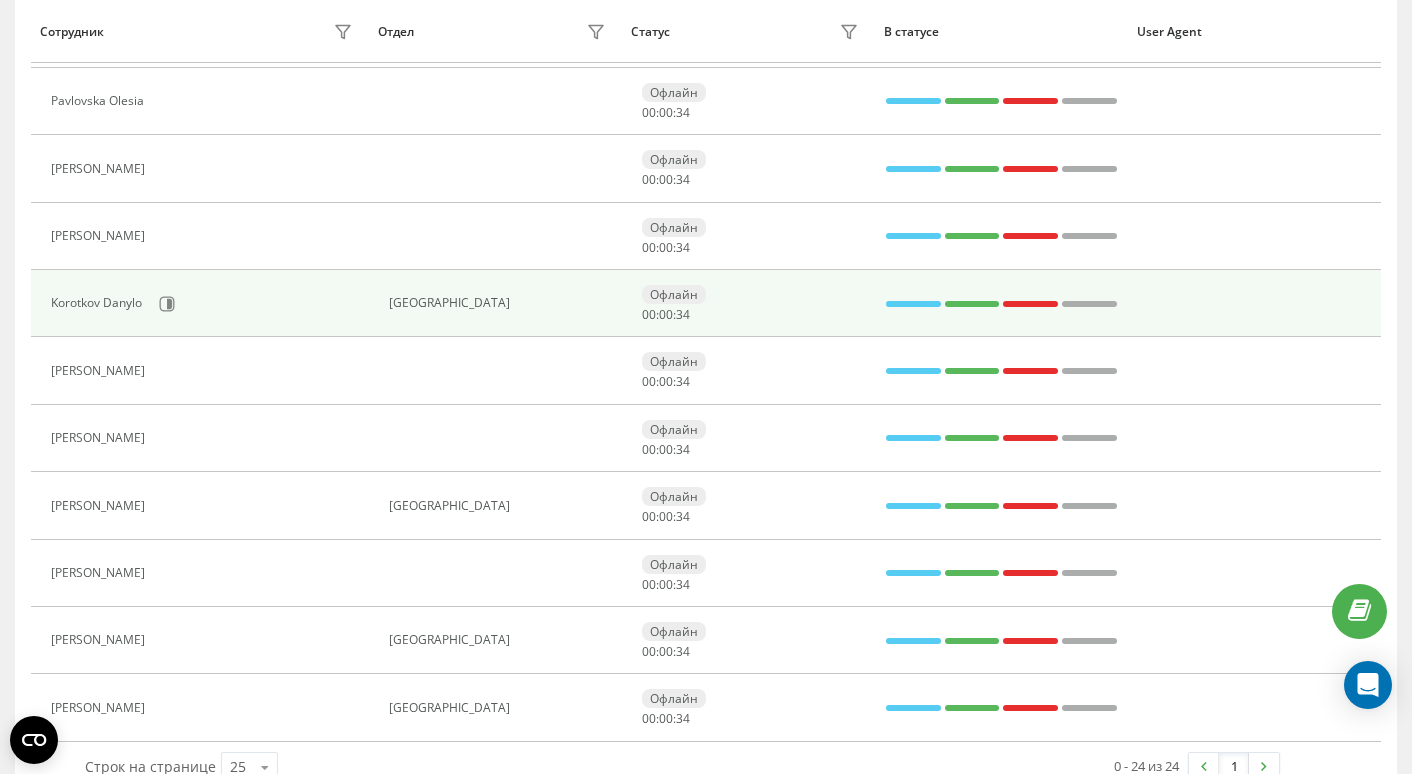 scroll, scrollTop: 1236, scrollLeft: 0, axis: vertical 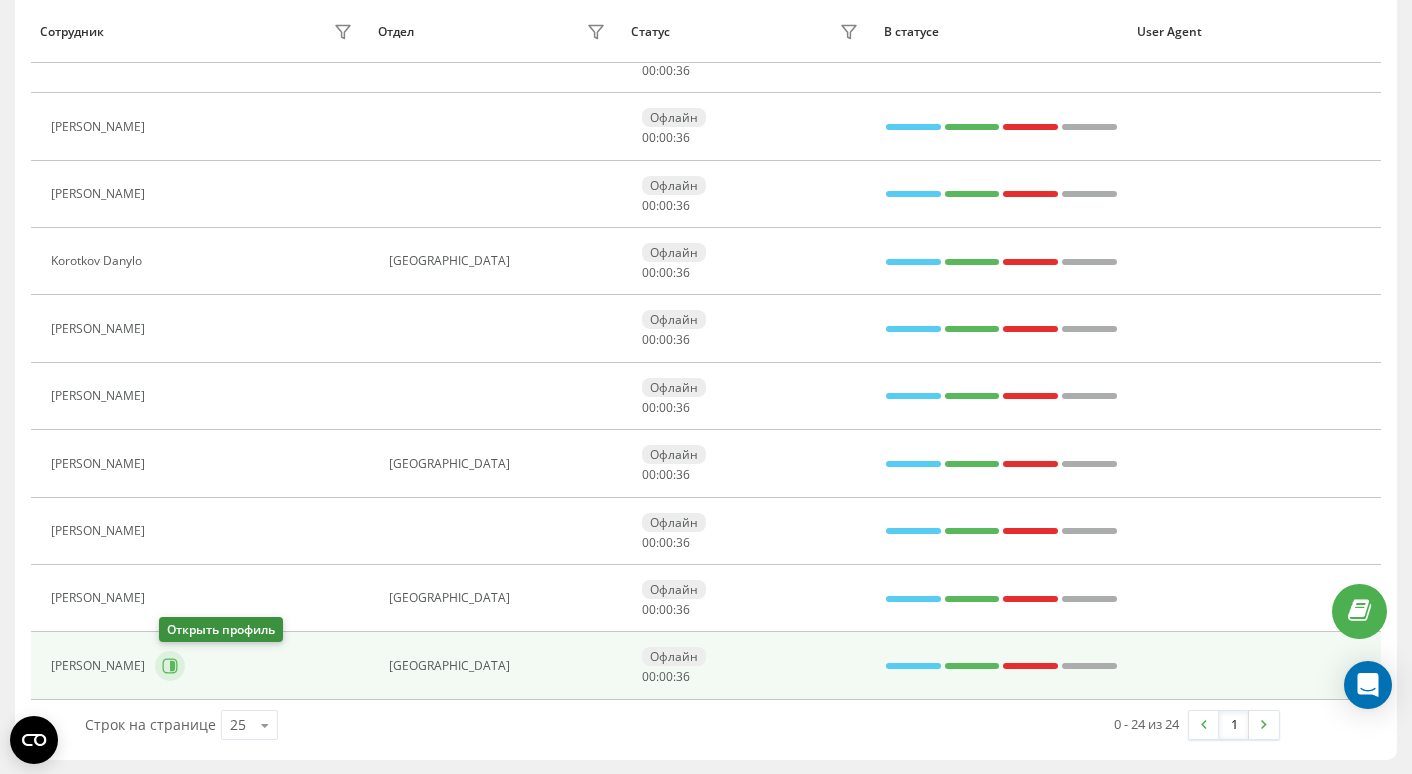 click 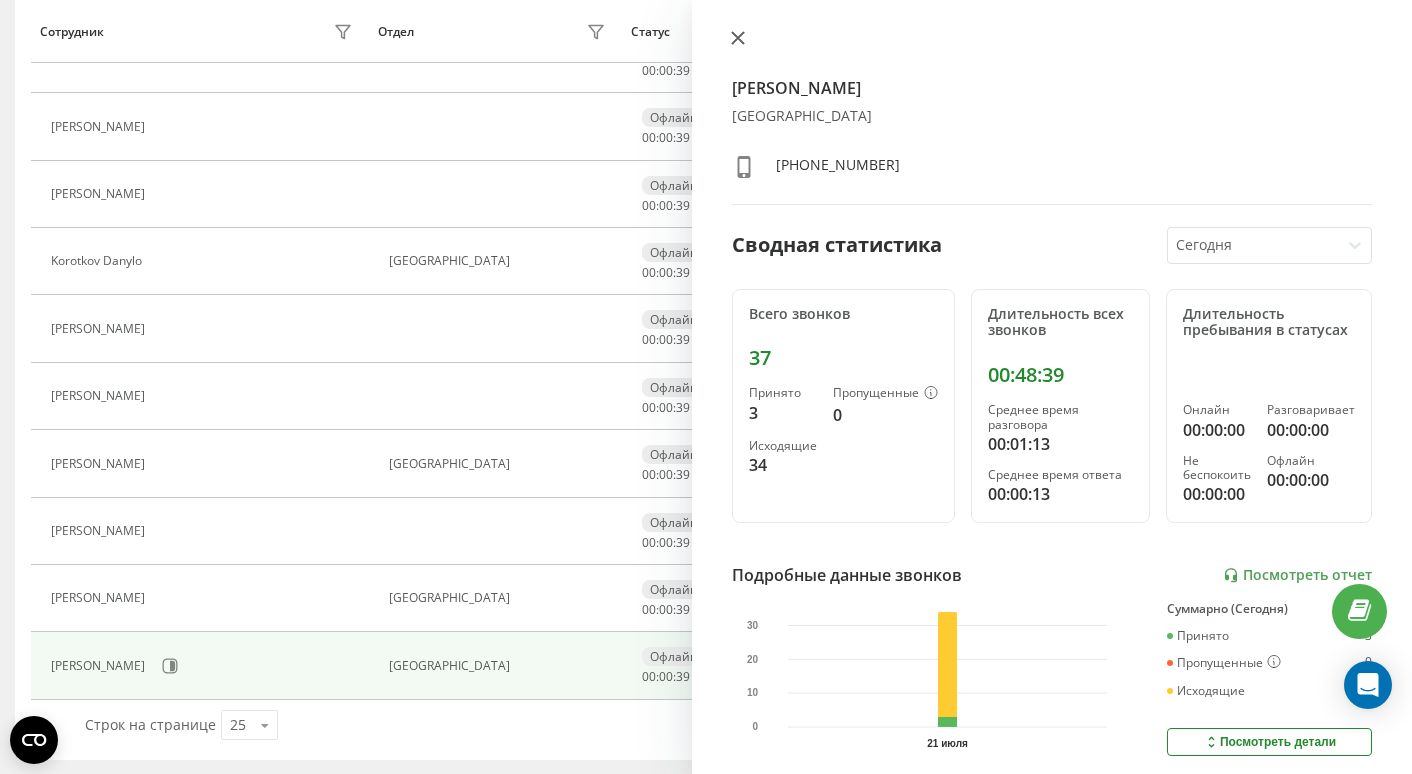 click 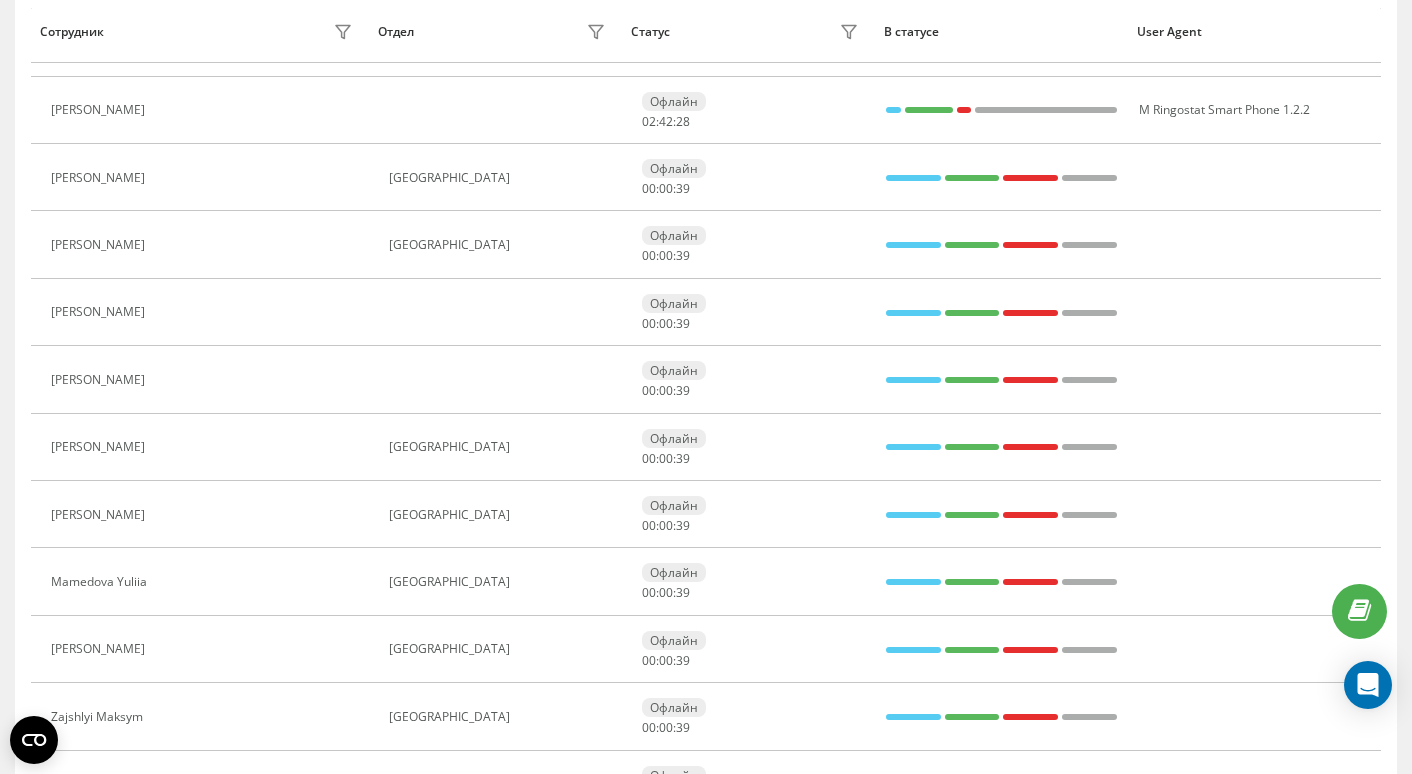 scroll, scrollTop: 0, scrollLeft: 0, axis: both 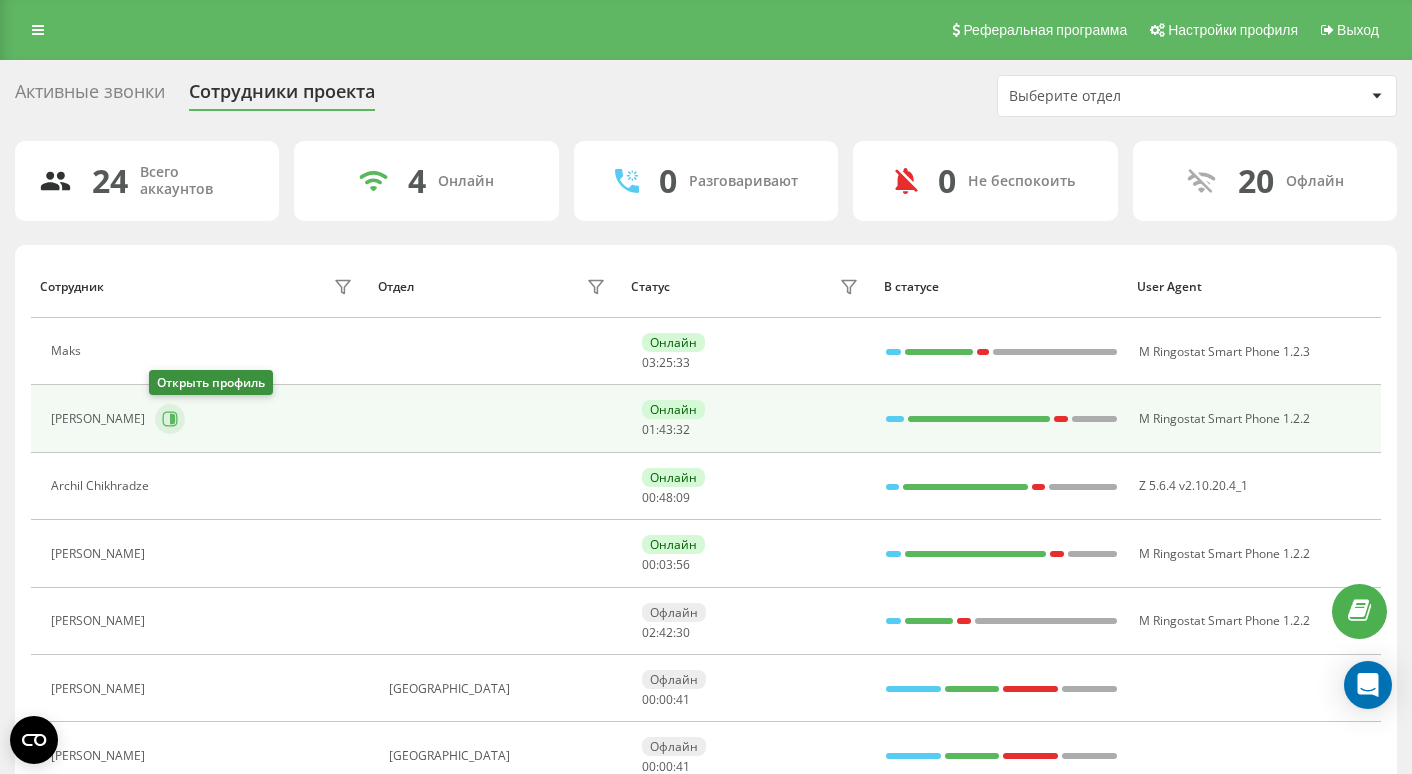 click 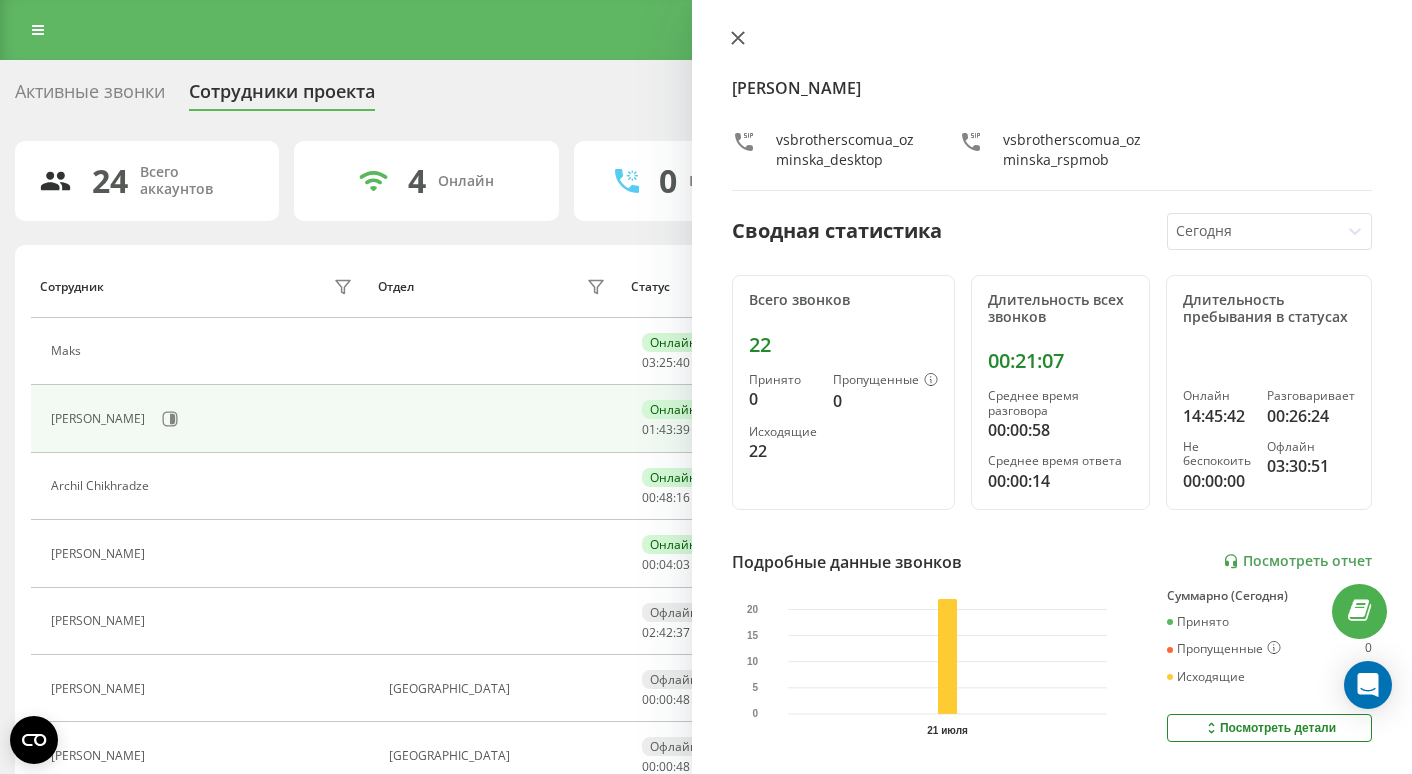 click 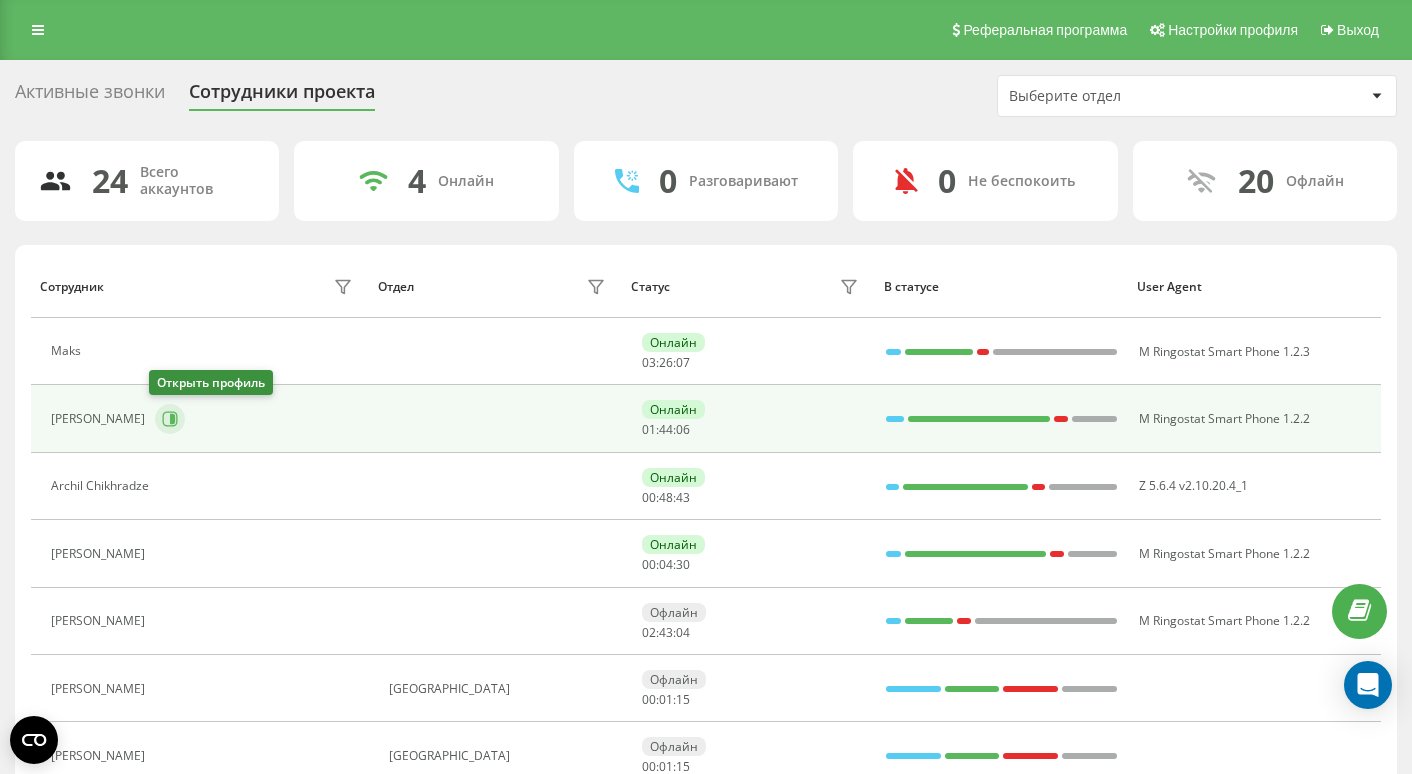 click 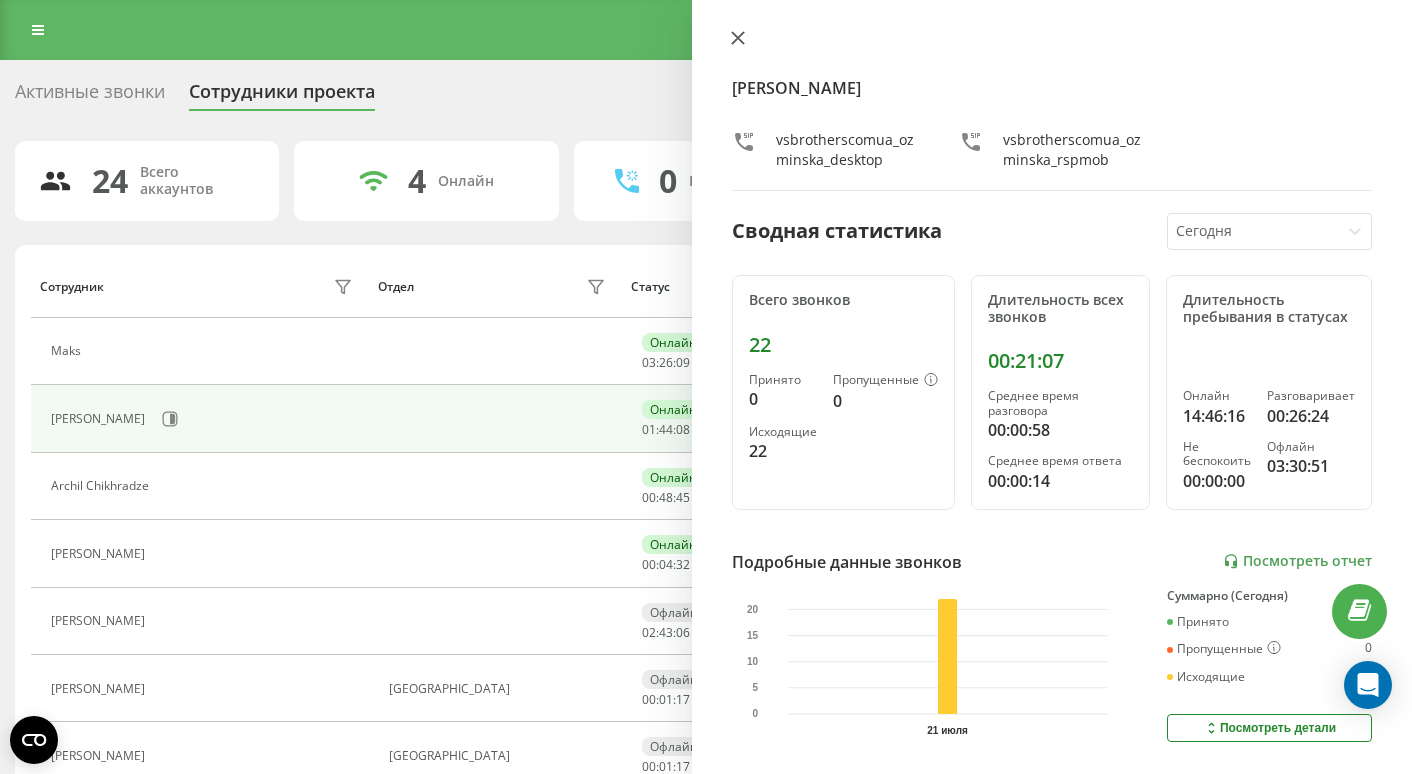 click 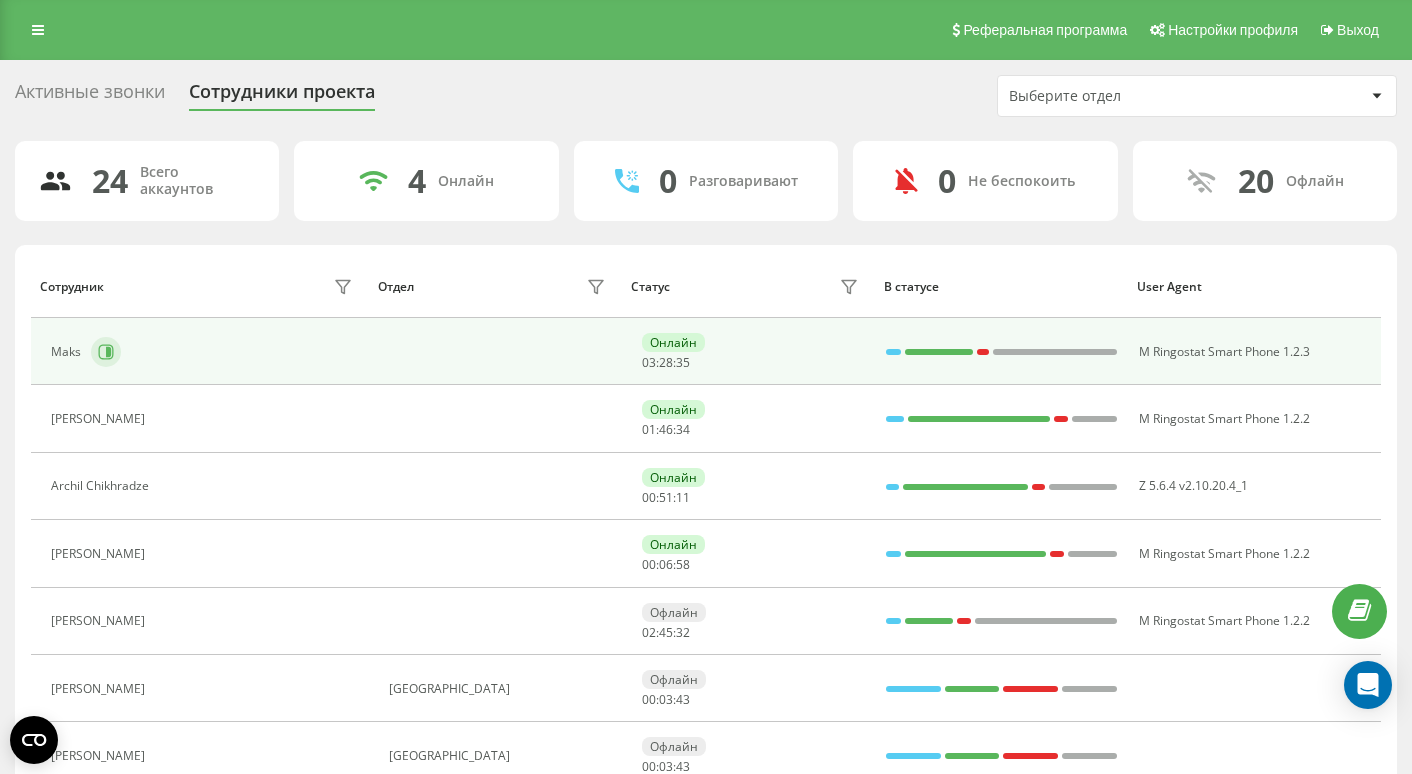 click 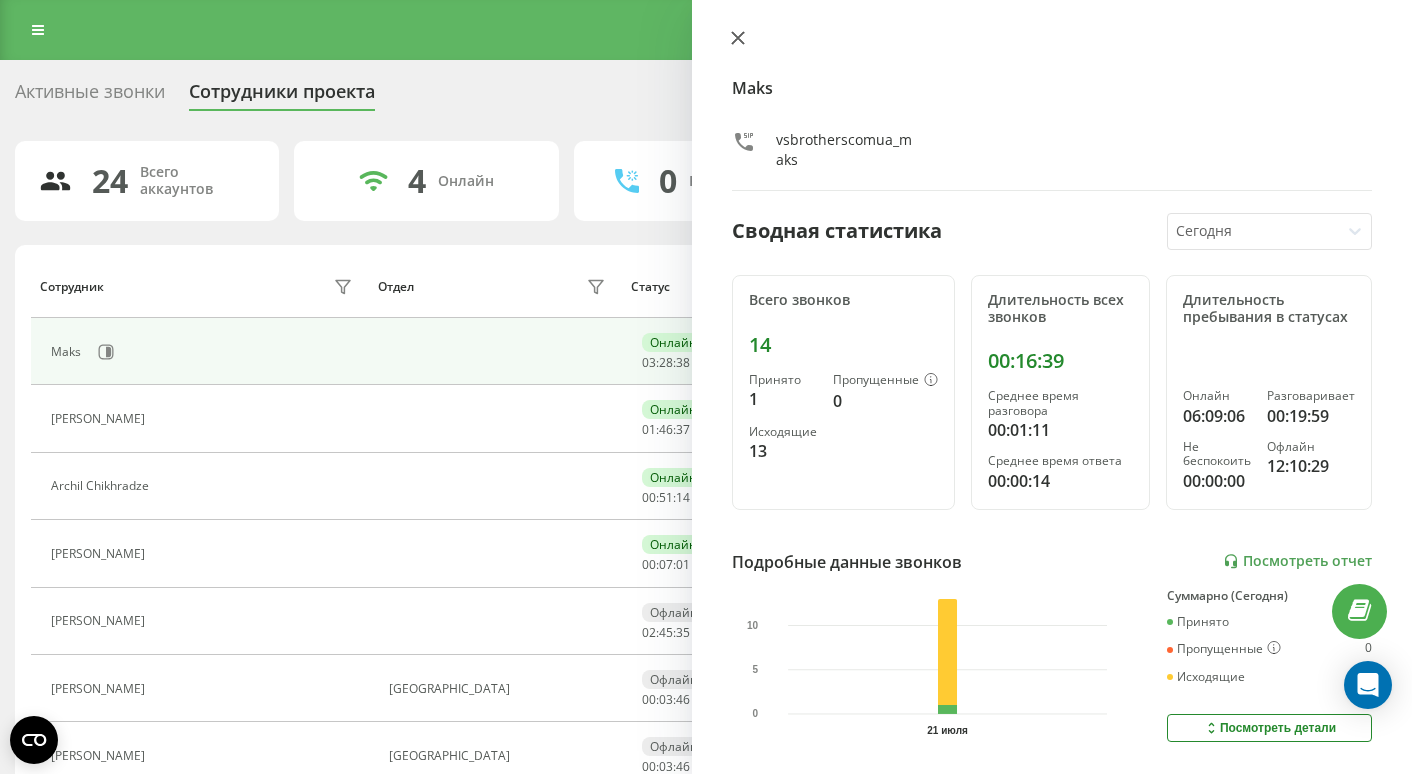 click 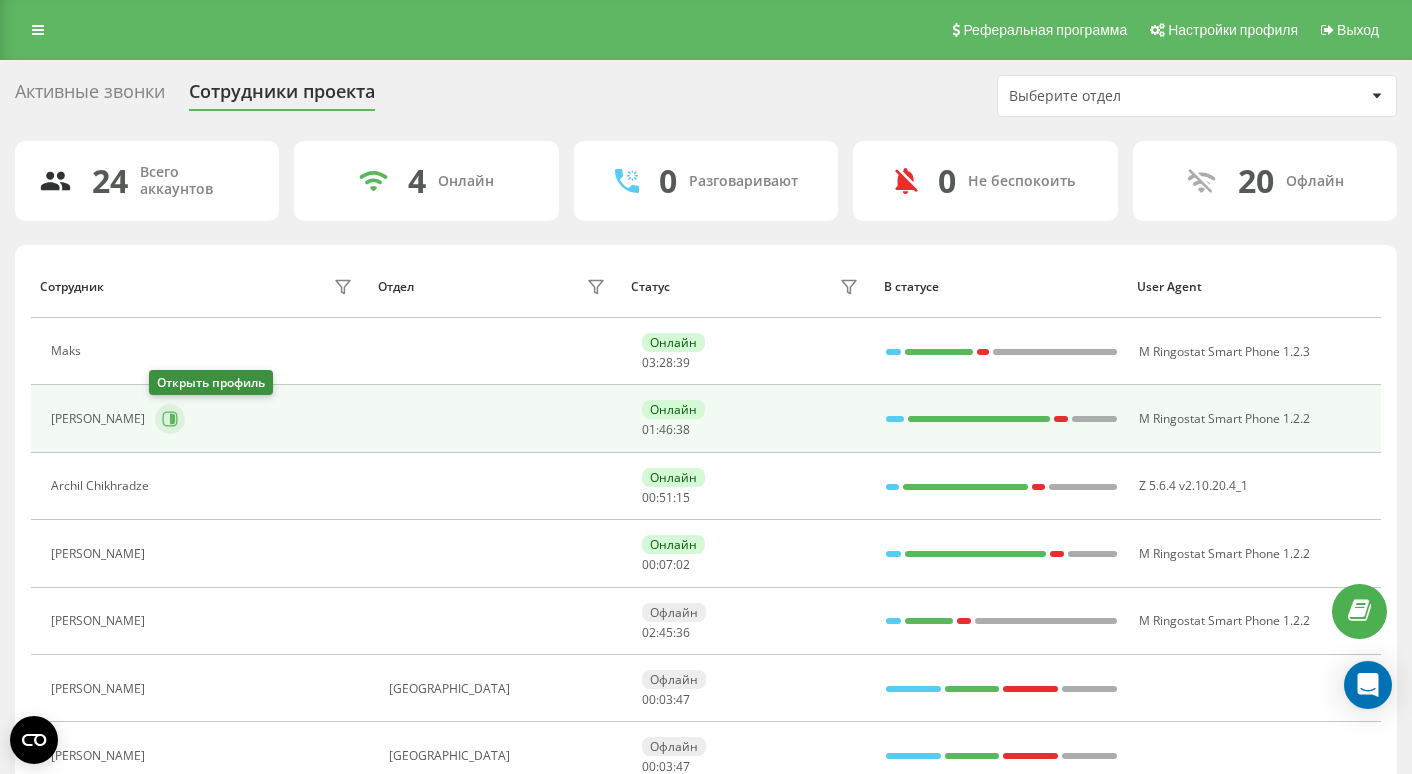 click 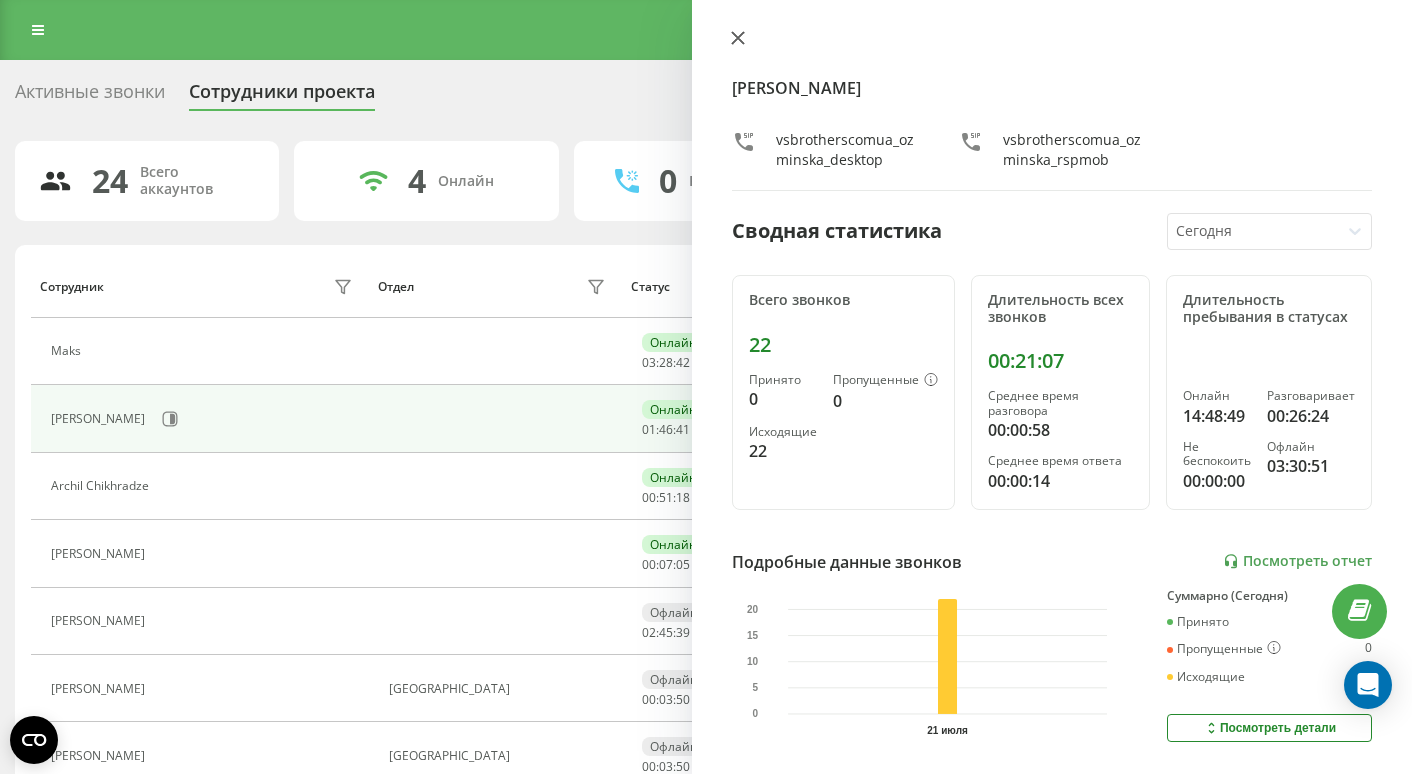 click 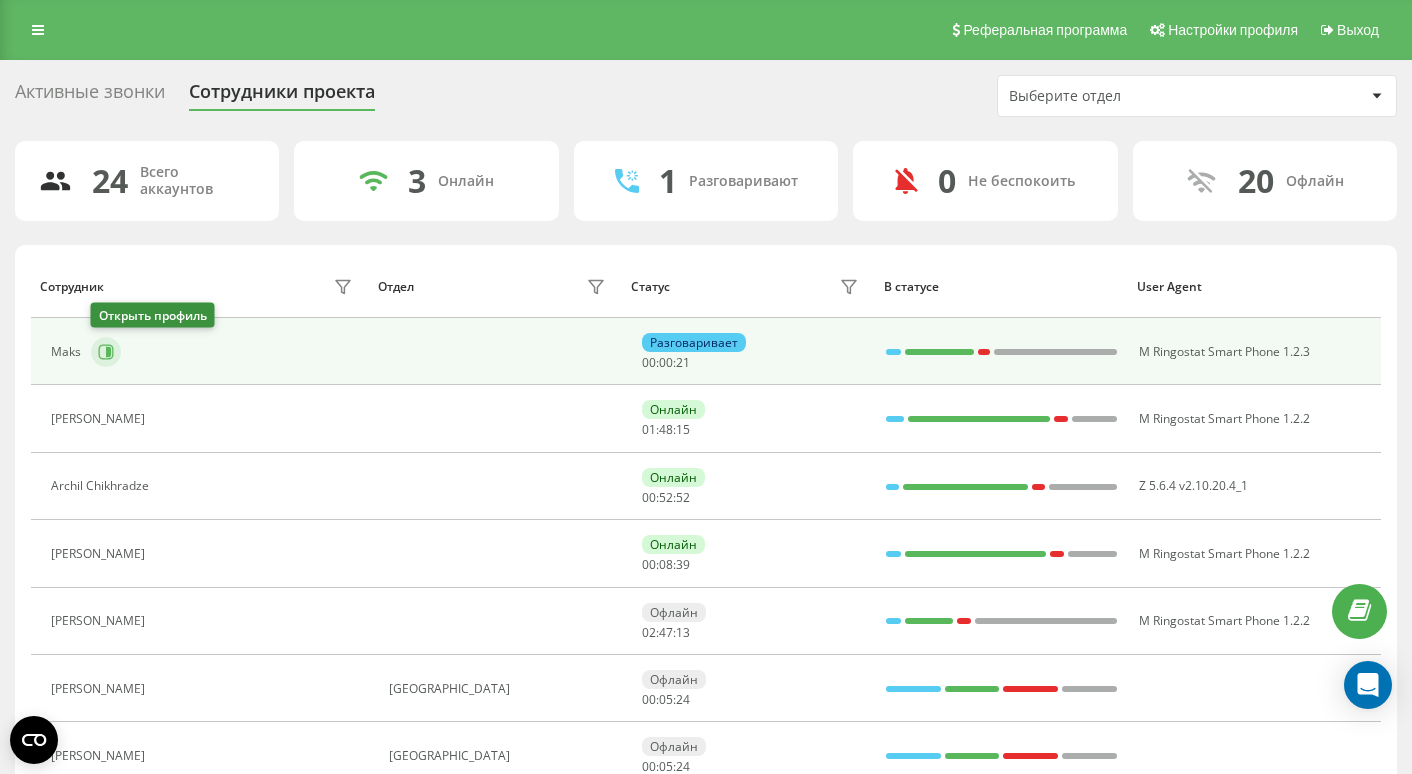 click 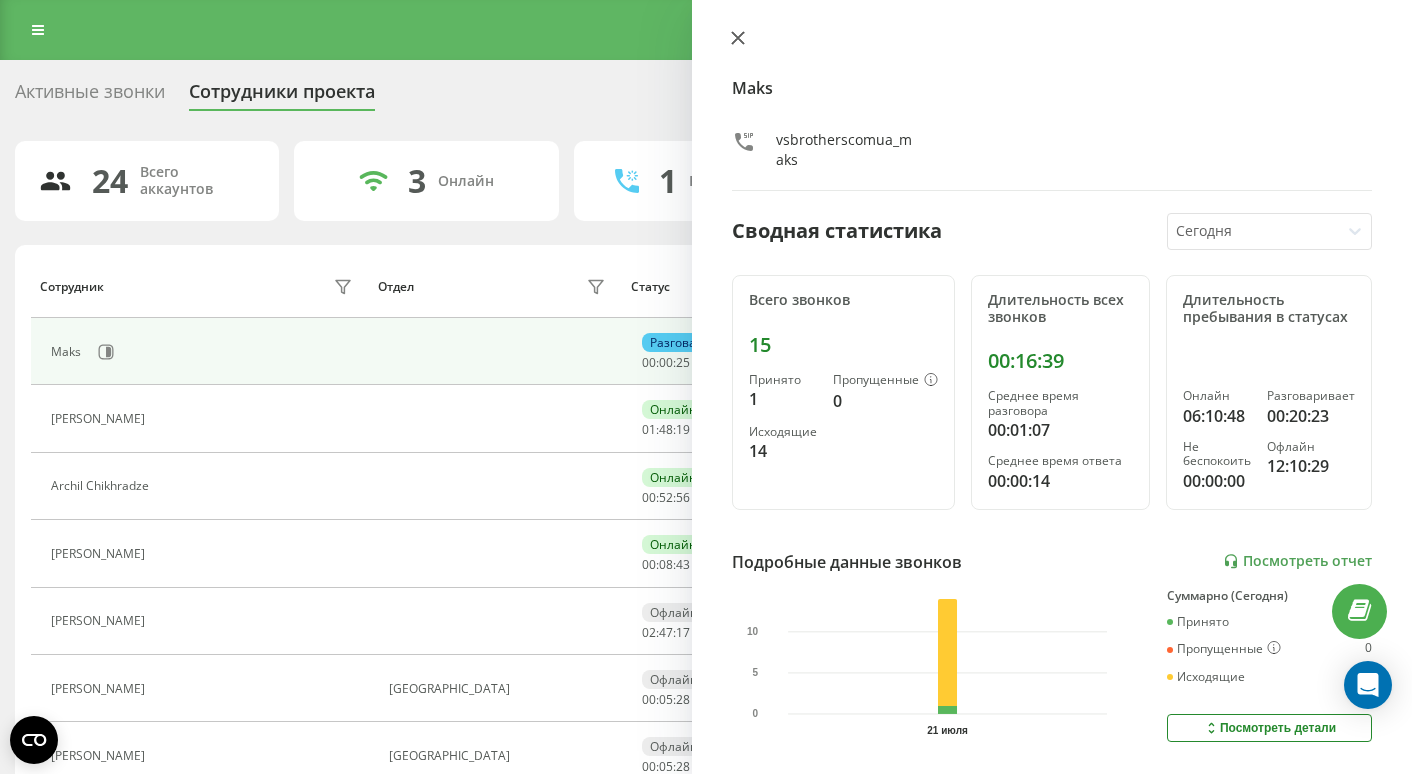 click 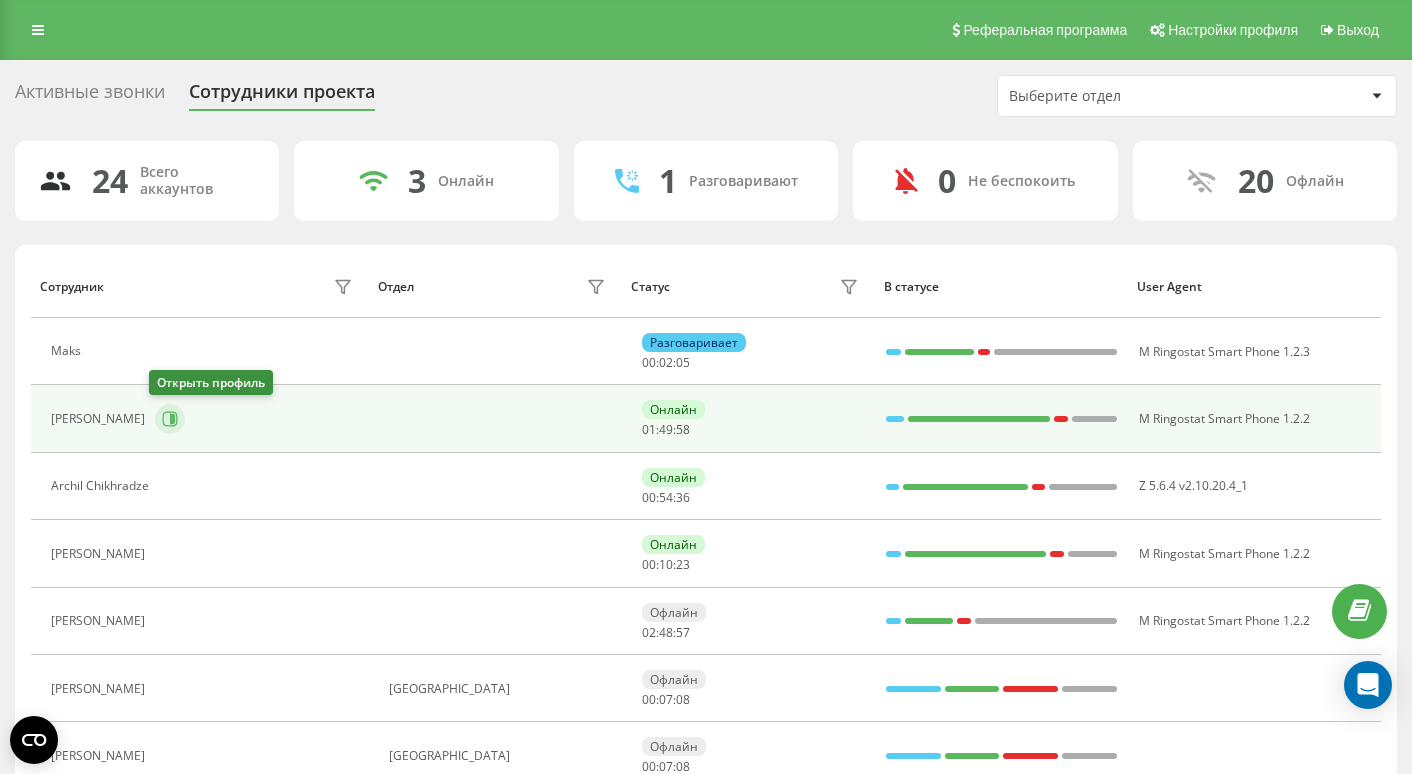 click 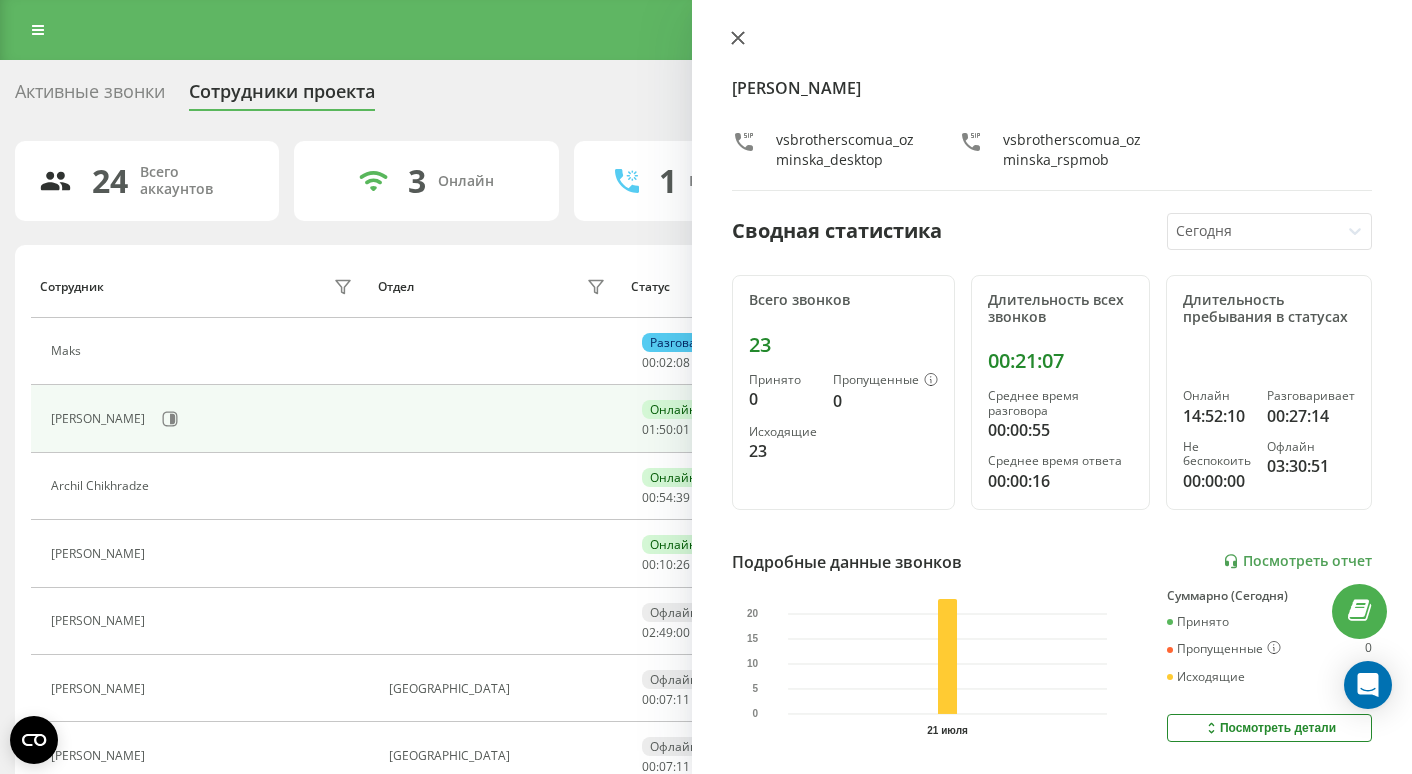 click 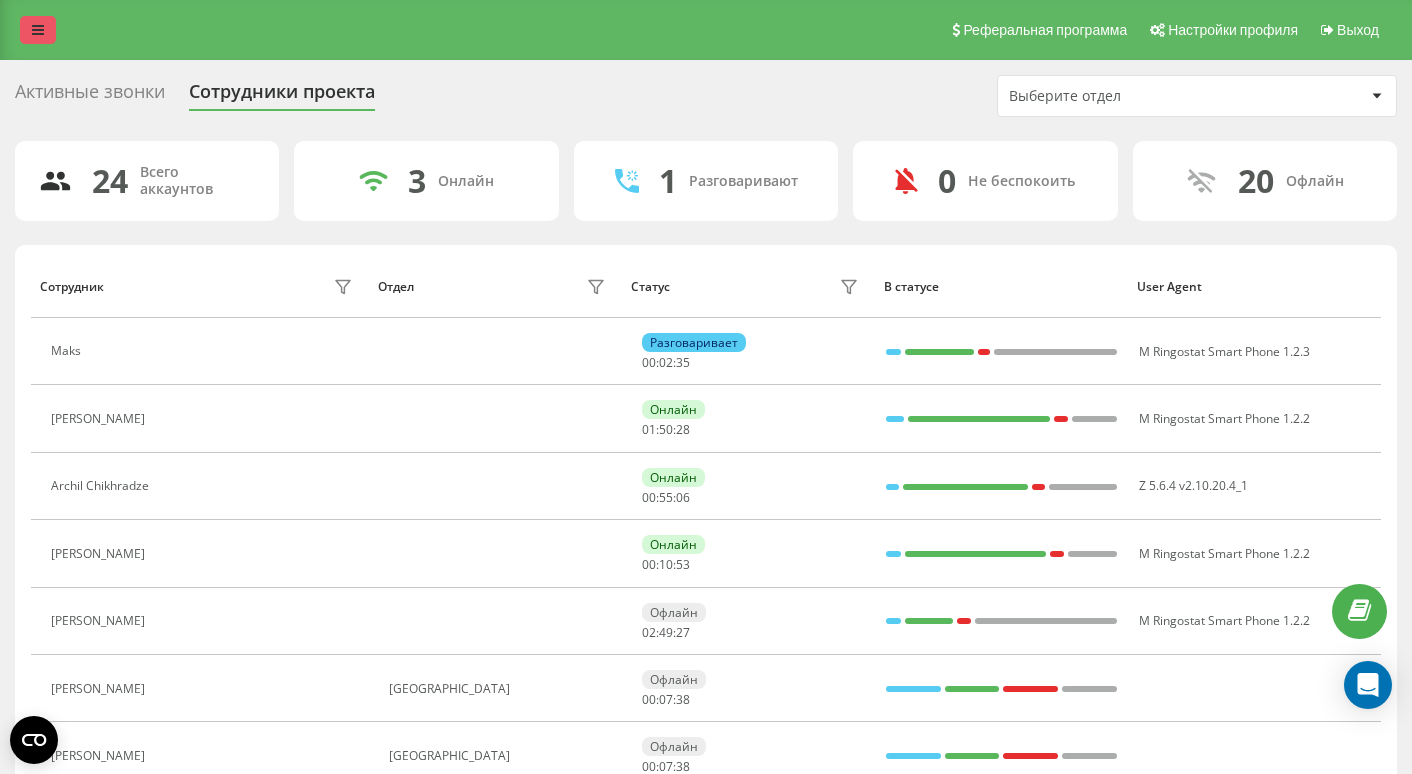 click at bounding box center (38, 30) 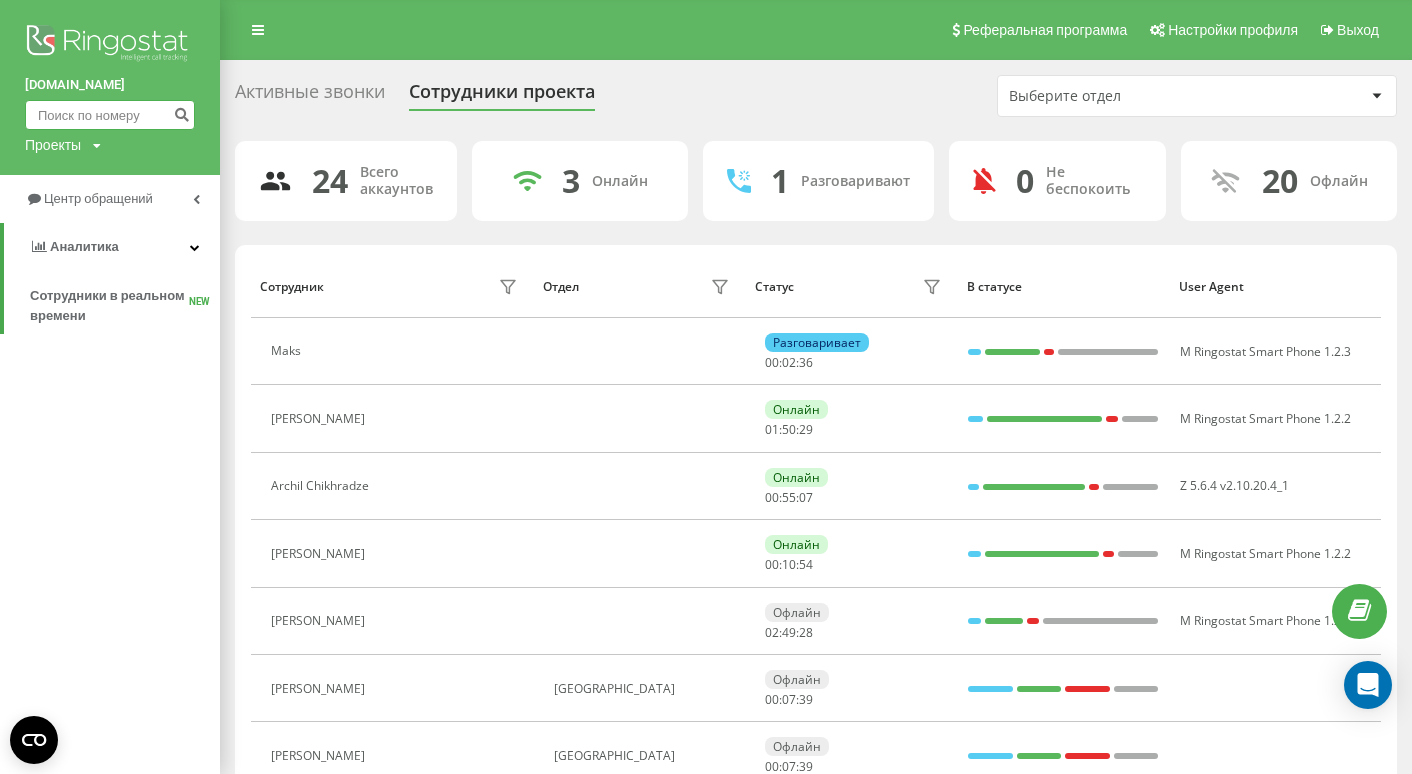 click at bounding box center (110, 115) 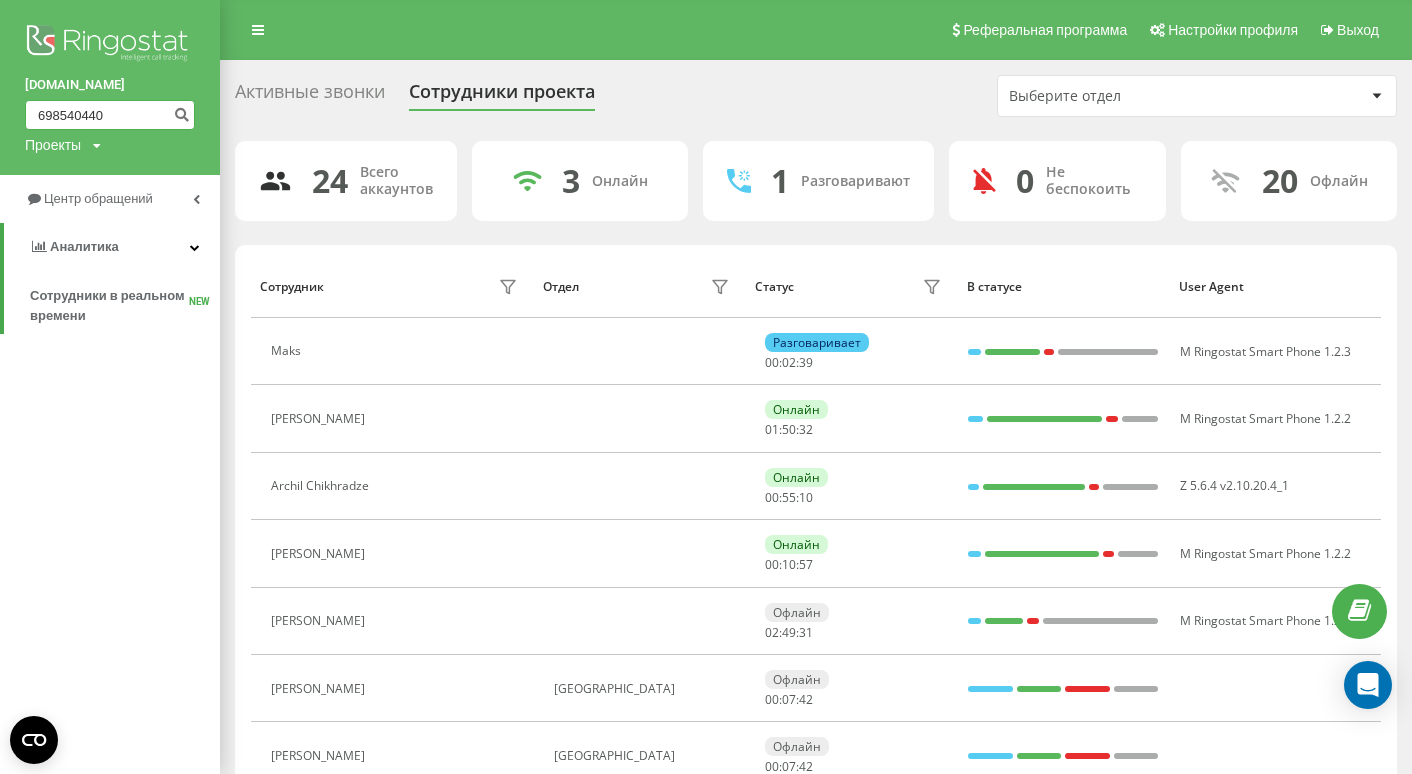 type on "698540440" 